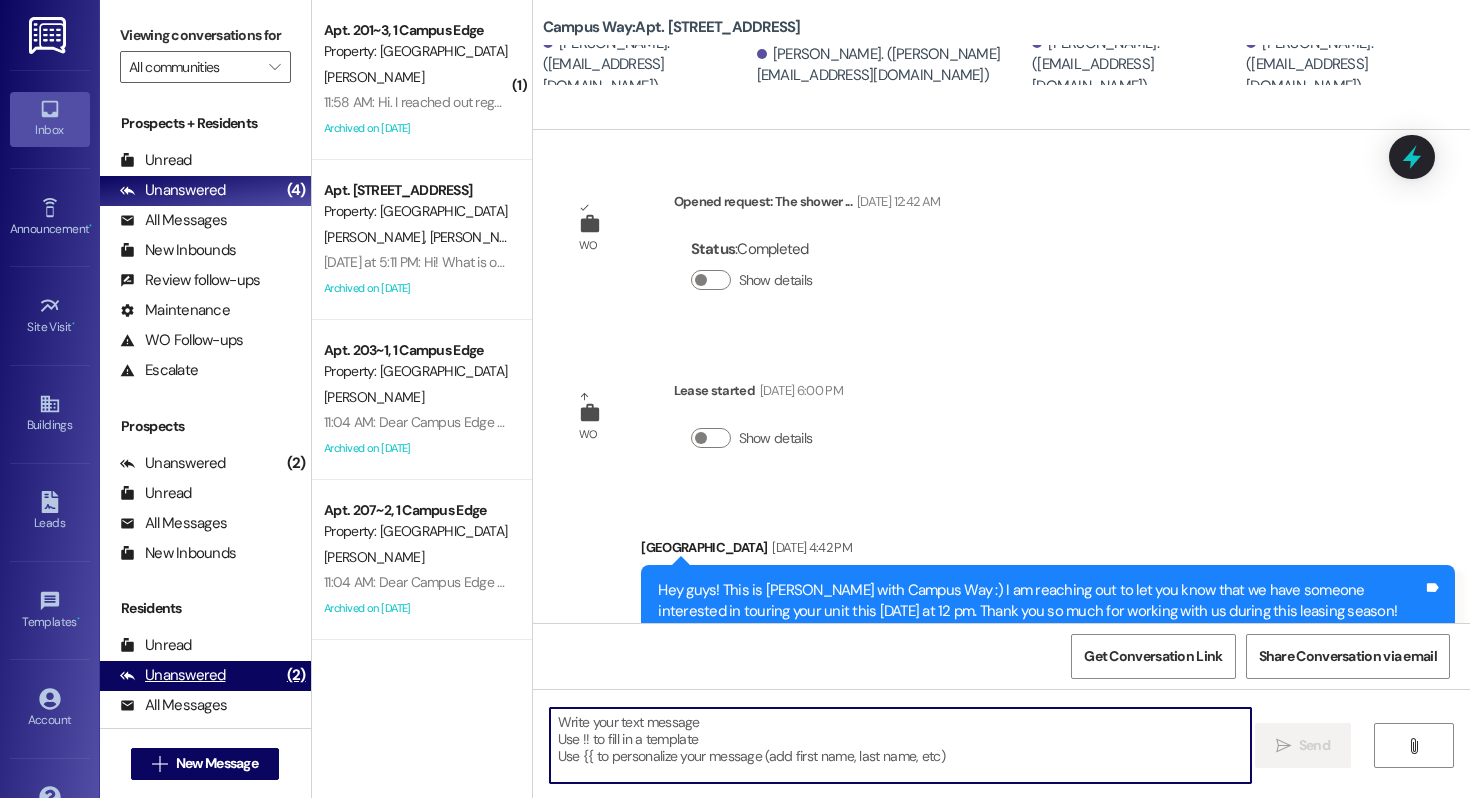 scroll, scrollTop: 0, scrollLeft: 0, axis: both 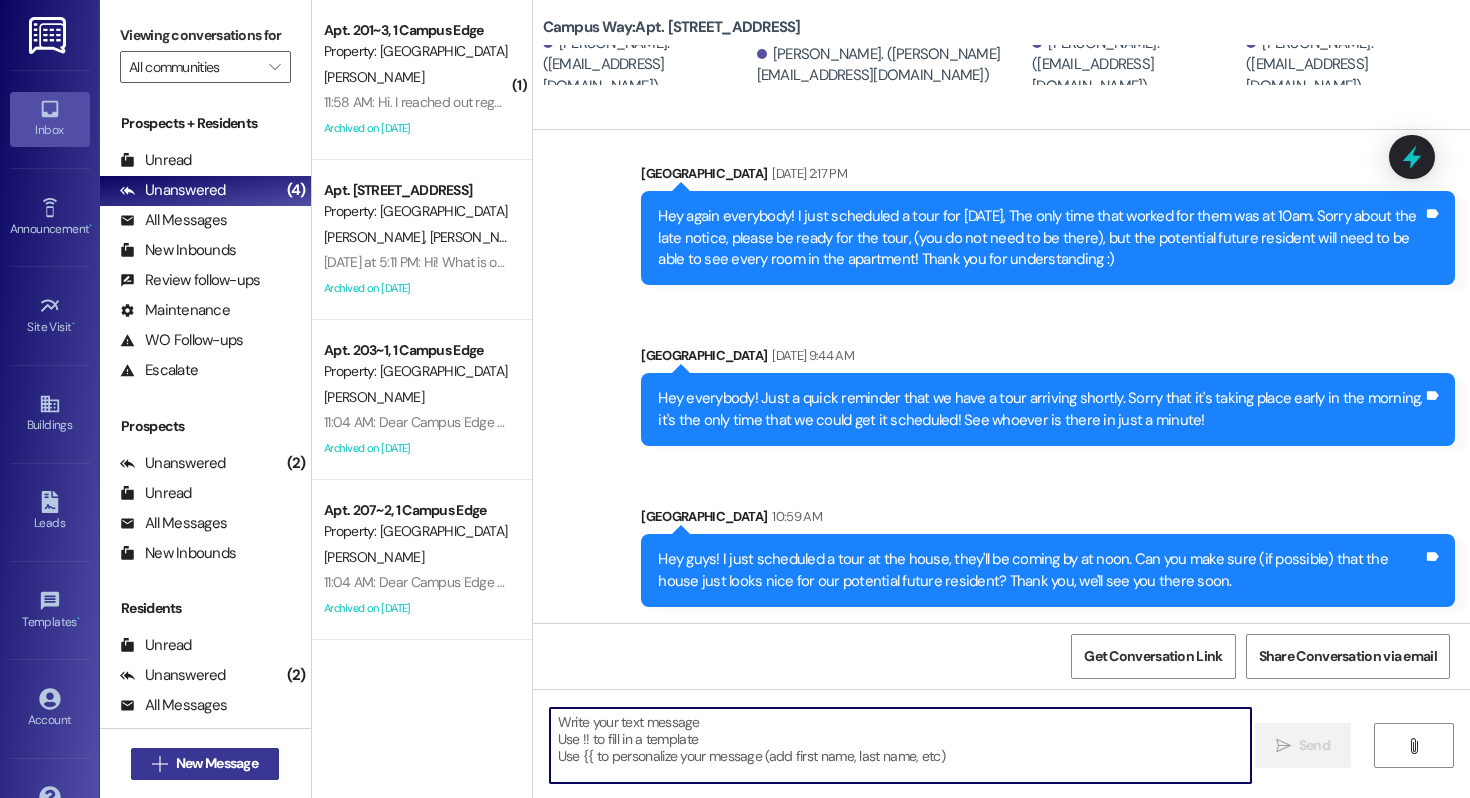 click on "New Message" at bounding box center [217, 763] 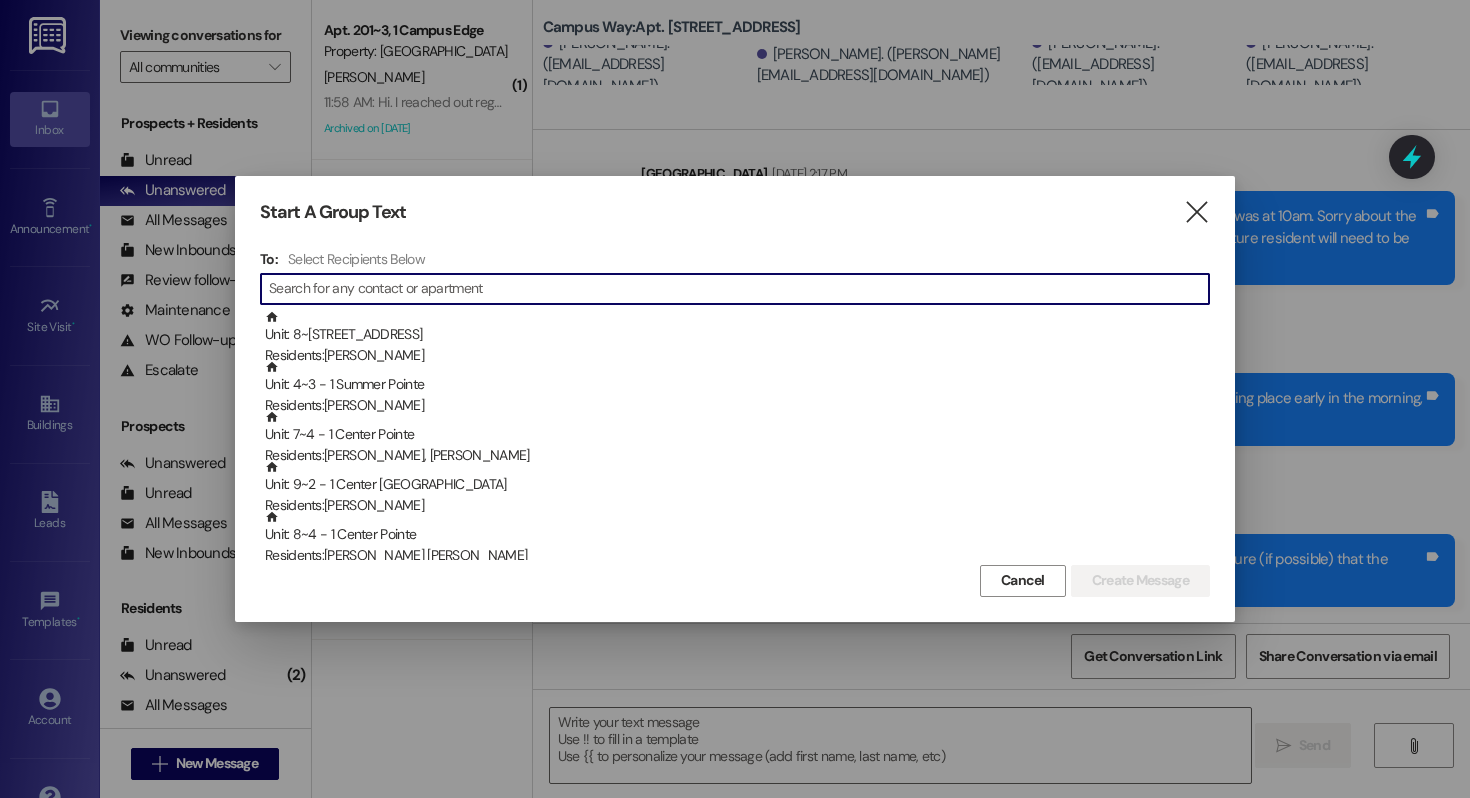 click on "Start A Group Text  To:  Select Recipients Below    Unit: 8~1 - 1 Campus Way Residents:  [PERSON_NAME]   Unit: 4~3 - 1 Summer Pointe Residents:  [PERSON_NAME]   Unit: 7~4 - 1 Center Pointe Residents:  [PERSON_NAME], [PERSON_NAME]   Unit: 9~2 - 1 Center [GEOGRAPHIC_DATA] Residents:  [PERSON_NAME][GEOGRAPHIC_DATA]: 8~4 - 1 Center Pointe Residents:  [PERSON_NAME] [PERSON_NAME]   Unit: 1~3 - 1 Center Pointe Residents:  [PERSON_NAME]   Unit: 10~2 - 1 Center Pointe Residents:  [PERSON_NAME]   Unit: 21~4 - 1 Campus Way Residents:  [PERSON_NAME][GEOGRAPHIC_DATA]: 5~3 - 1 Summer Pointe Residents:  [PERSON_NAME]   Unit: 23~3 - 1 Campus Way Residents:  [PERSON_NAME]   Unit: 7~1 - 1 Center [GEOGRAPHIC_DATA] Residents:  [PERSON_NAME]   Unit: 102 - 1 Campus Edge Residents:  [PERSON_NAME], [PERSON_NAME] Cancel Create Message" at bounding box center [735, 398] 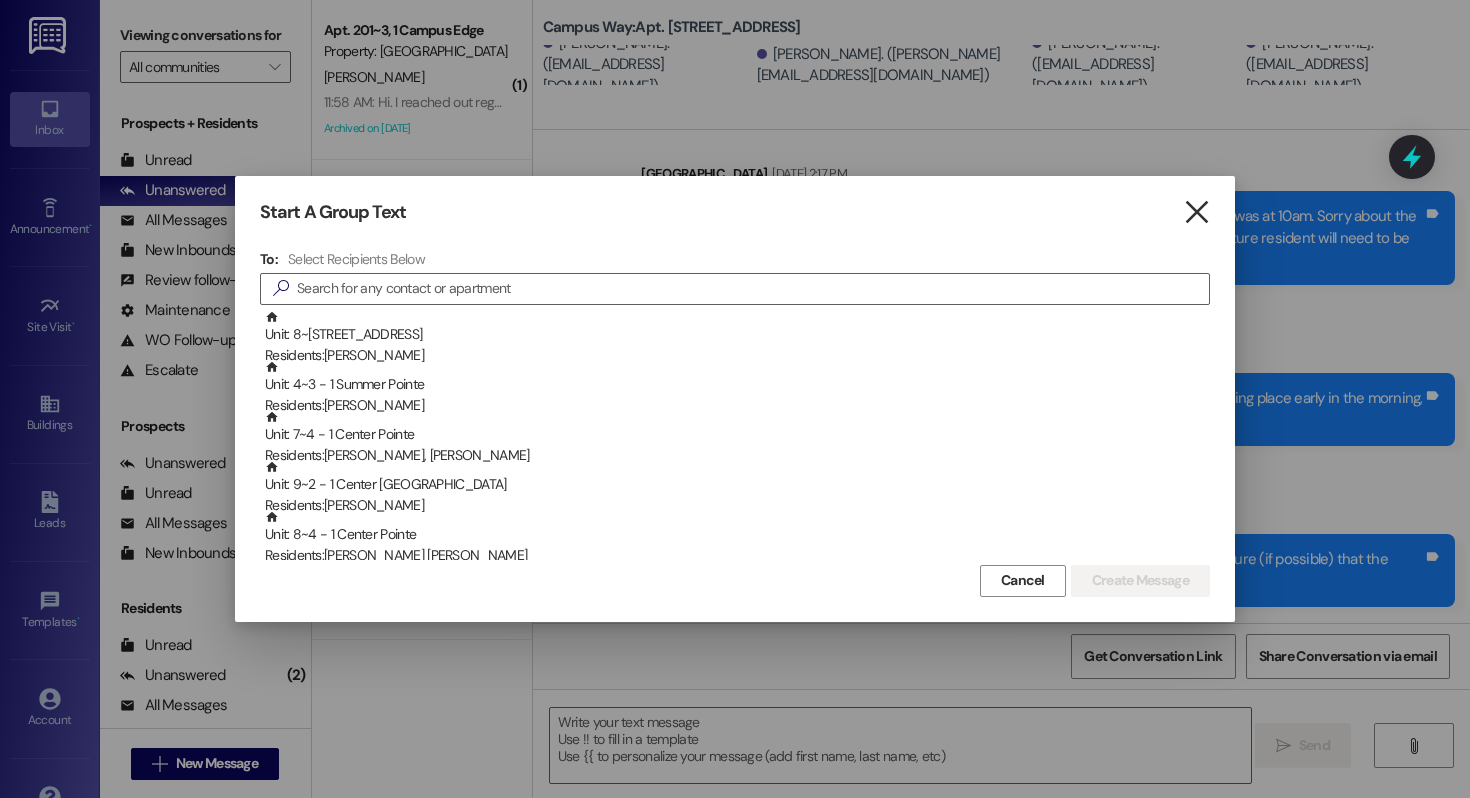 click on "" at bounding box center (1196, 212) 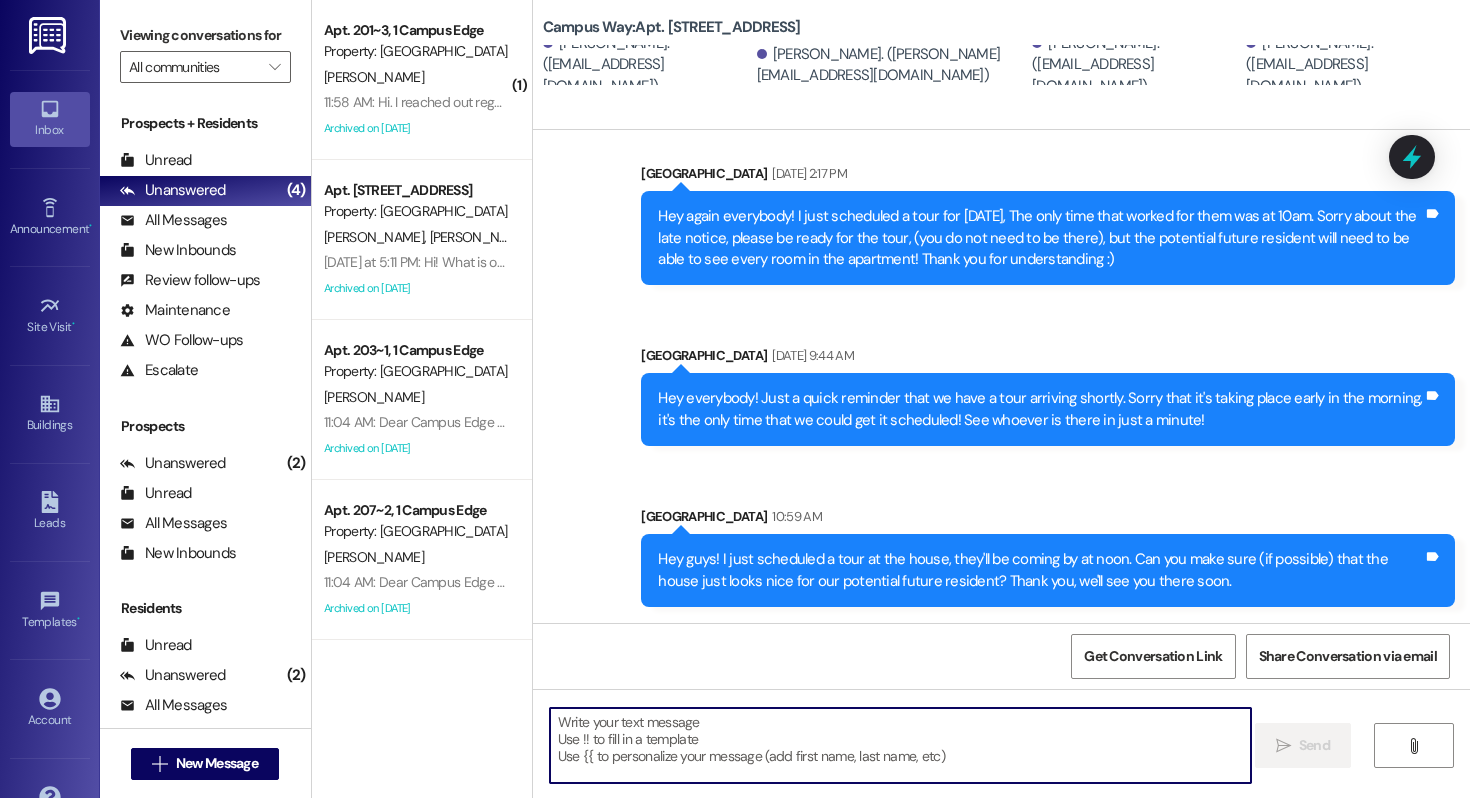 click at bounding box center (900, 745) 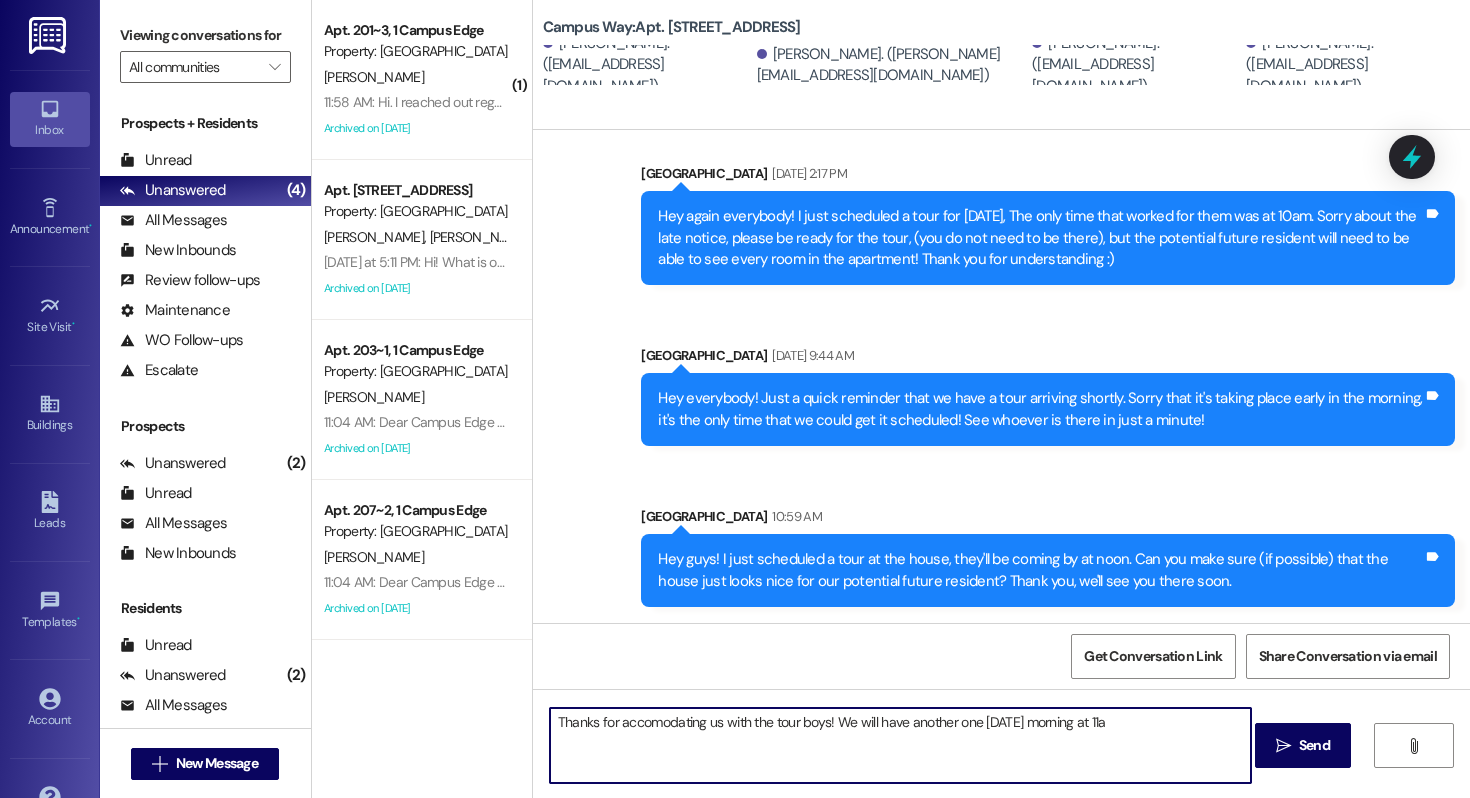 type on "Thanks for accomodating us with the tour boys! We will have another one tomorrow morning at 11am" 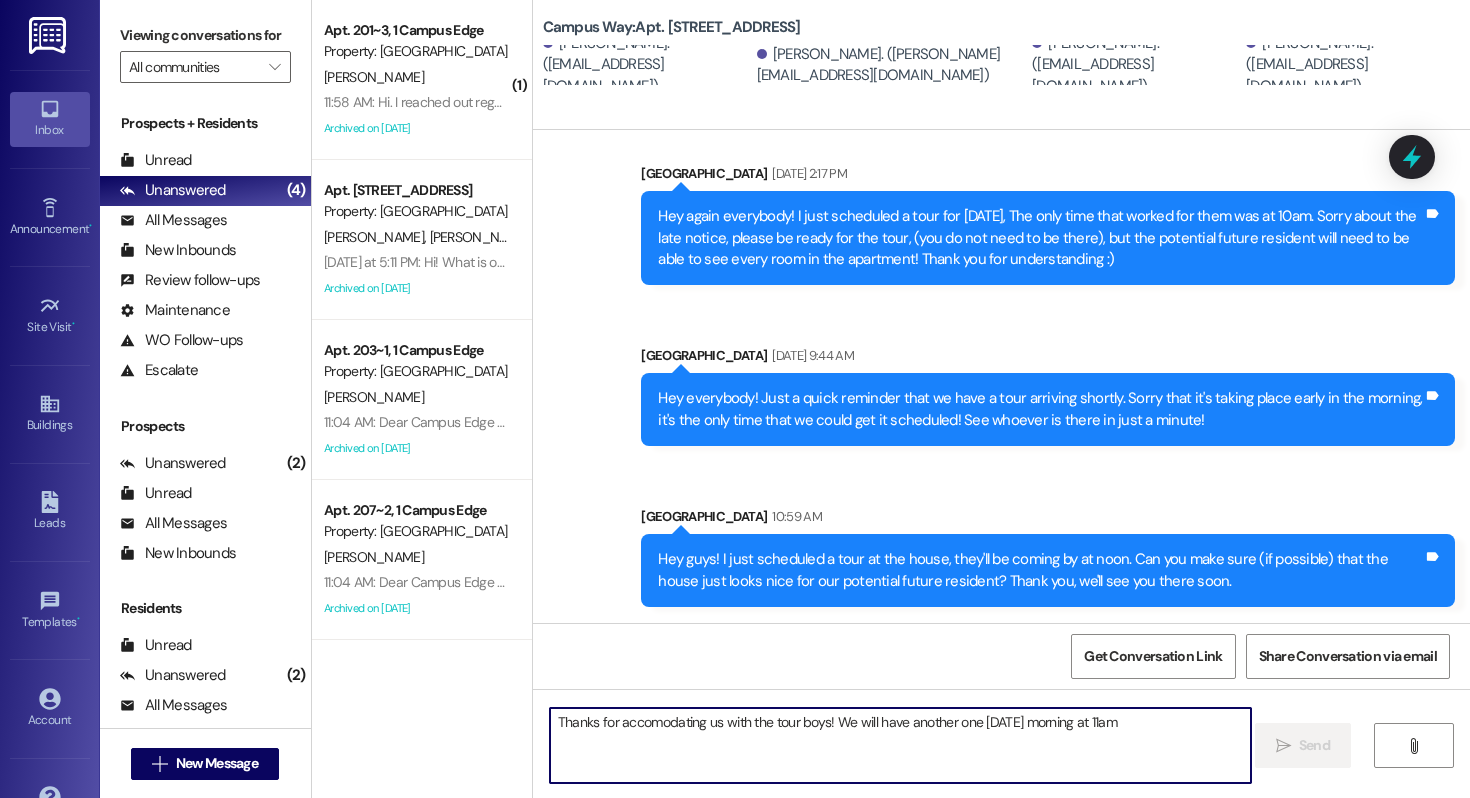 scroll, scrollTop: 1291, scrollLeft: 0, axis: vertical 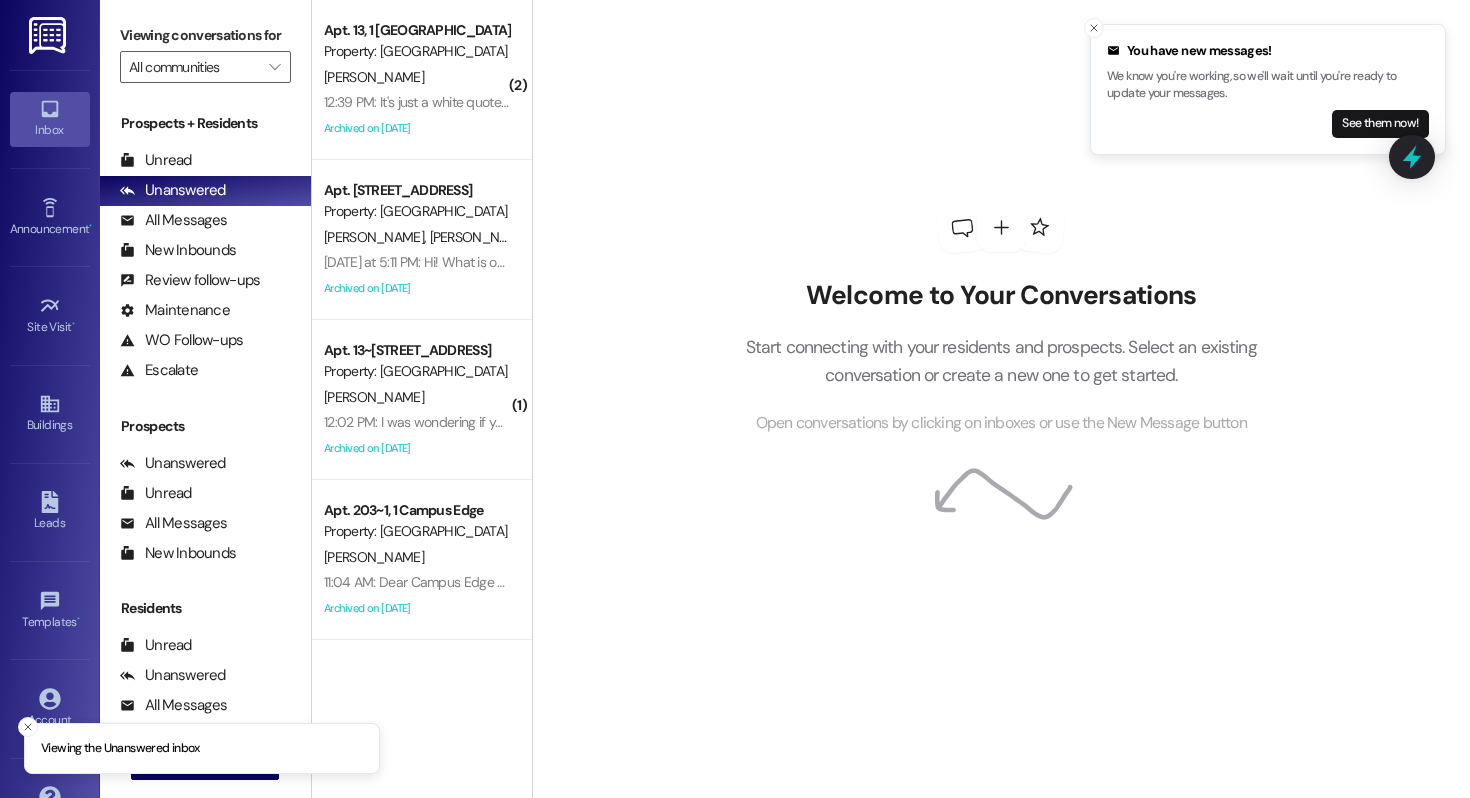click on "12:39 PM: It's just a white quote bubble  12:39 PM: It's just a white quote bubble" at bounding box center (435, 102) 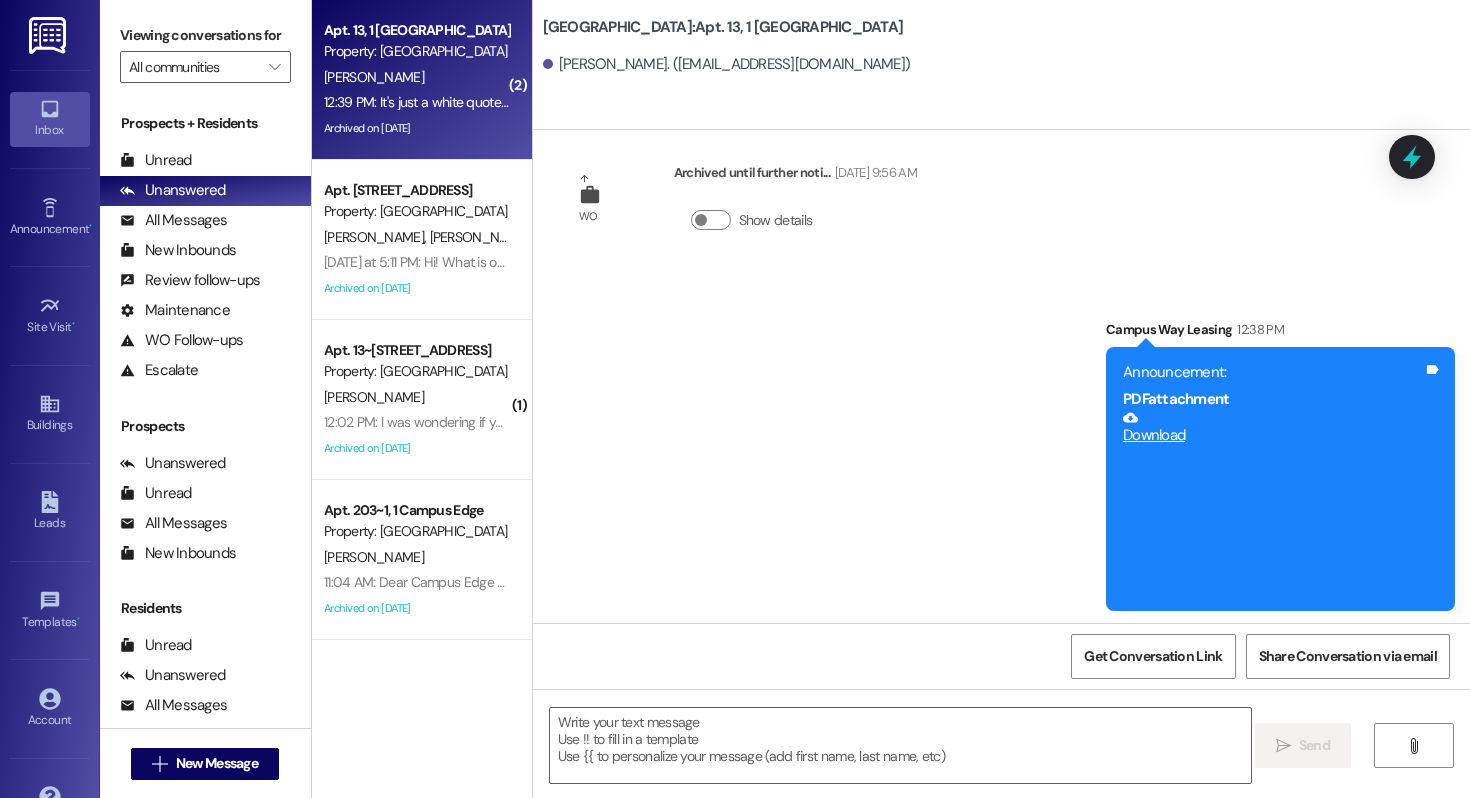 scroll, scrollTop: 29715, scrollLeft: 0, axis: vertical 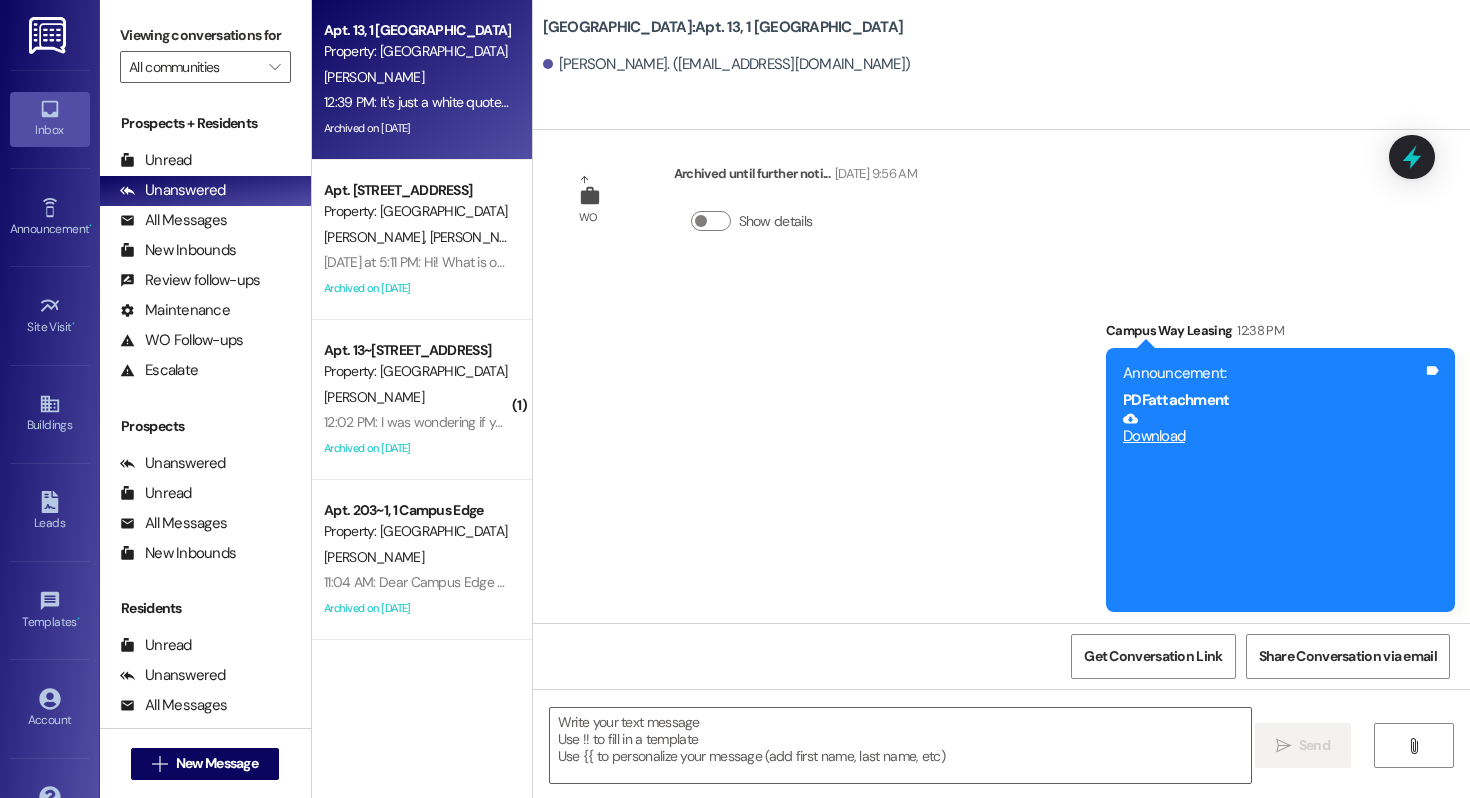 click on "Announcement:" at bounding box center (1273, 373) 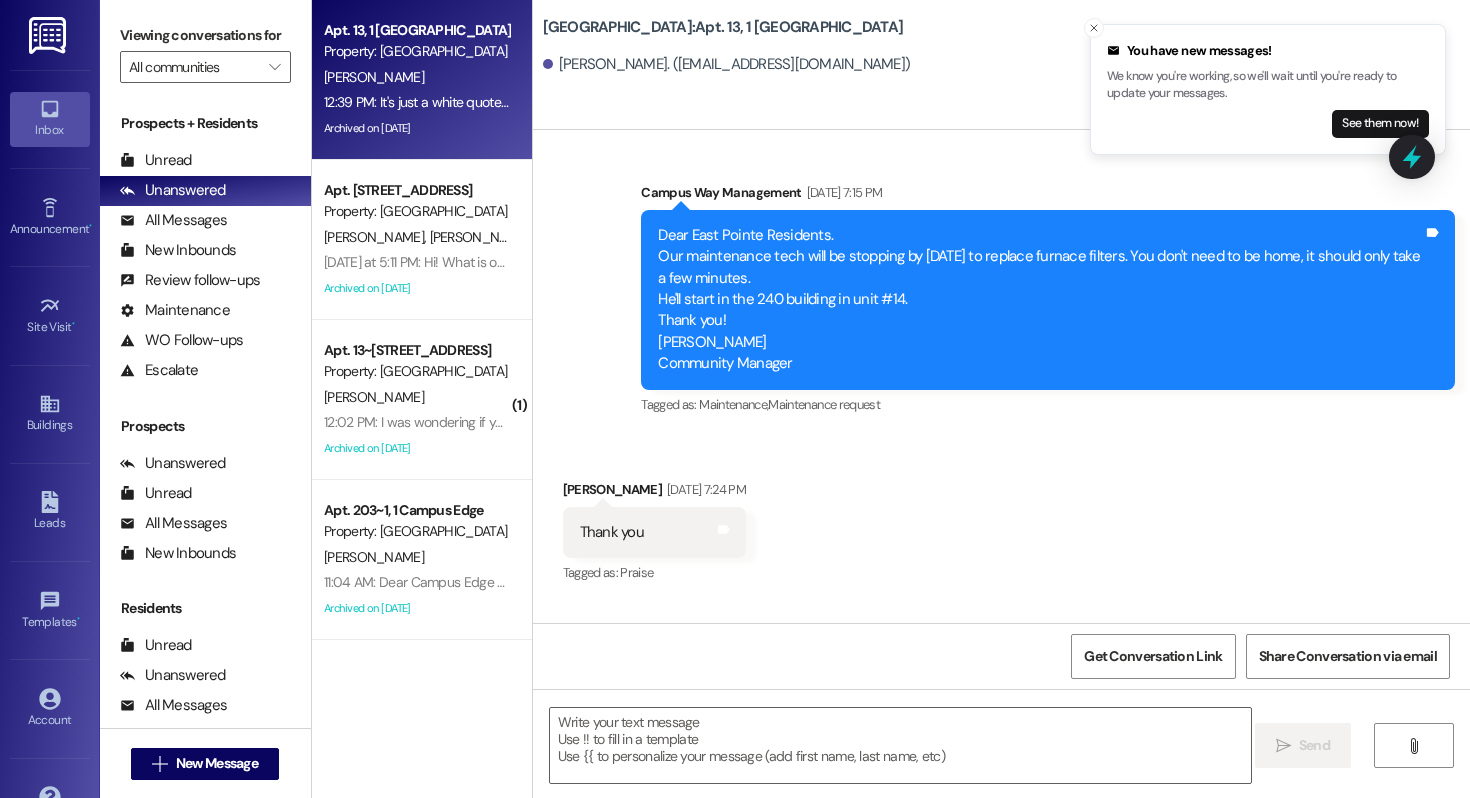 scroll, scrollTop: 29198, scrollLeft: 0, axis: vertical 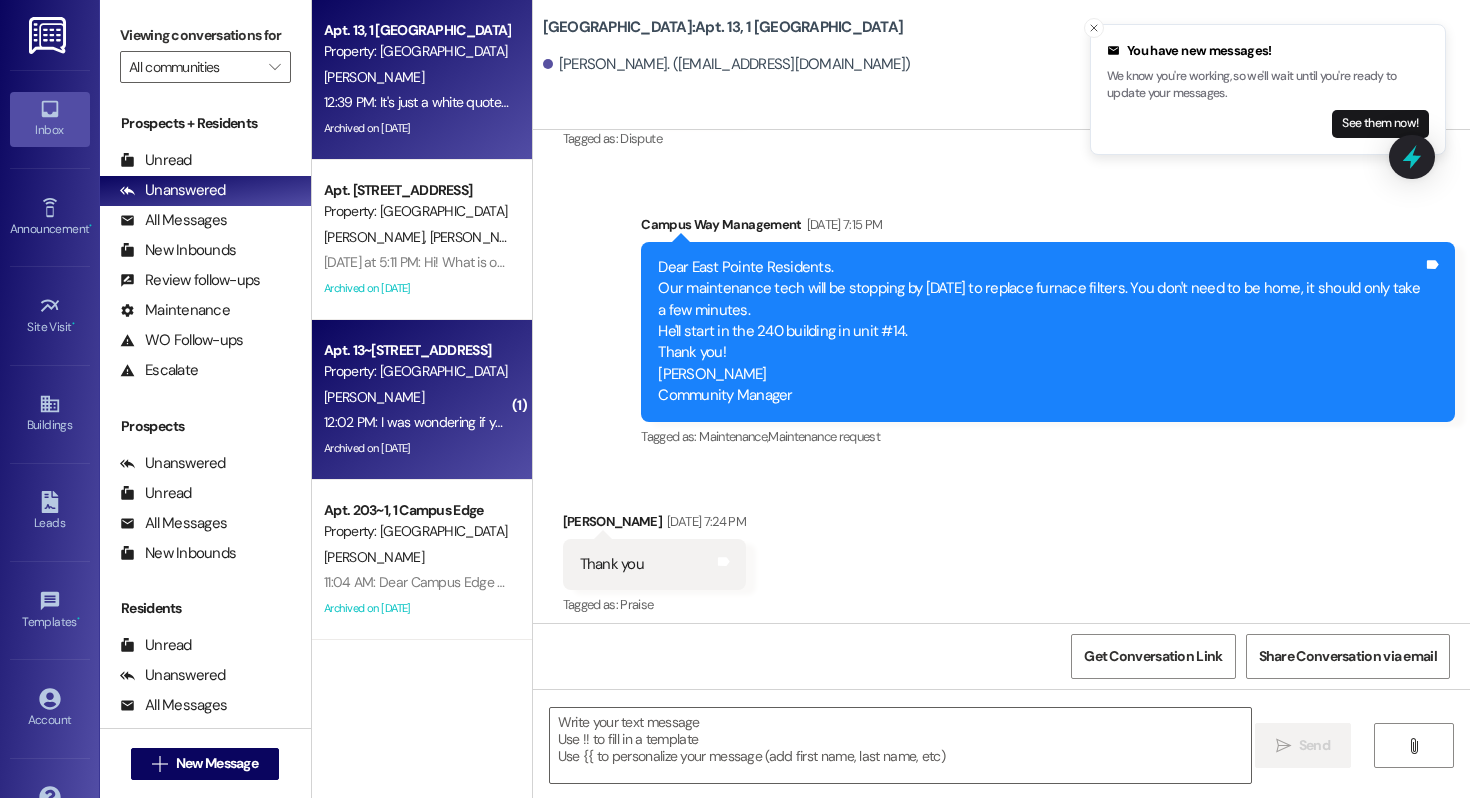 click on "12:02 PM: I was wondering if you had any information on renewing my parking pass? 12:02 PM: I was wondering if you had any information on renewing my parking pass?" at bounding box center (567, 422) 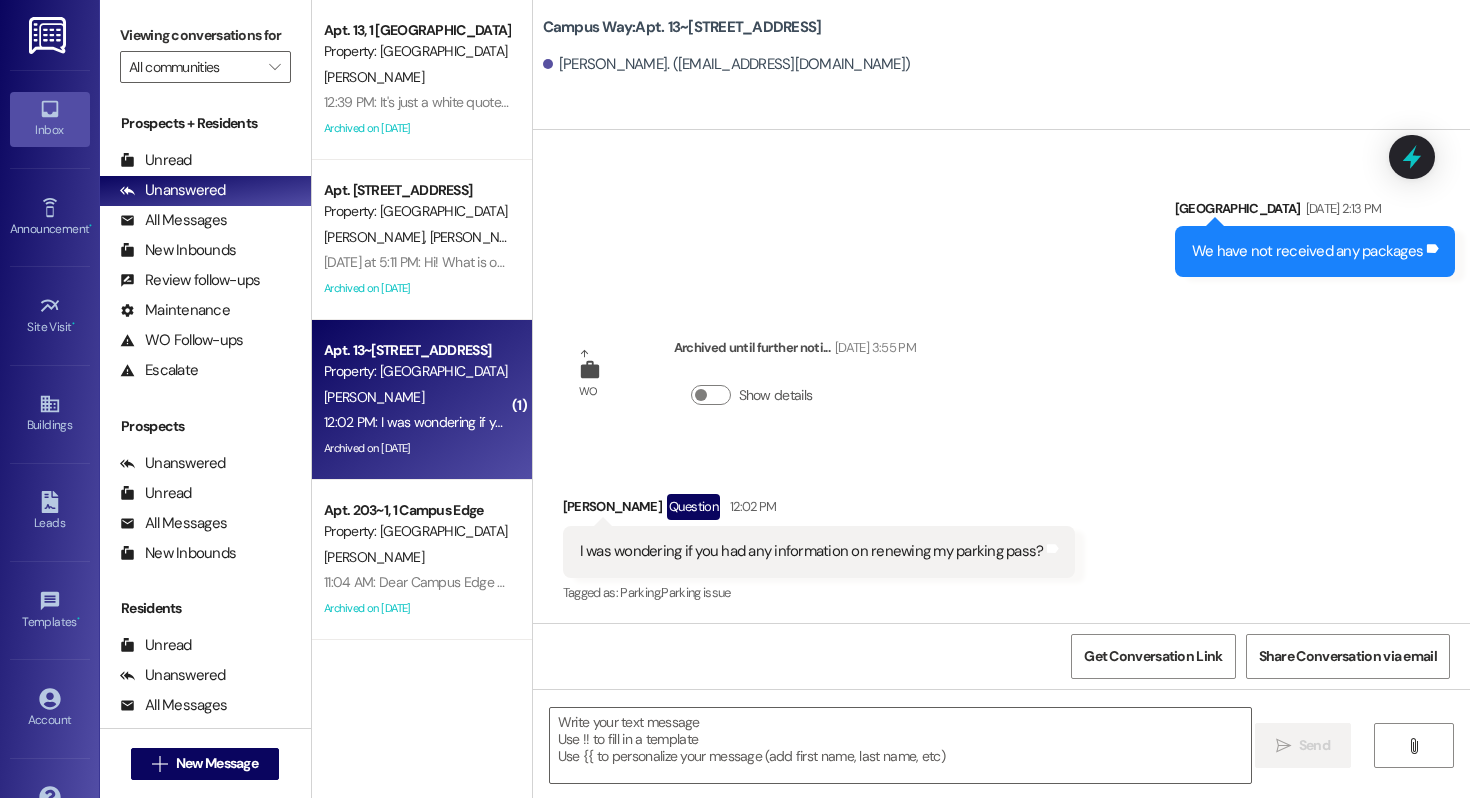 scroll, scrollTop: 1595, scrollLeft: 0, axis: vertical 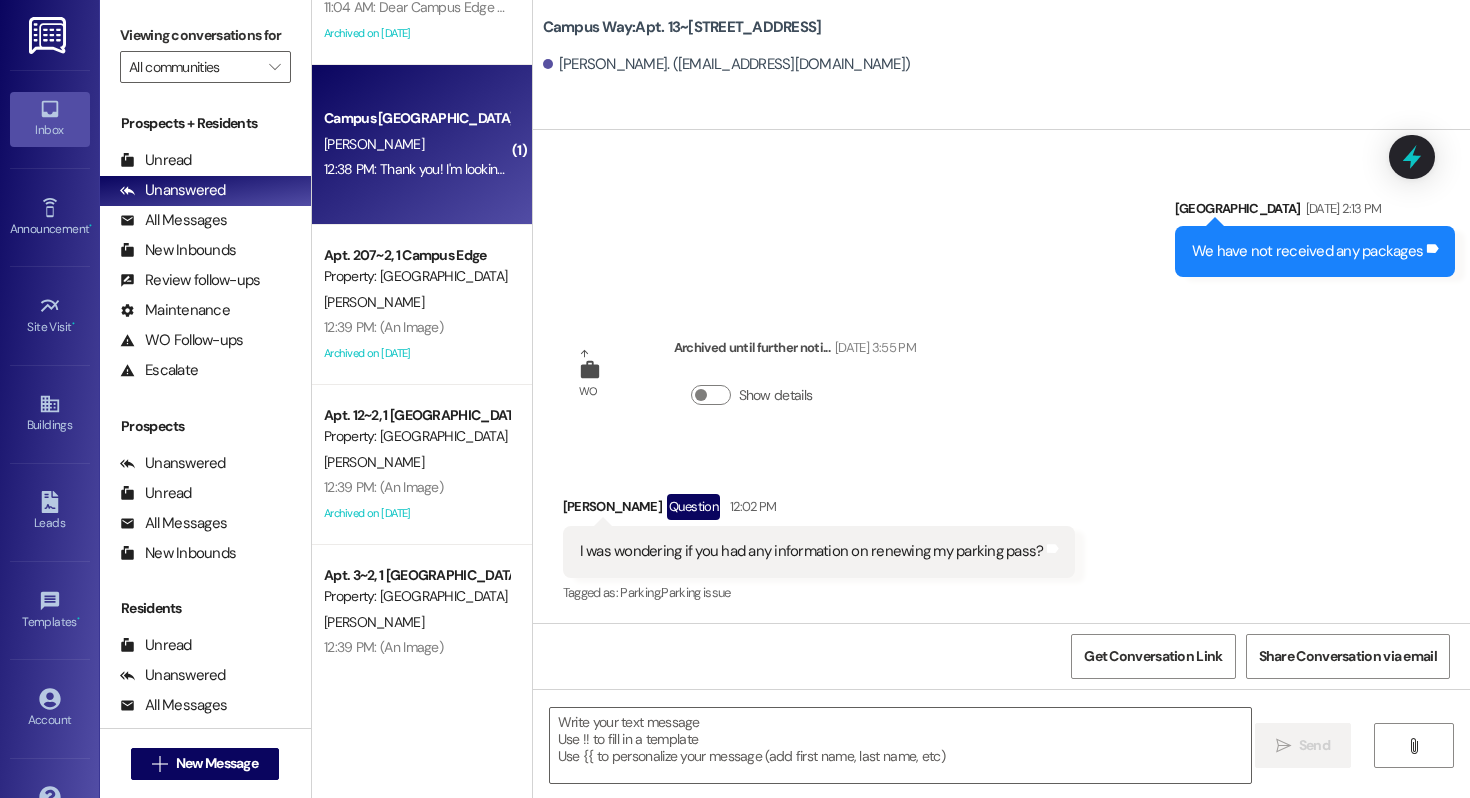 click on "12:38 PM: Thank you! I'm looking for your cheapest option with your cleanest tenants!  12:38 PM: Thank you! I'm looking for your cheapest option with your cleanest tenants!" at bounding box center [567, 169] 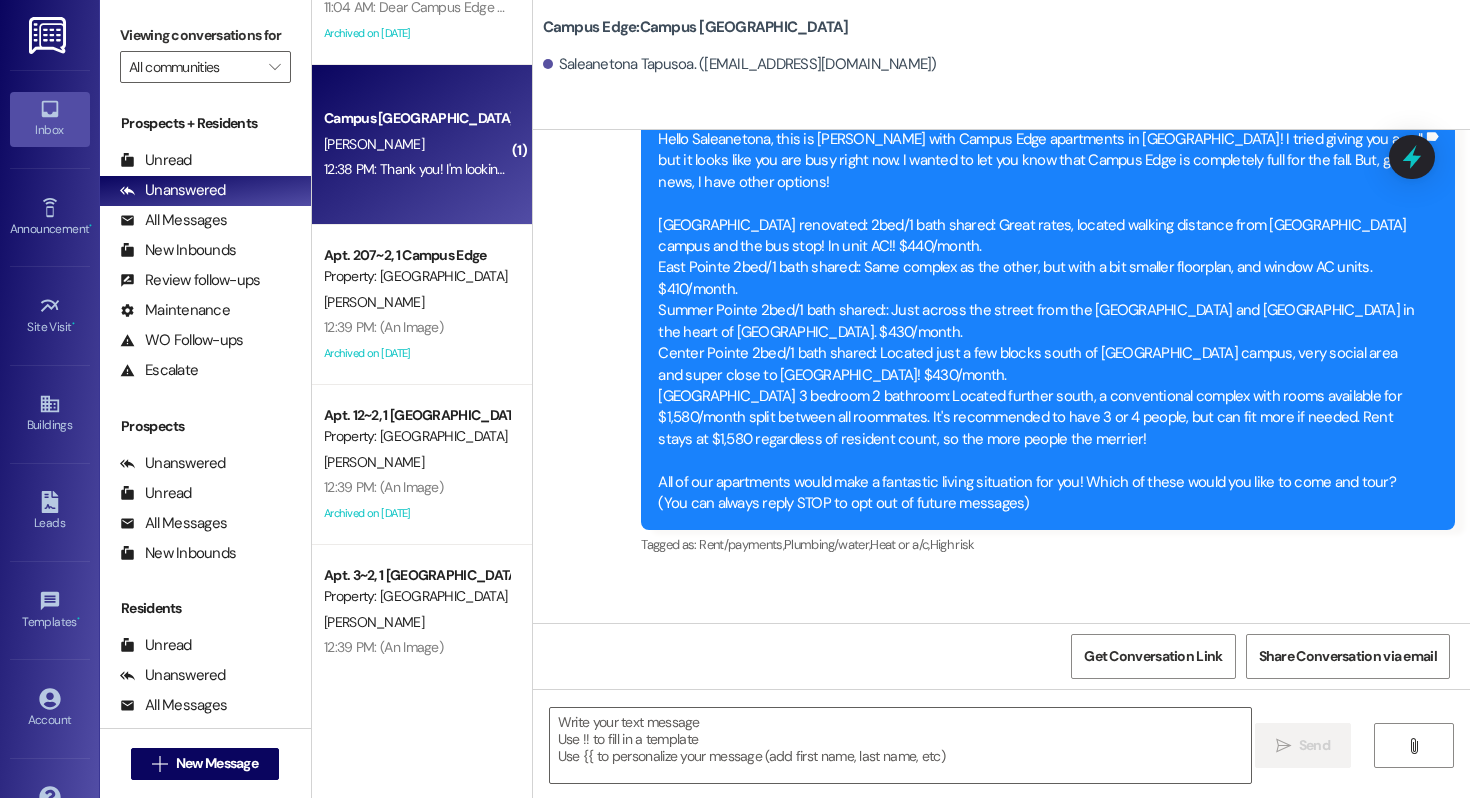 scroll, scrollTop: 496, scrollLeft: 0, axis: vertical 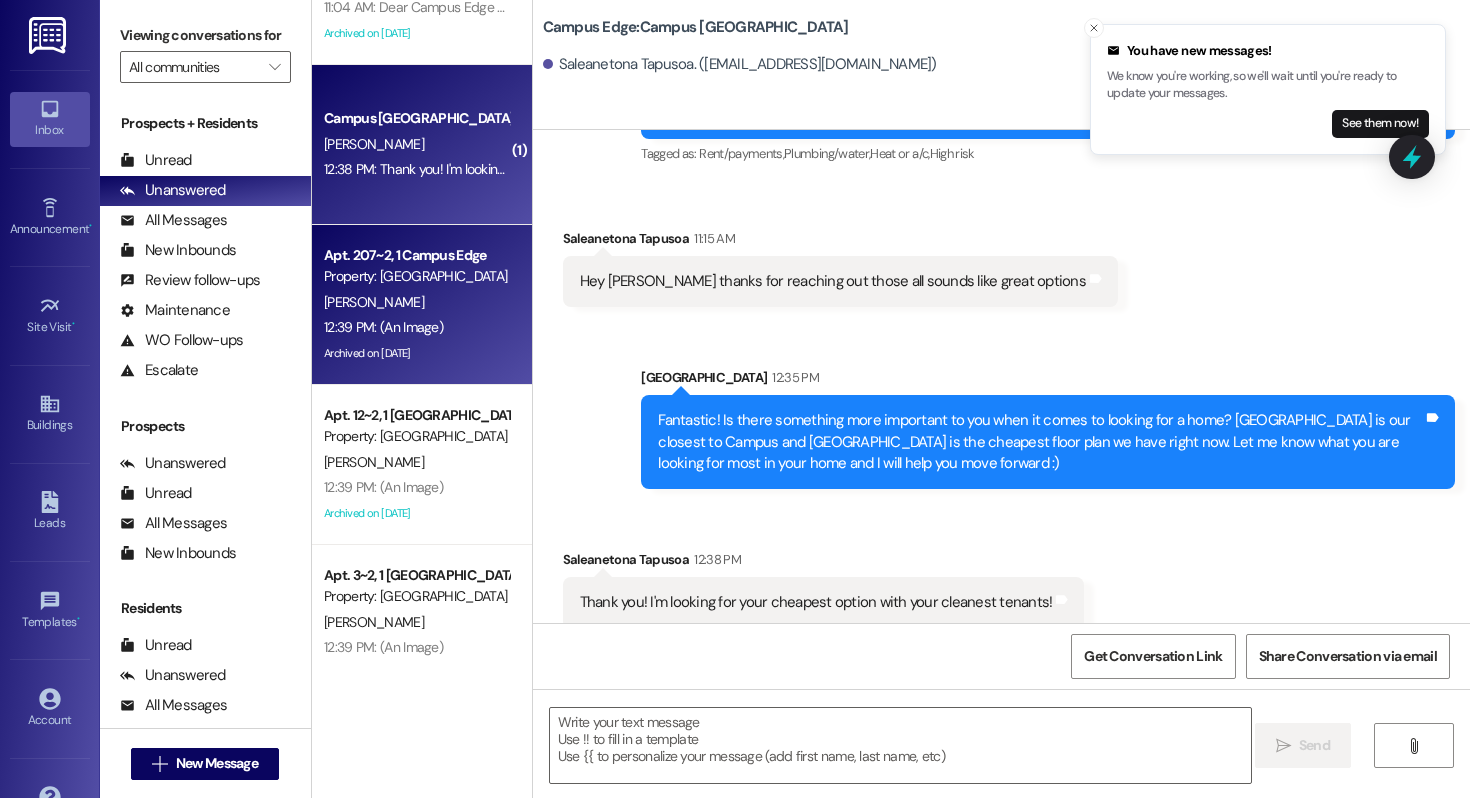 click on "12:39 PM: (An Image) 12:39 PM: (An Image)" at bounding box center [416, 327] 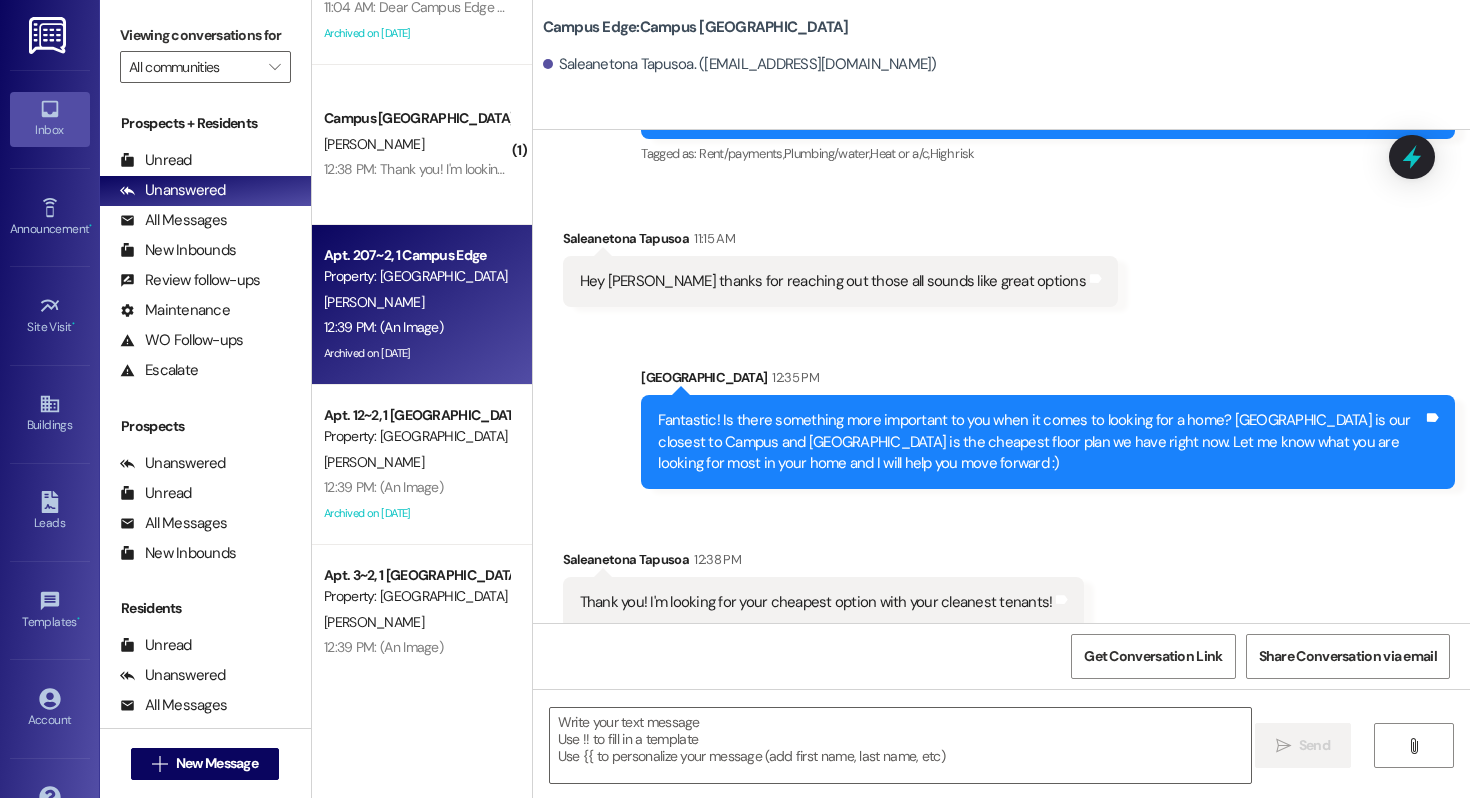 scroll, scrollTop: 23962, scrollLeft: 0, axis: vertical 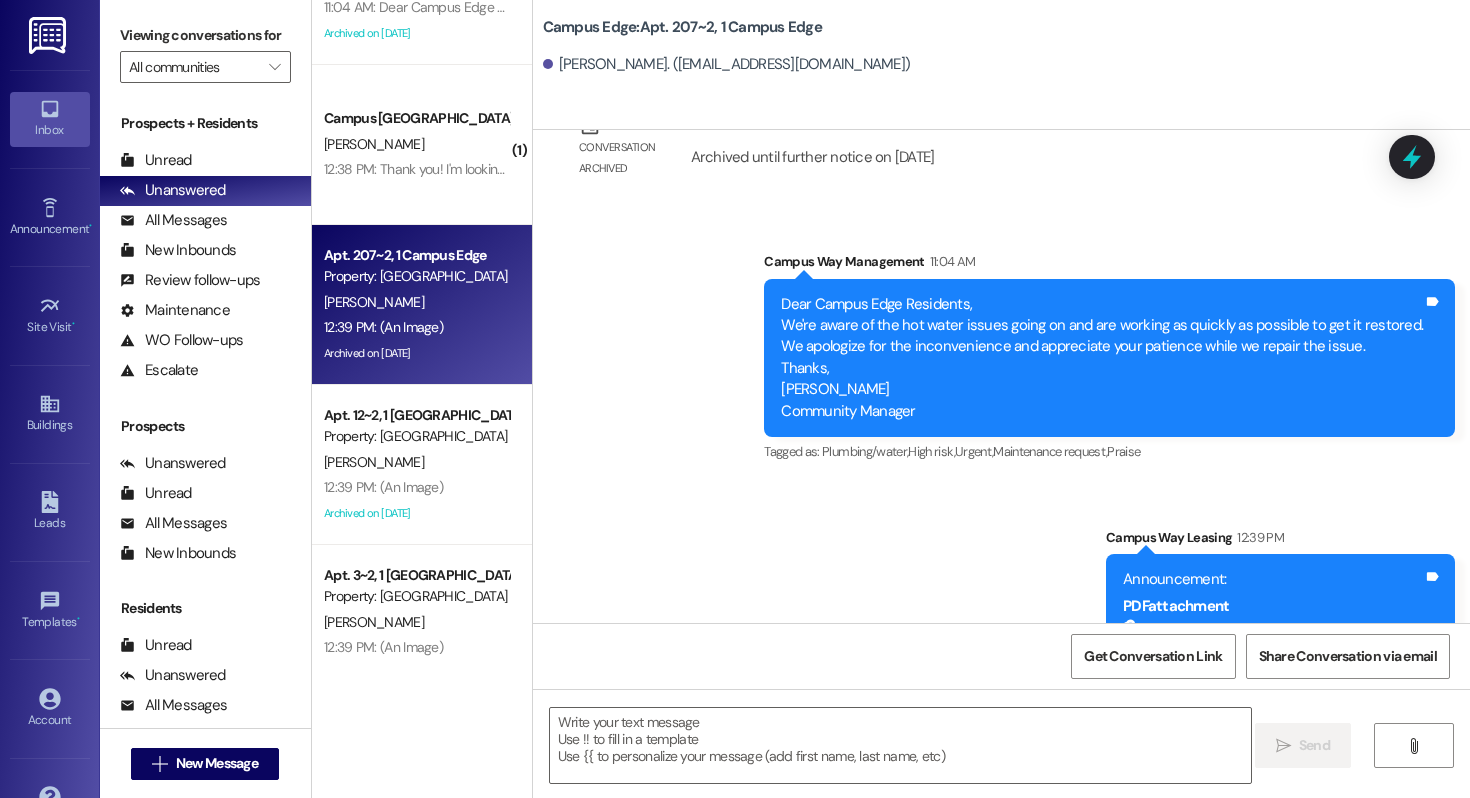 click on "Download" at bounding box center [1273, 634] 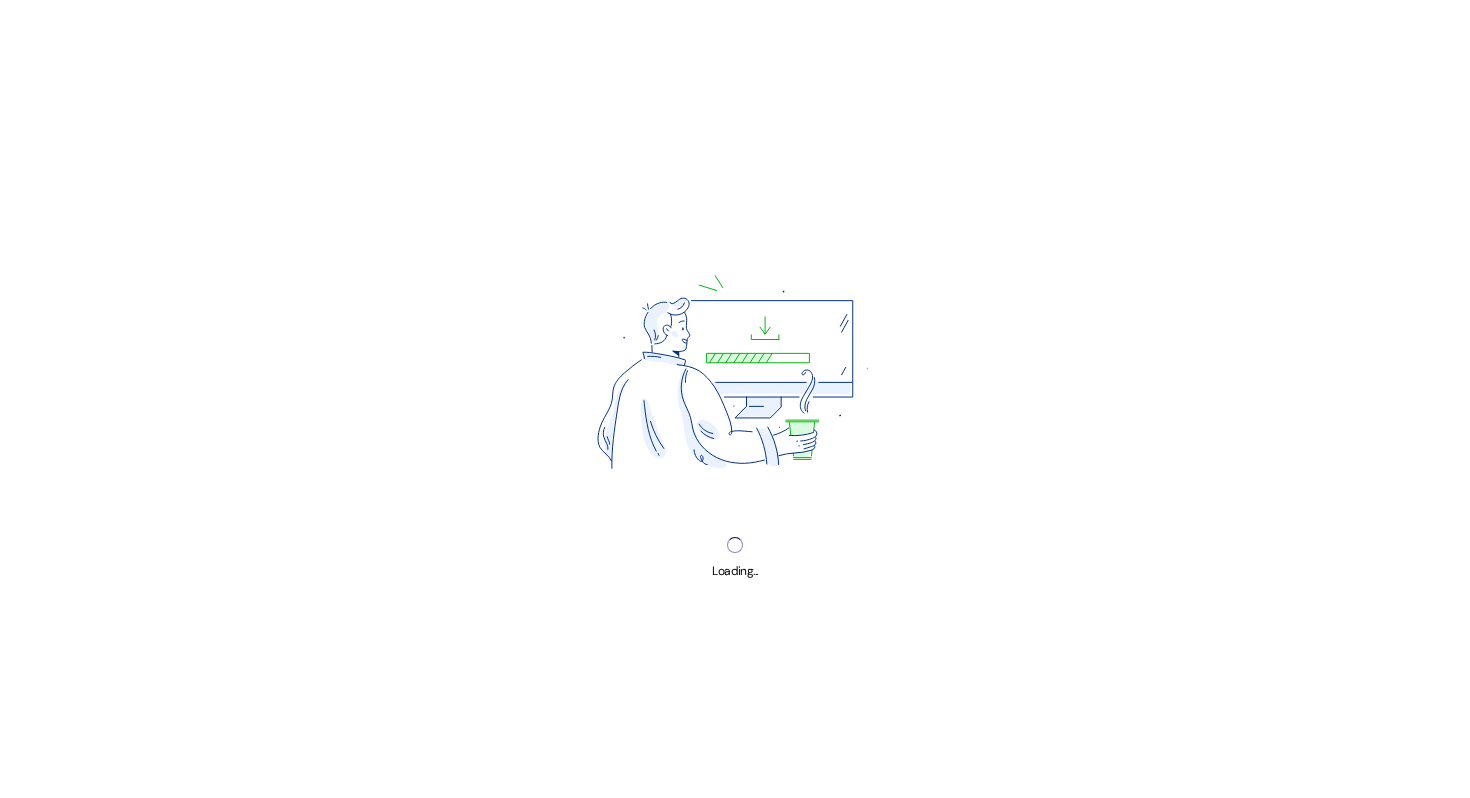 scroll, scrollTop: 0, scrollLeft: 0, axis: both 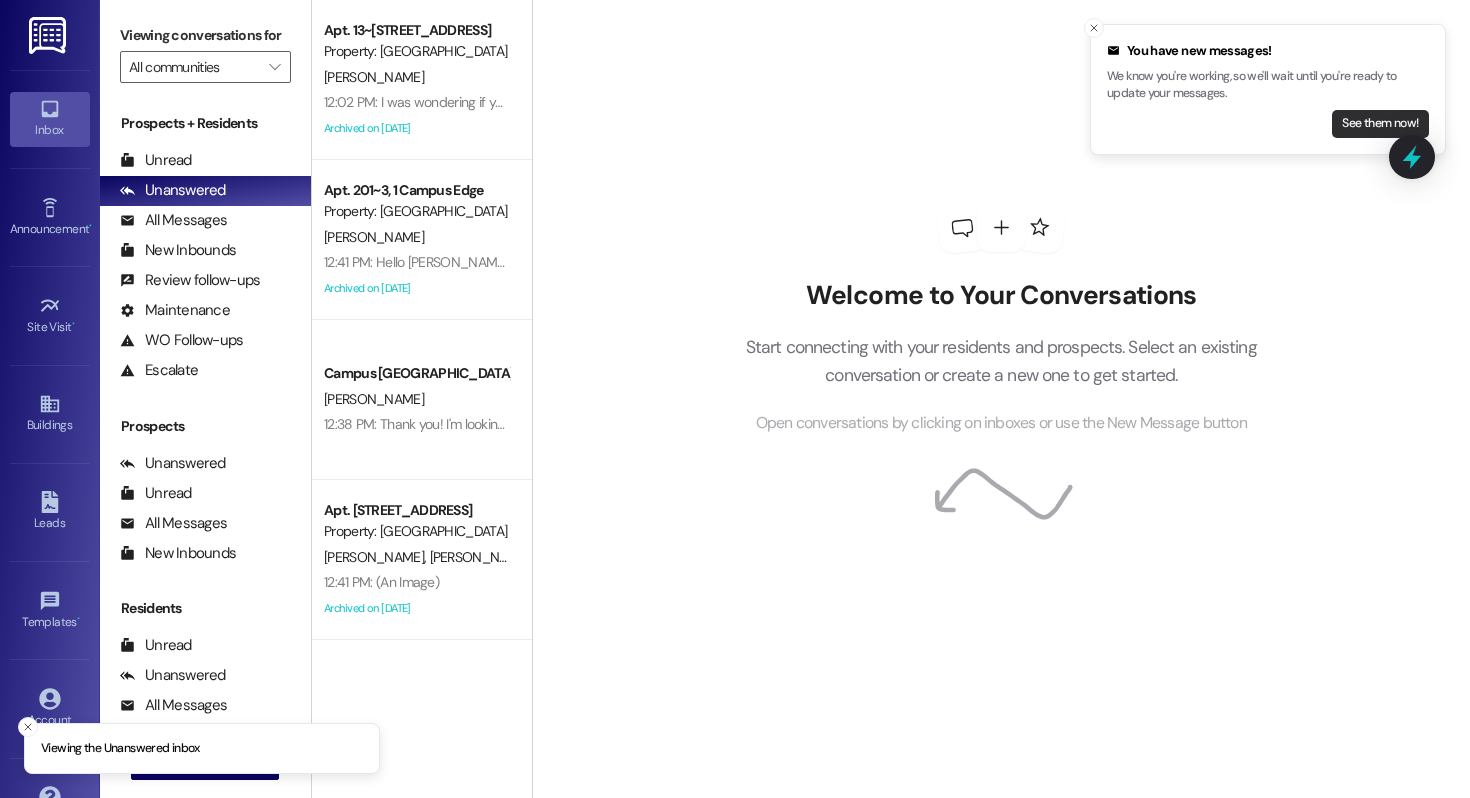 click on "See them now!" at bounding box center (1380, 124) 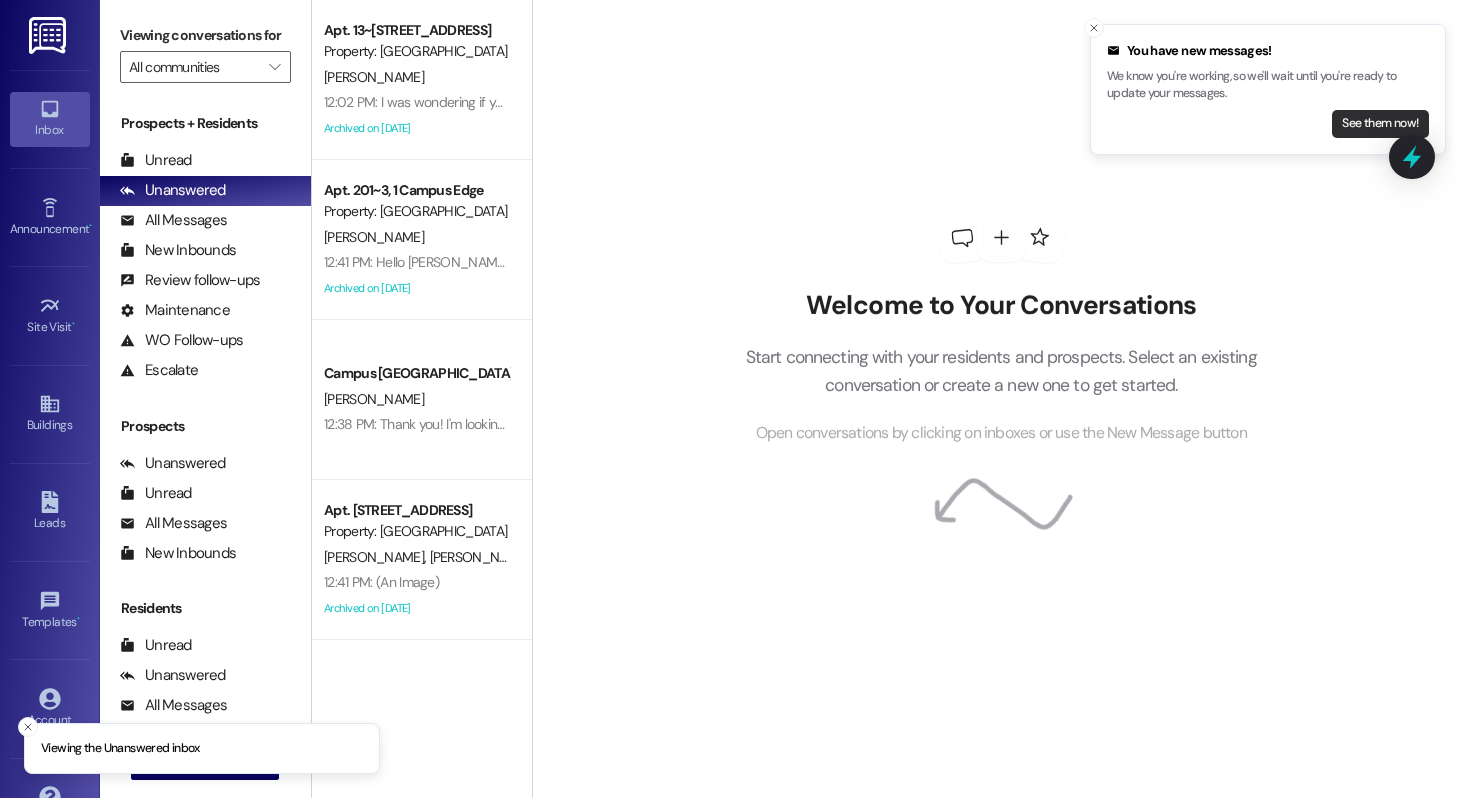 click on "See them now!" at bounding box center (1380, 124) 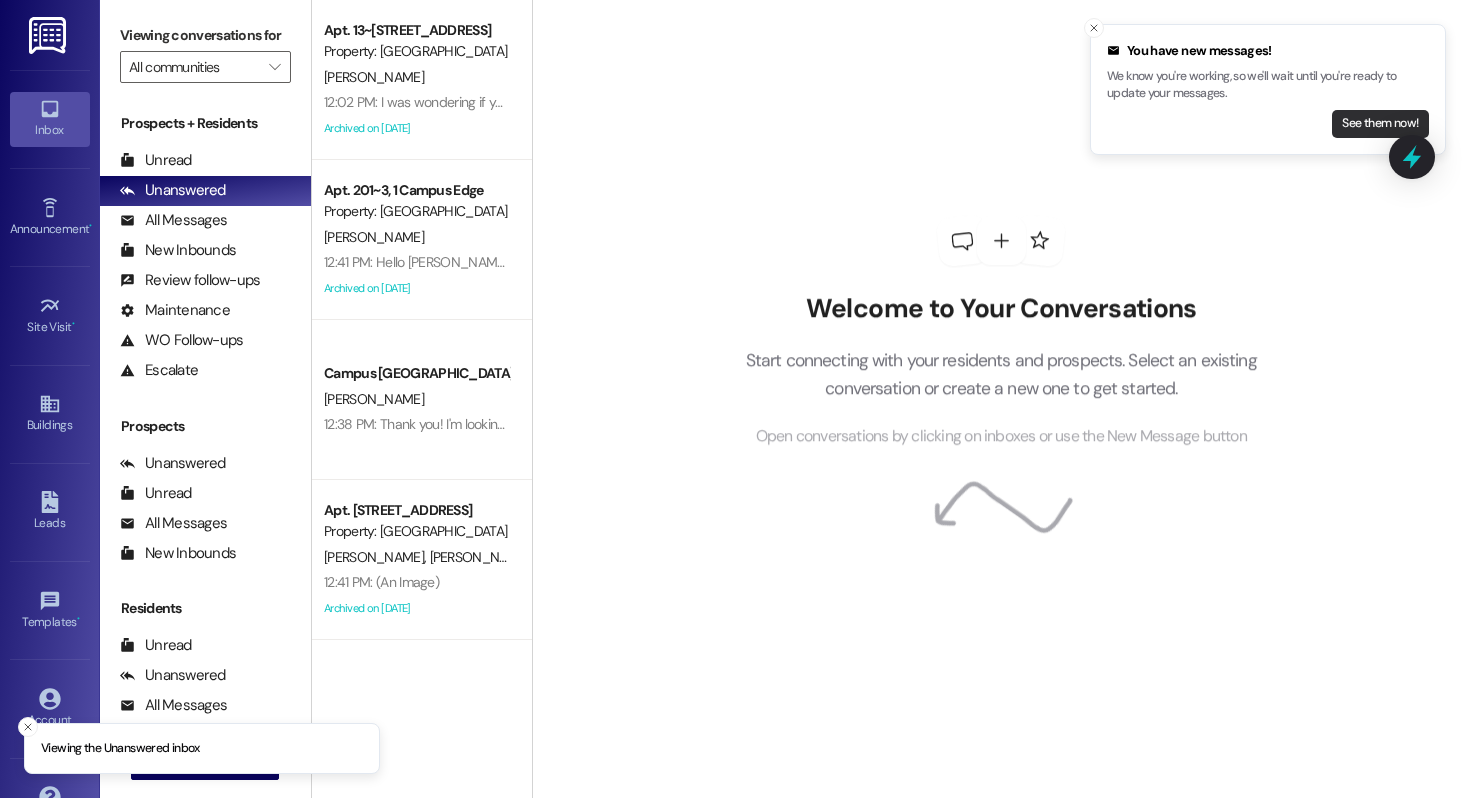 click on "See them now!" at bounding box center [1380, 124] 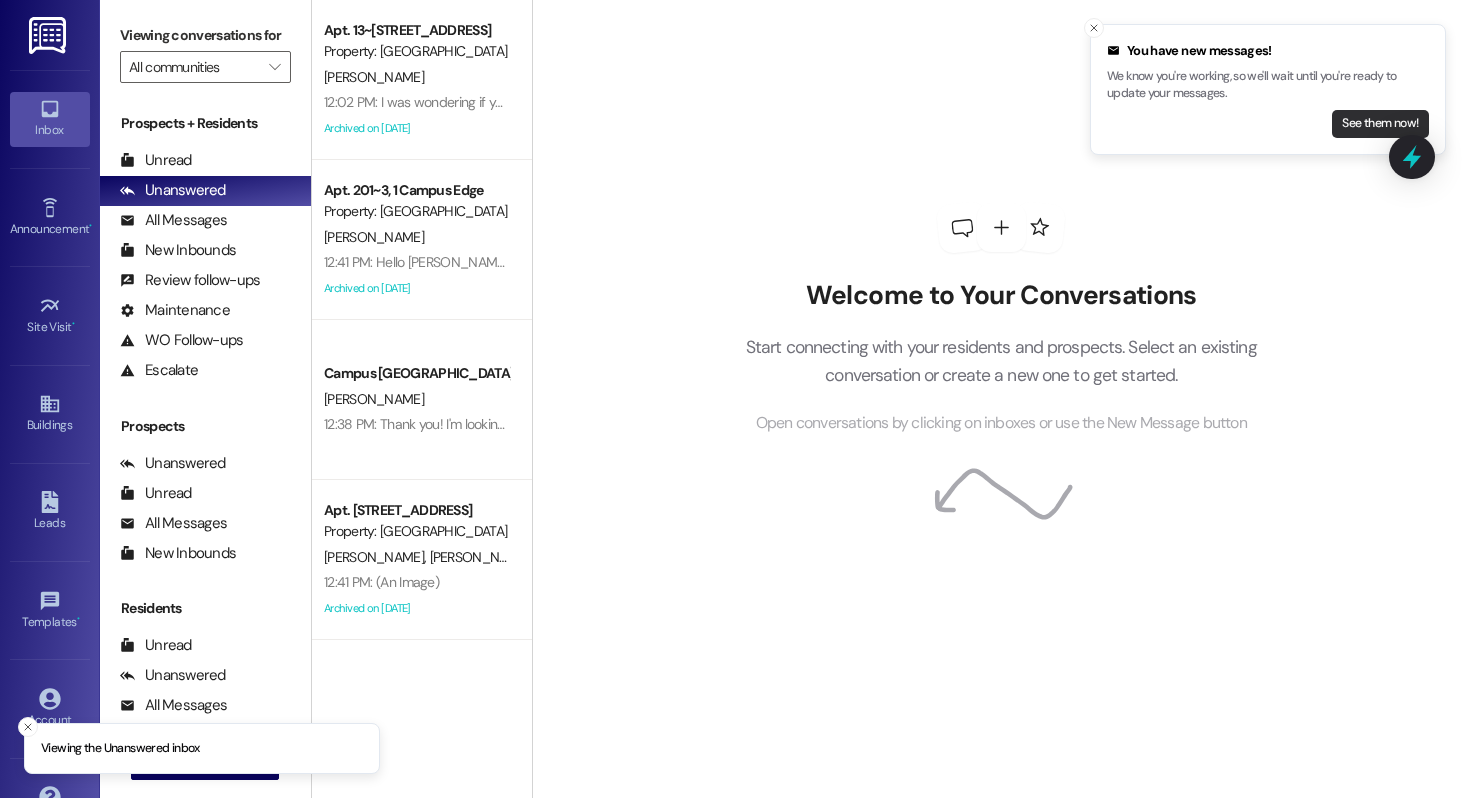 click on "See them now!" at bounding box center [1380, 124] 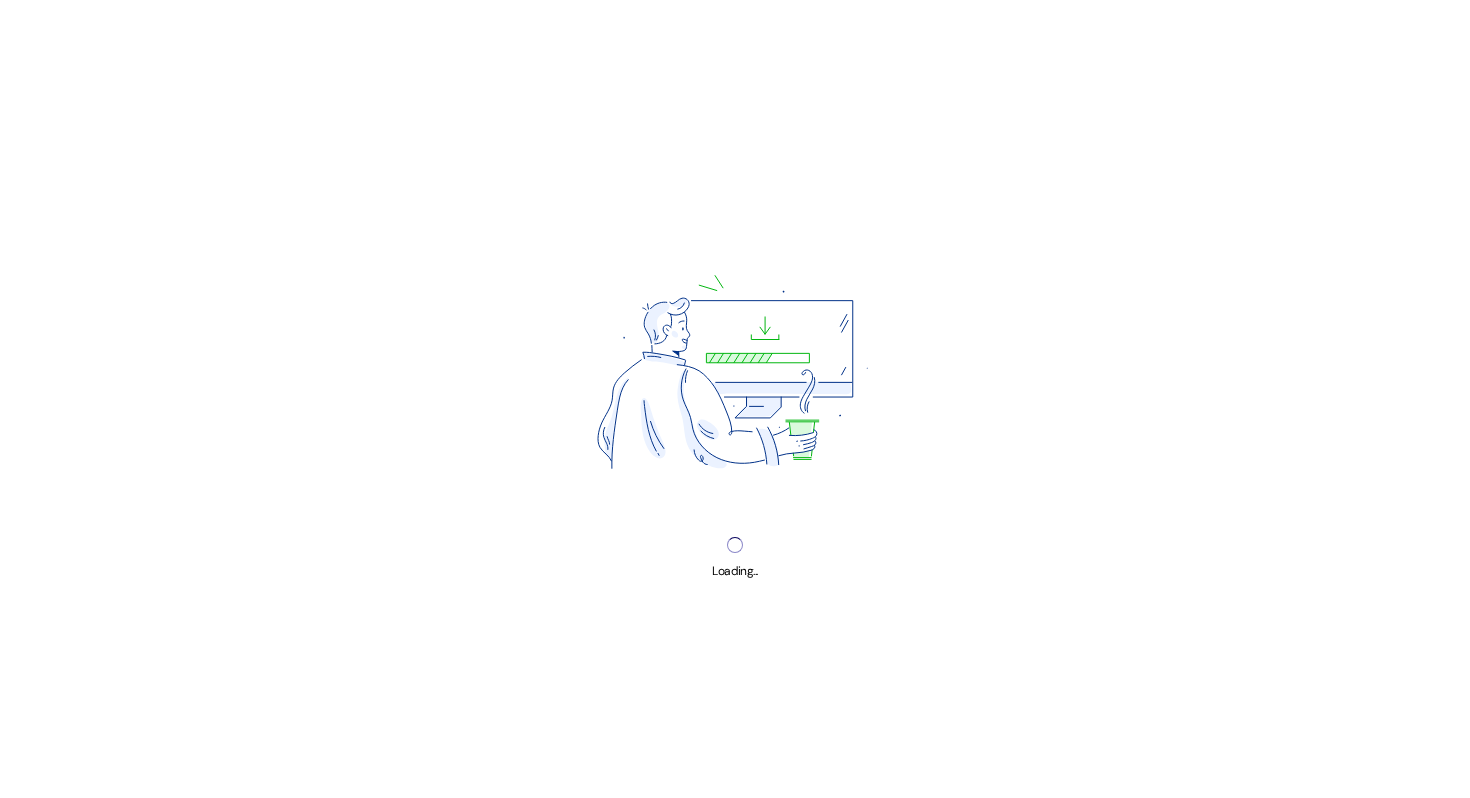 scroll, scrollTop: 0, scrollLeft: 0, axis: both 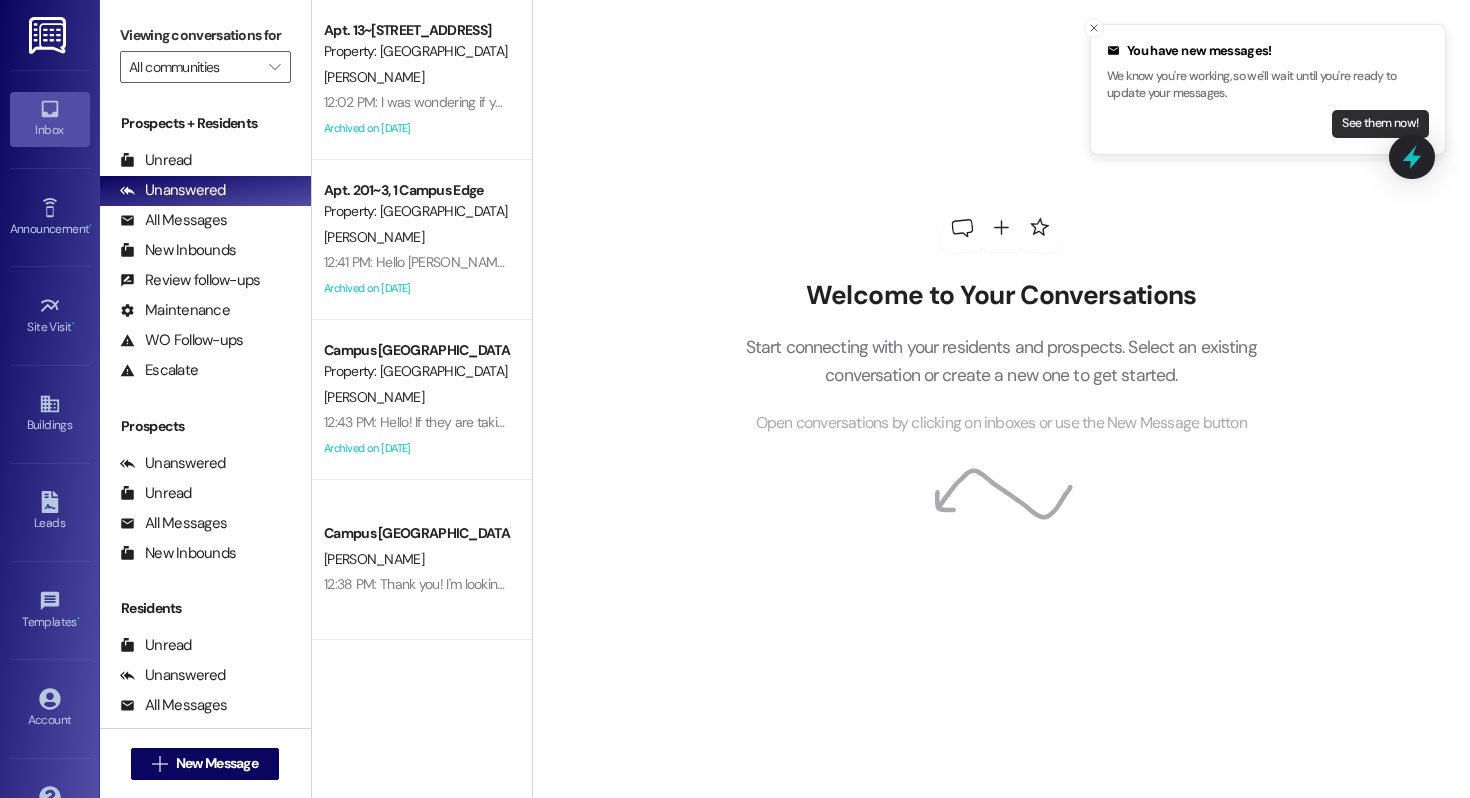 click on "See them now!" at bounding box center [1380, 124] 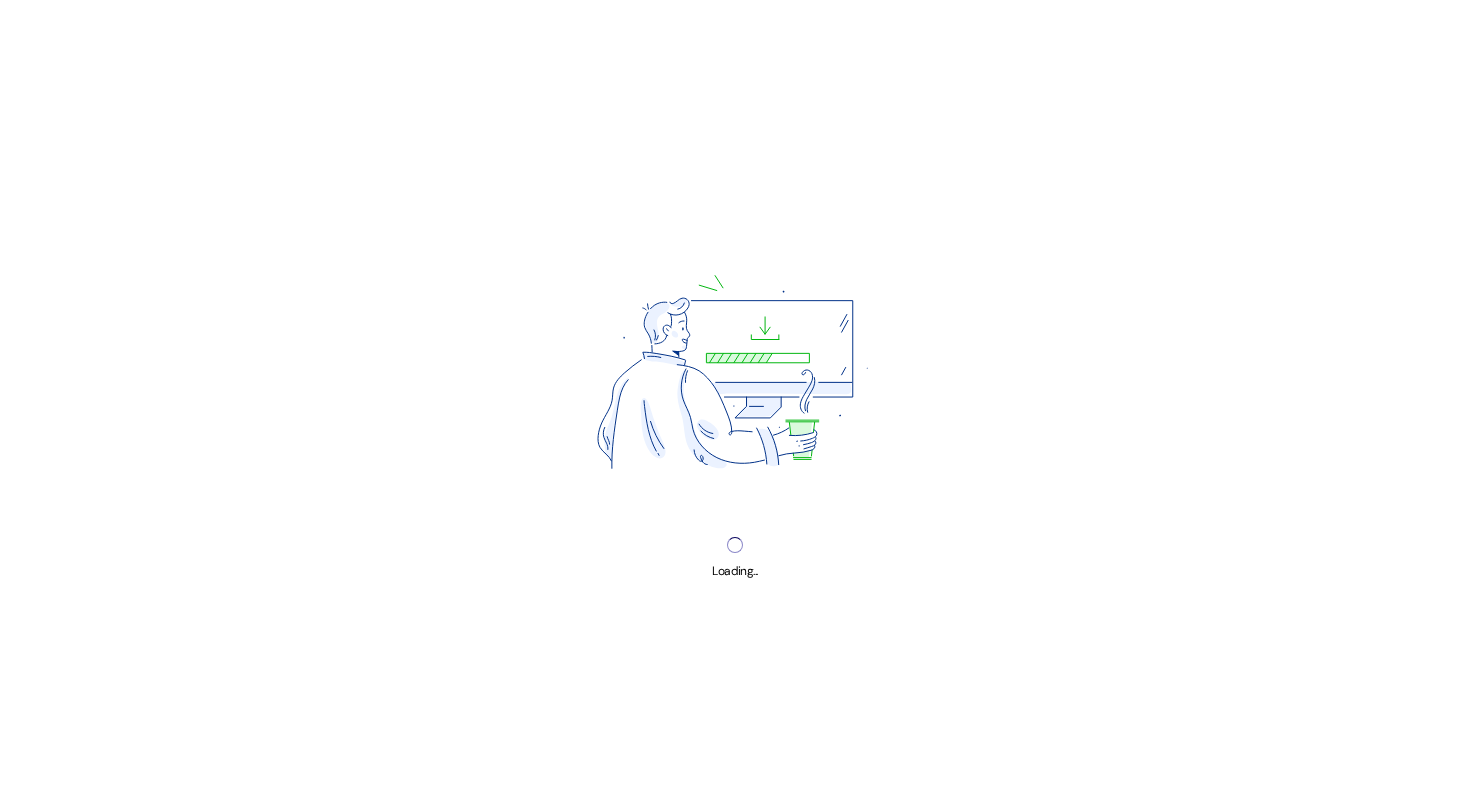scroll, scrollTop: 0, scrollLeft: 0, axis: both 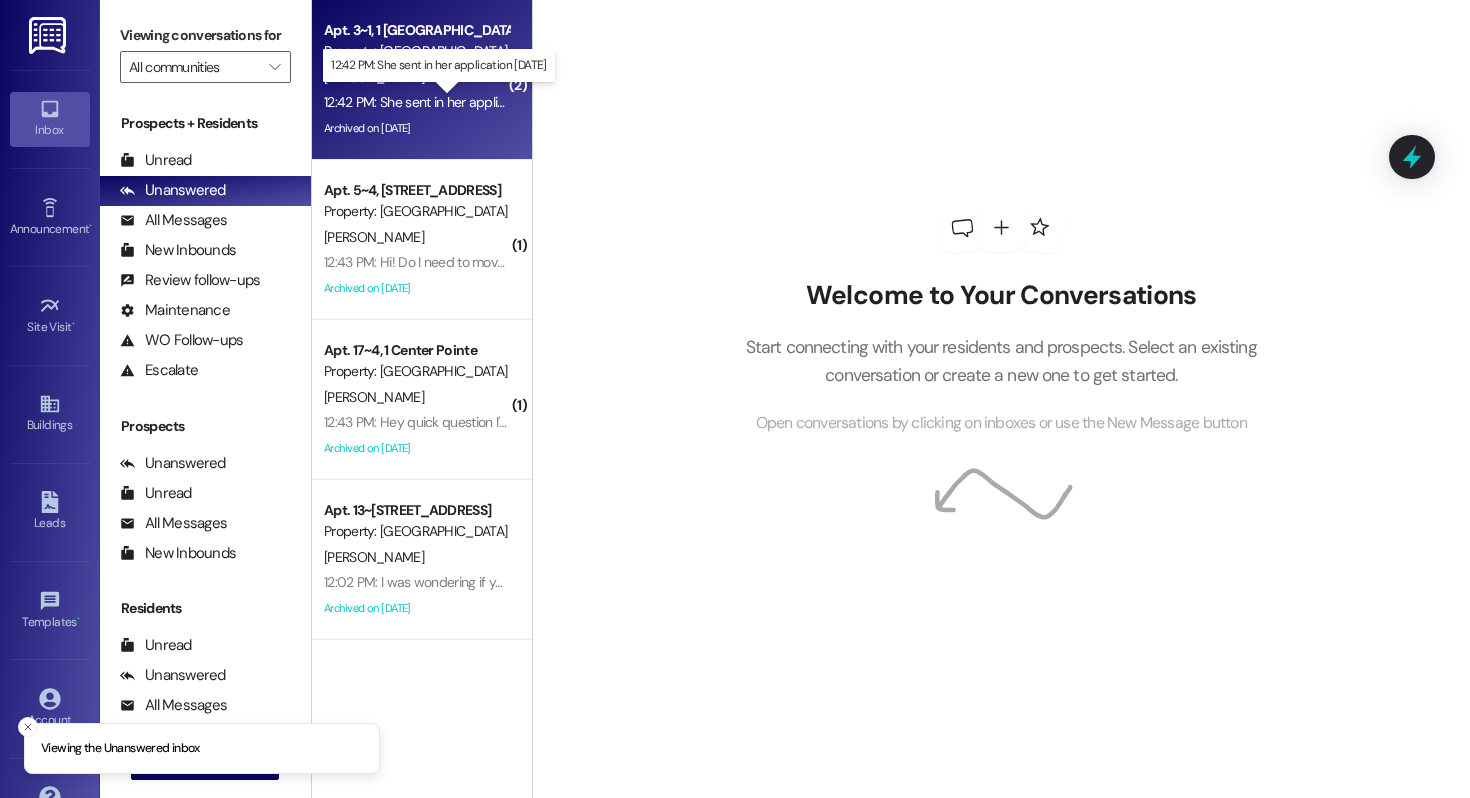 click on "12:42 PM: She sent in her application [DATE] 12:42 PM: She sent in her application [DATE]" at bounding box center [448, 102] 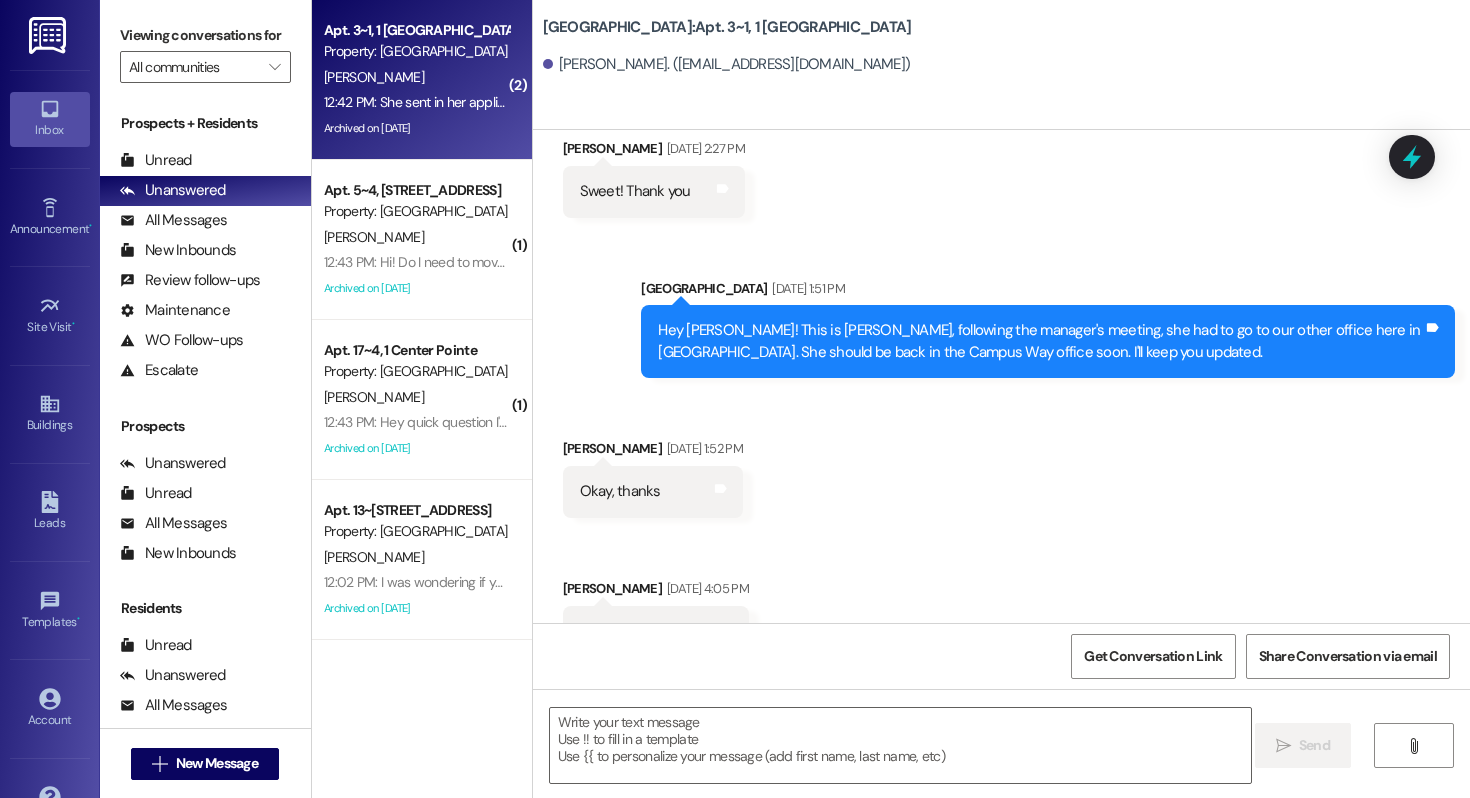 scroll, scrollTop: 8028, scrollLeft: 0, axis: vertical 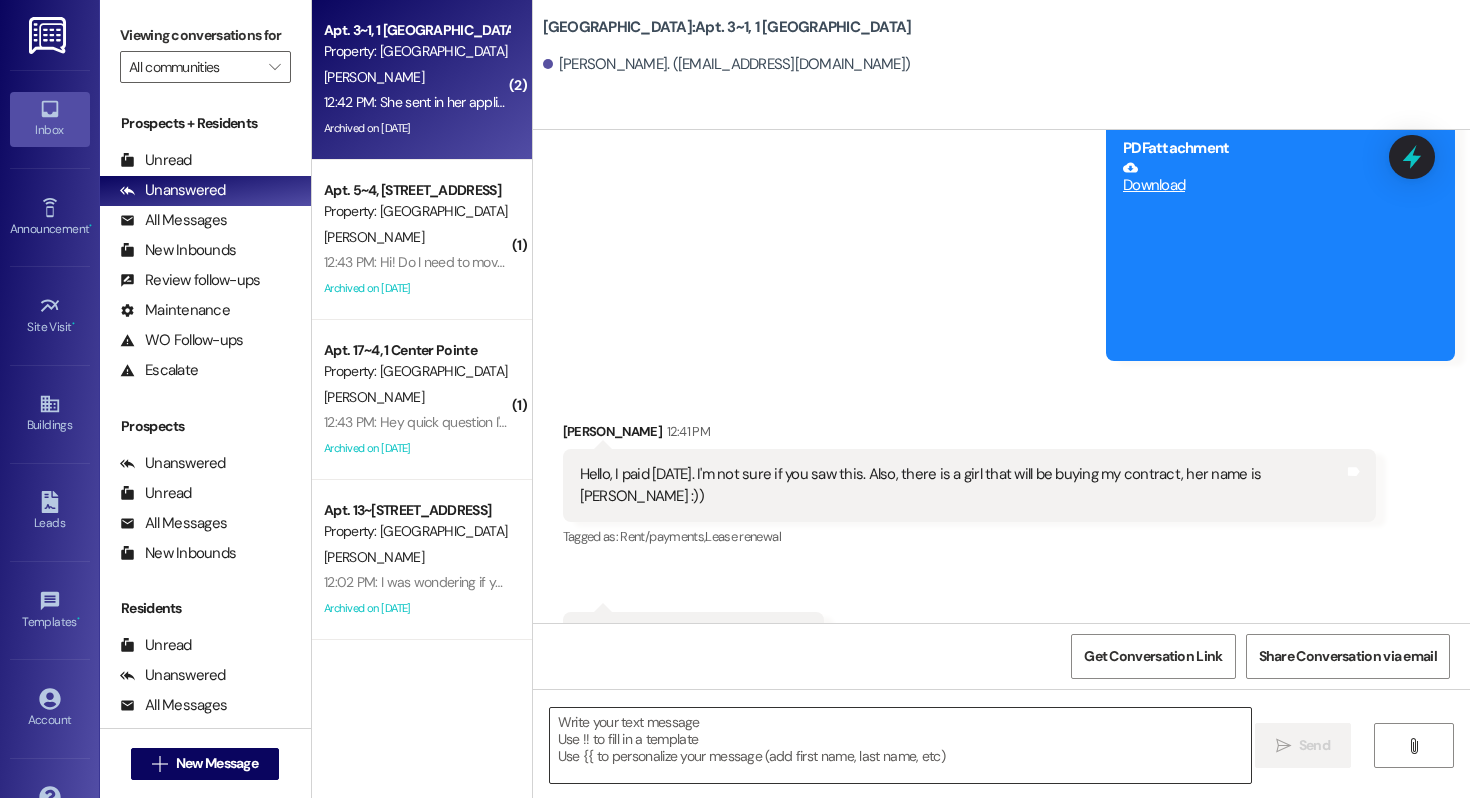 click at bounding box center (900, 745) 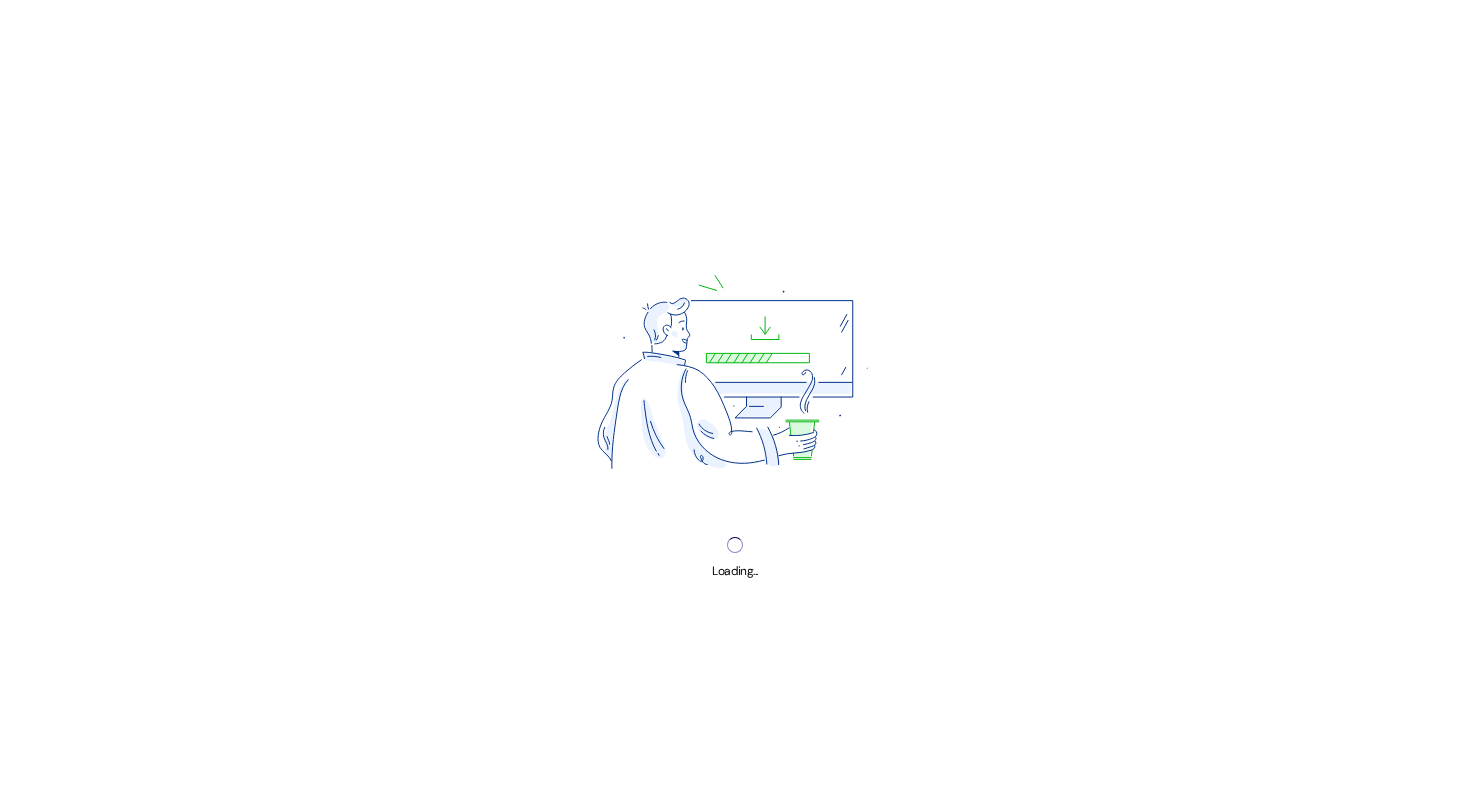 scroll, scrollTop: 0, scrollLeft: 0, axis: both 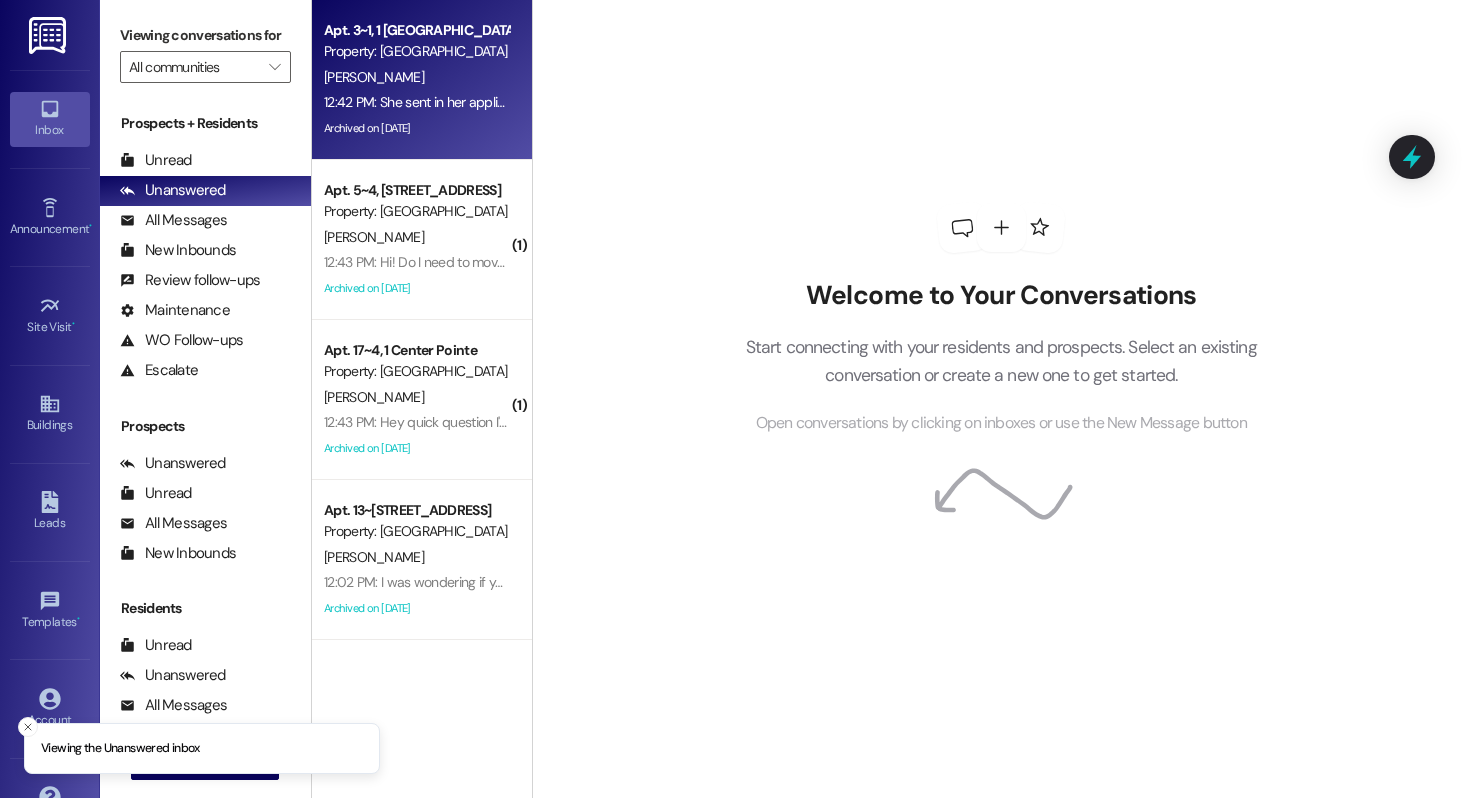 click on "Archived on [DATE]" at bounding box center [416, 128] 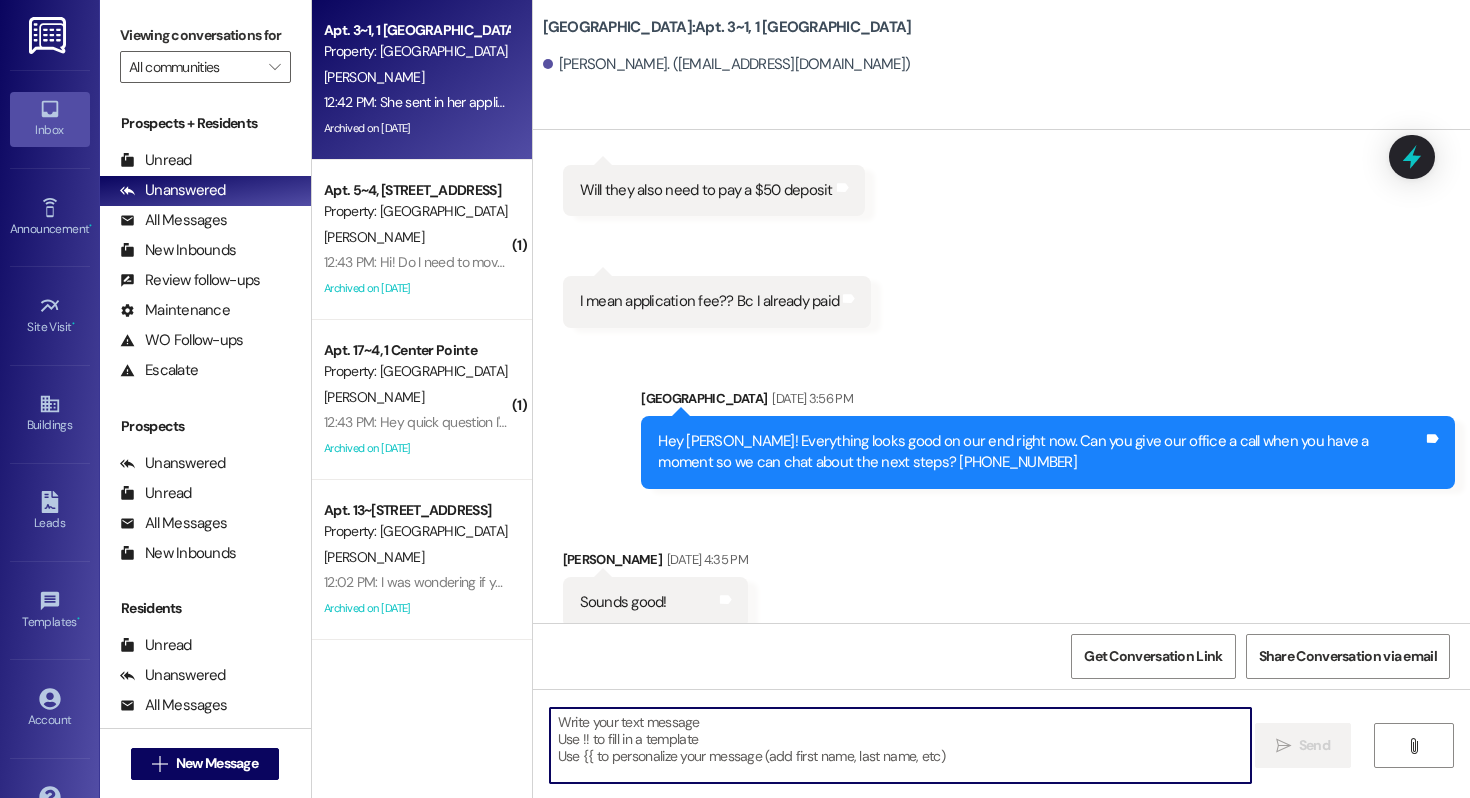 click at bounding box center [900, 745] 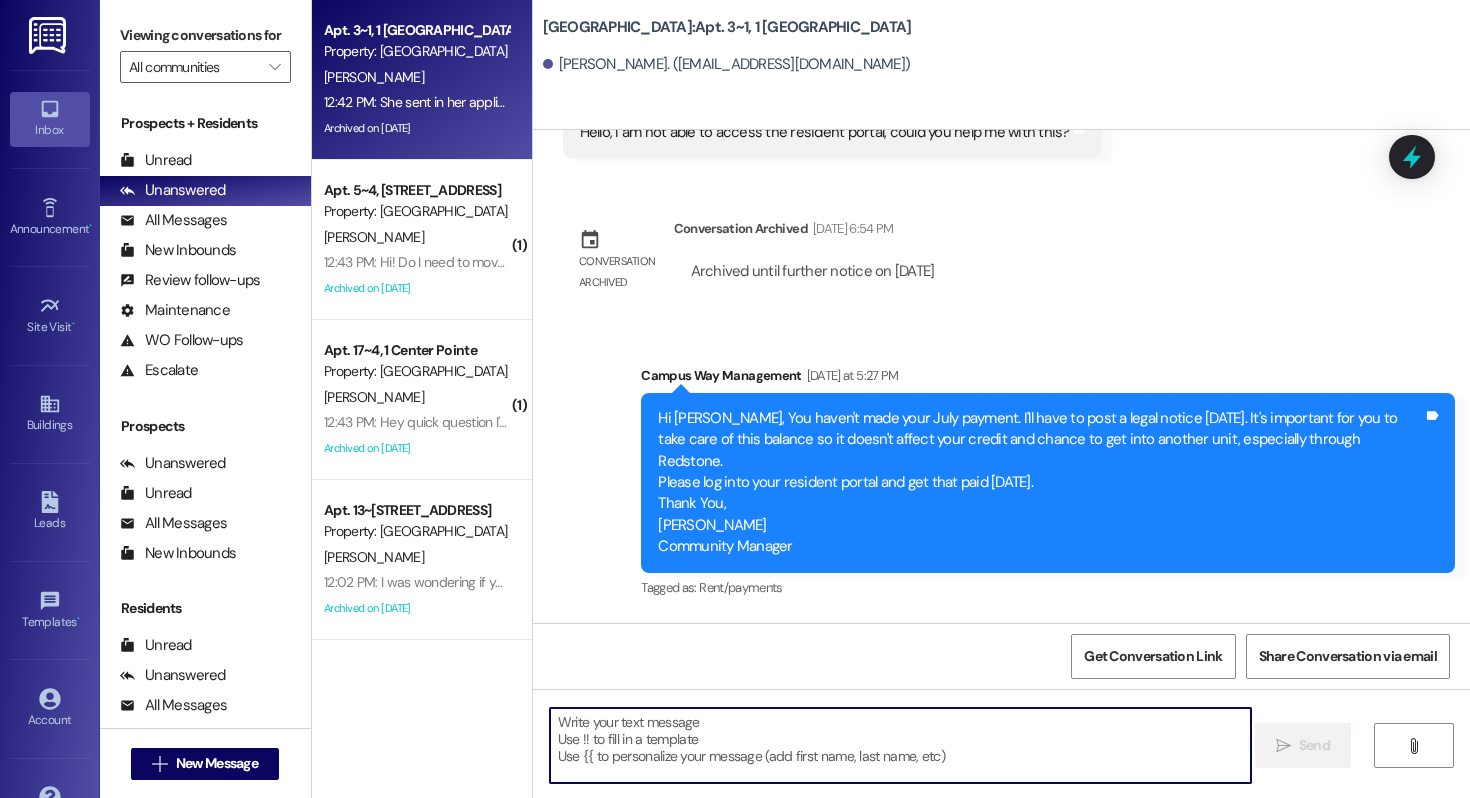 scroll, scrollTop: 8028, scrollLeft: 0, axis: vertical 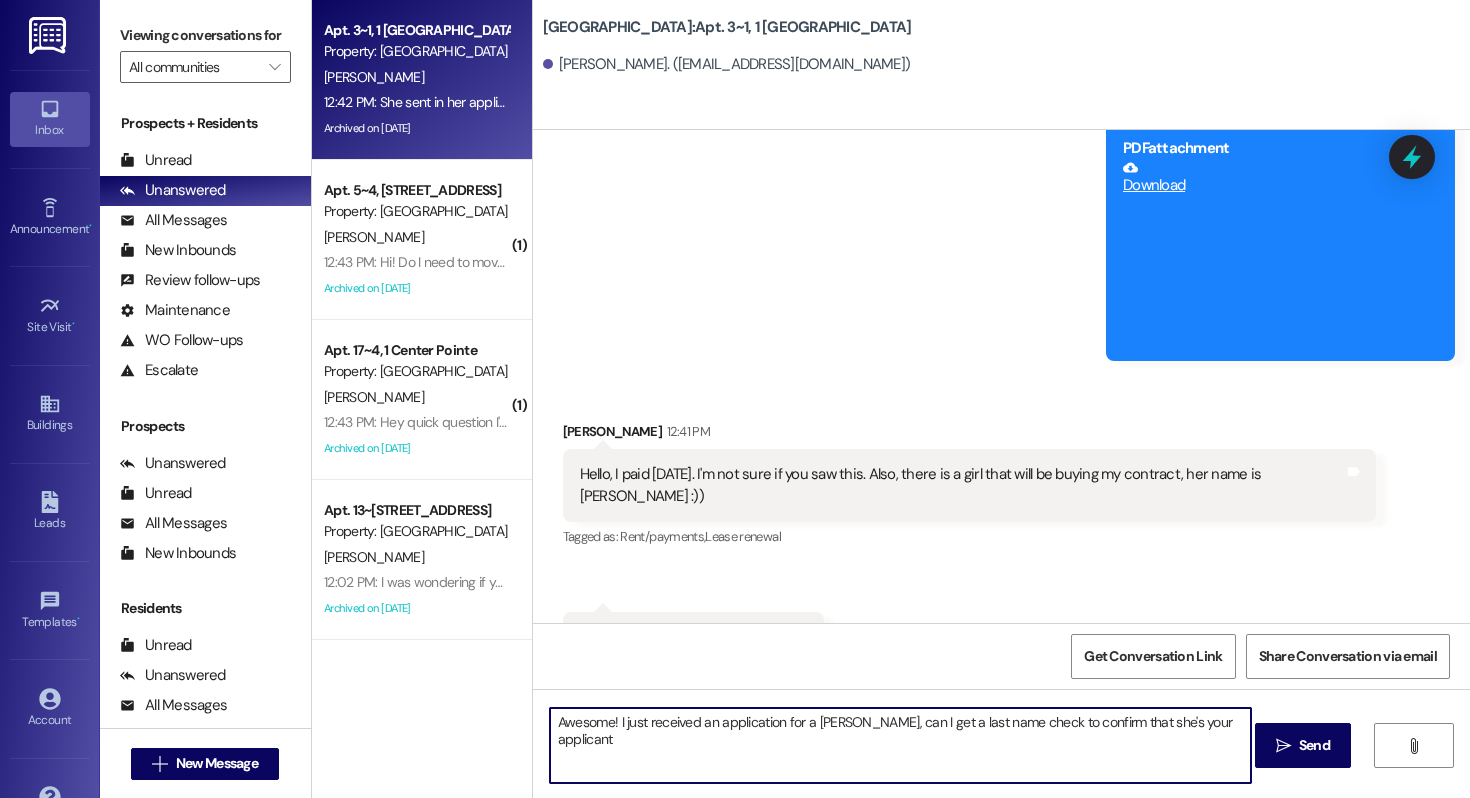 type on "Awesome! I just received an application for a Liliana, can I get a last name check to confirm that she's your applicant?" 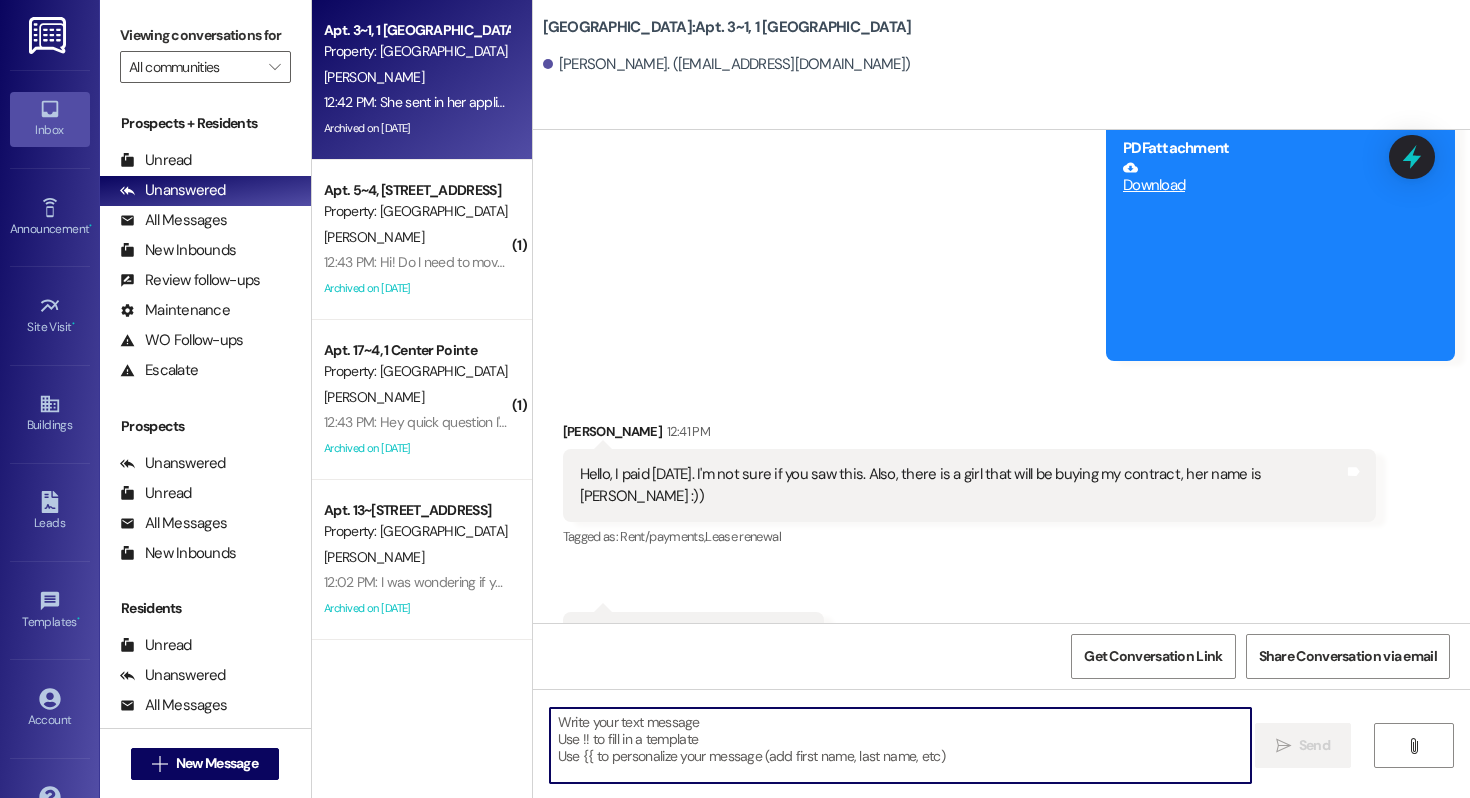 scroll, scrollTop: 8286, scrollLeft: 0, axis: vertical 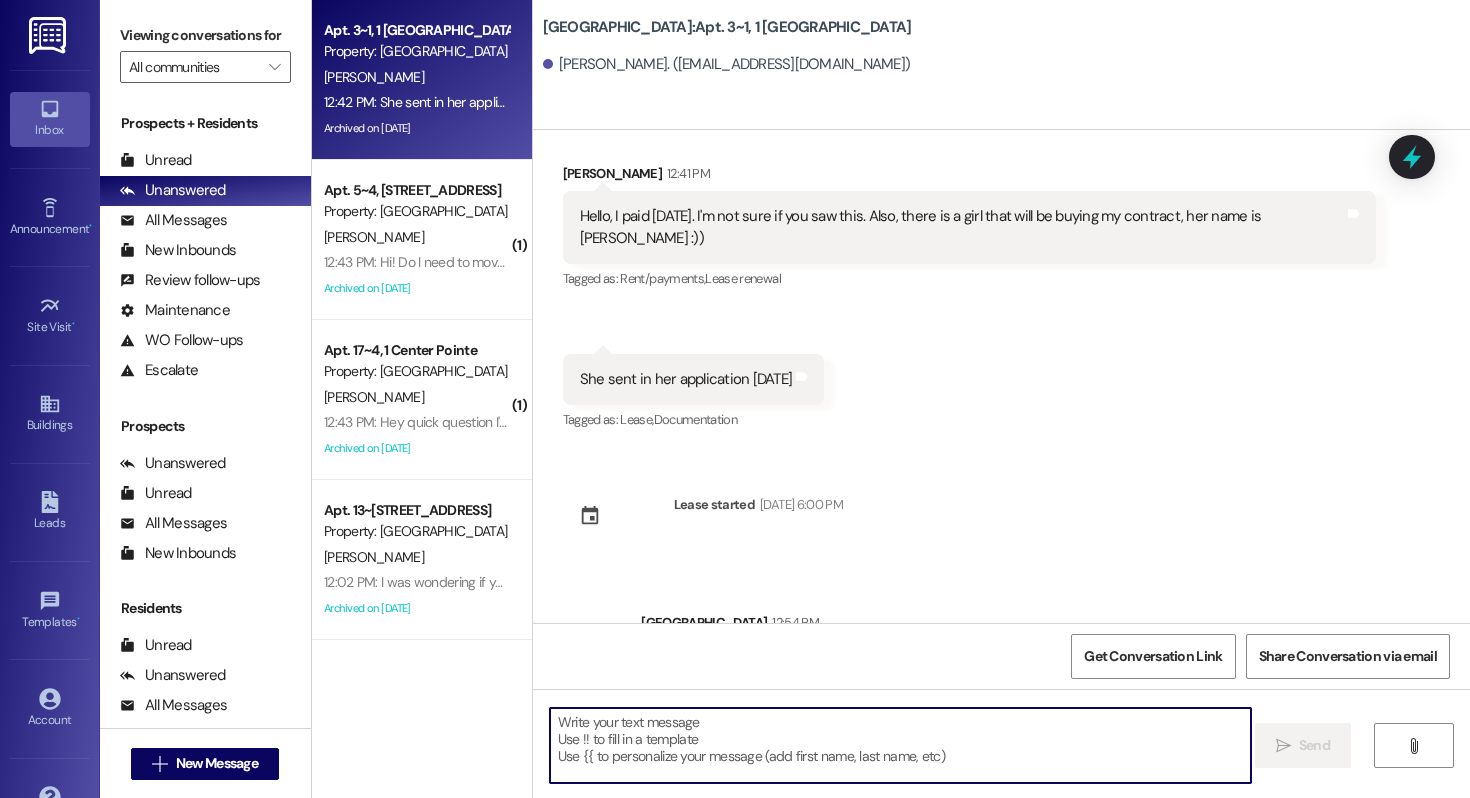 click at bounding box center [900, 745] 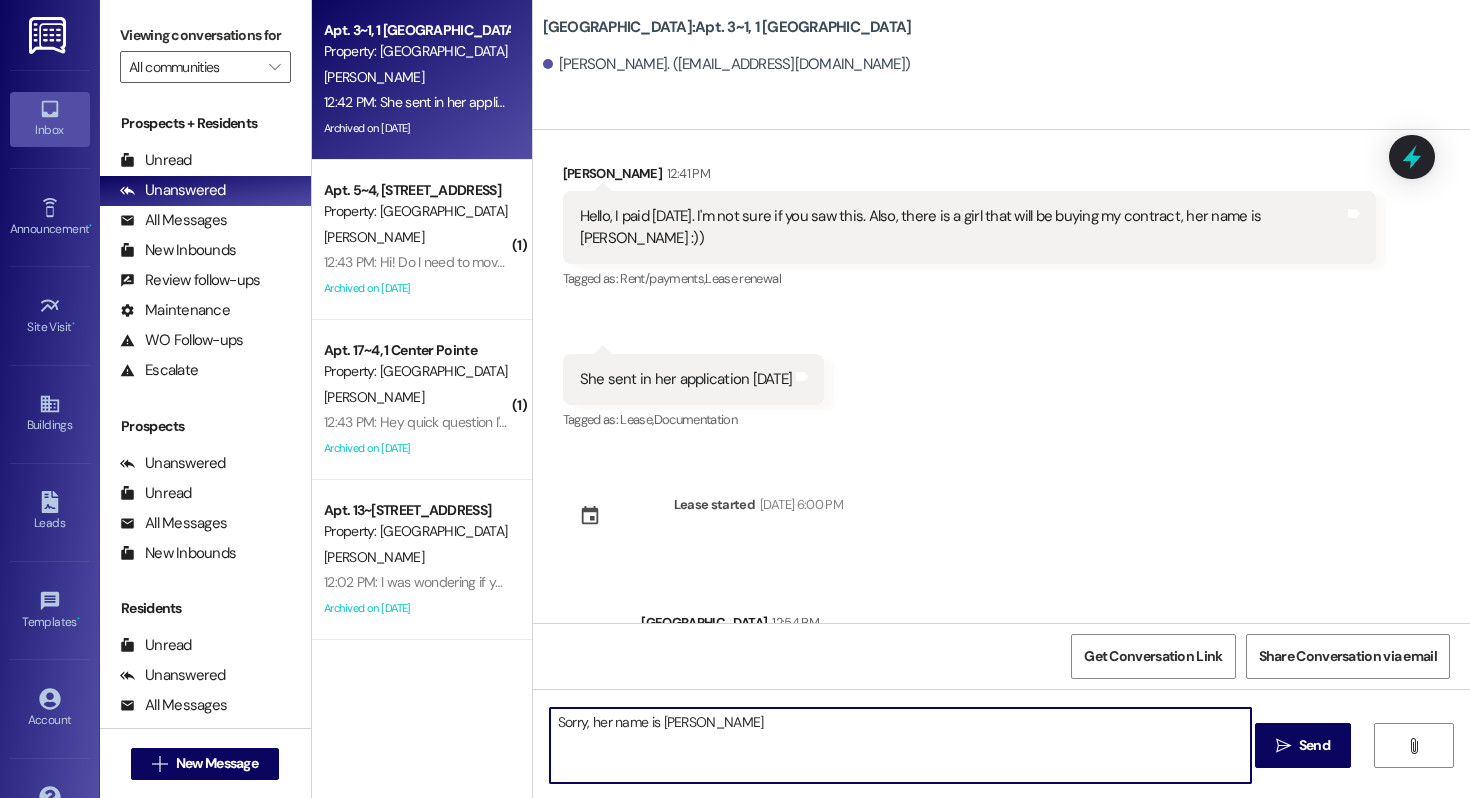 type on "Sorry, her name is Lillian" 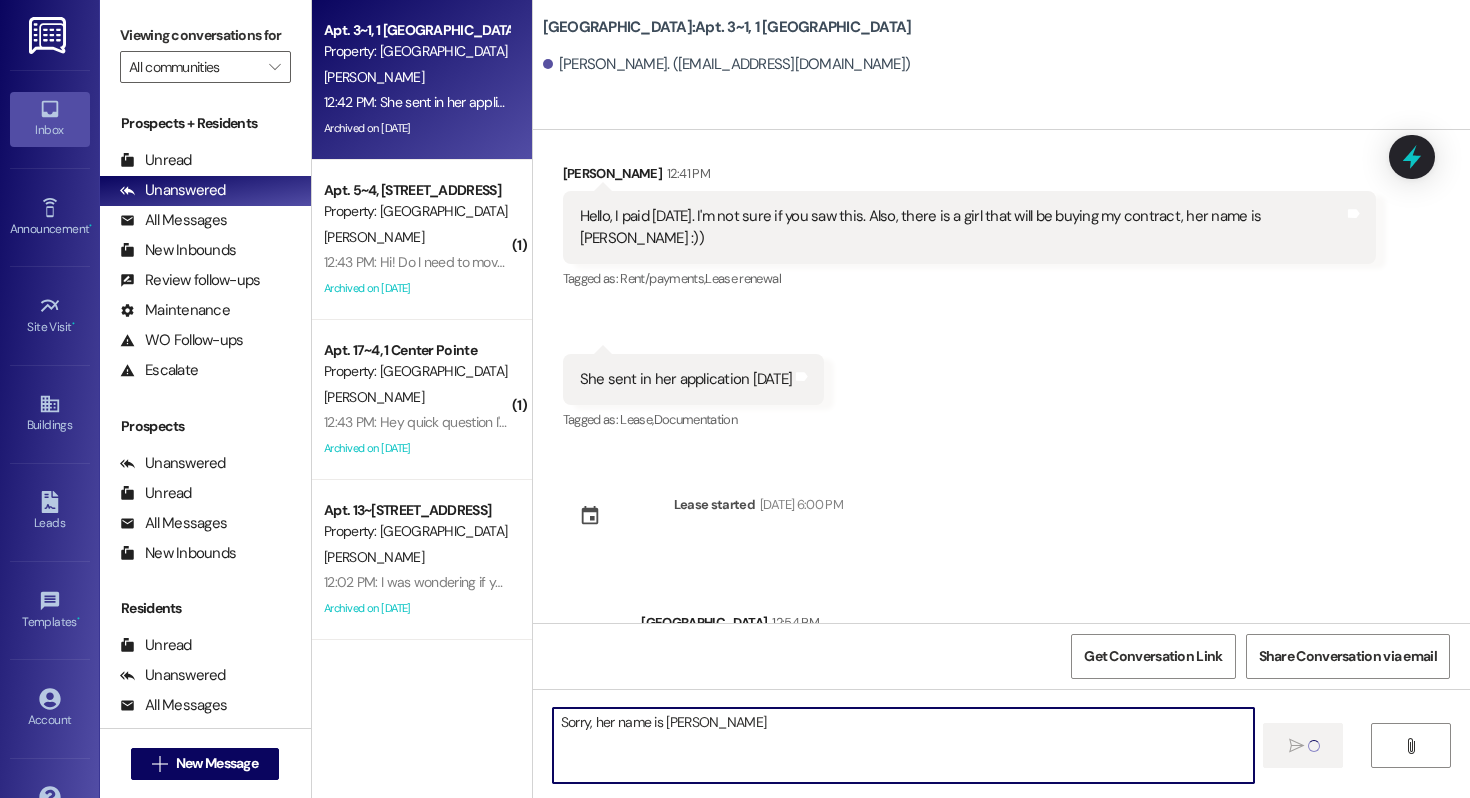 type 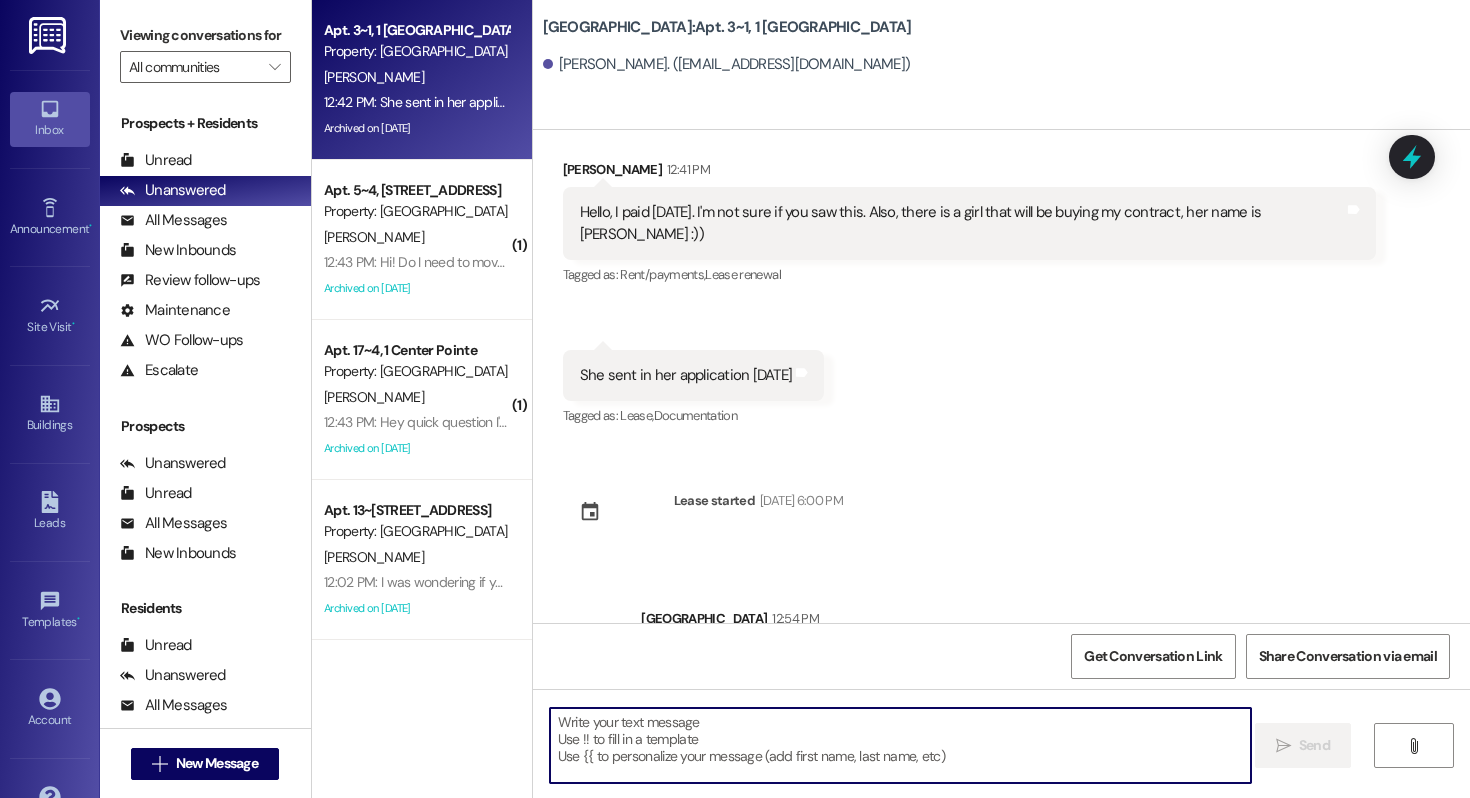 scroll, scrollTop: 8425, scrollLeft: 0, axis: vertical 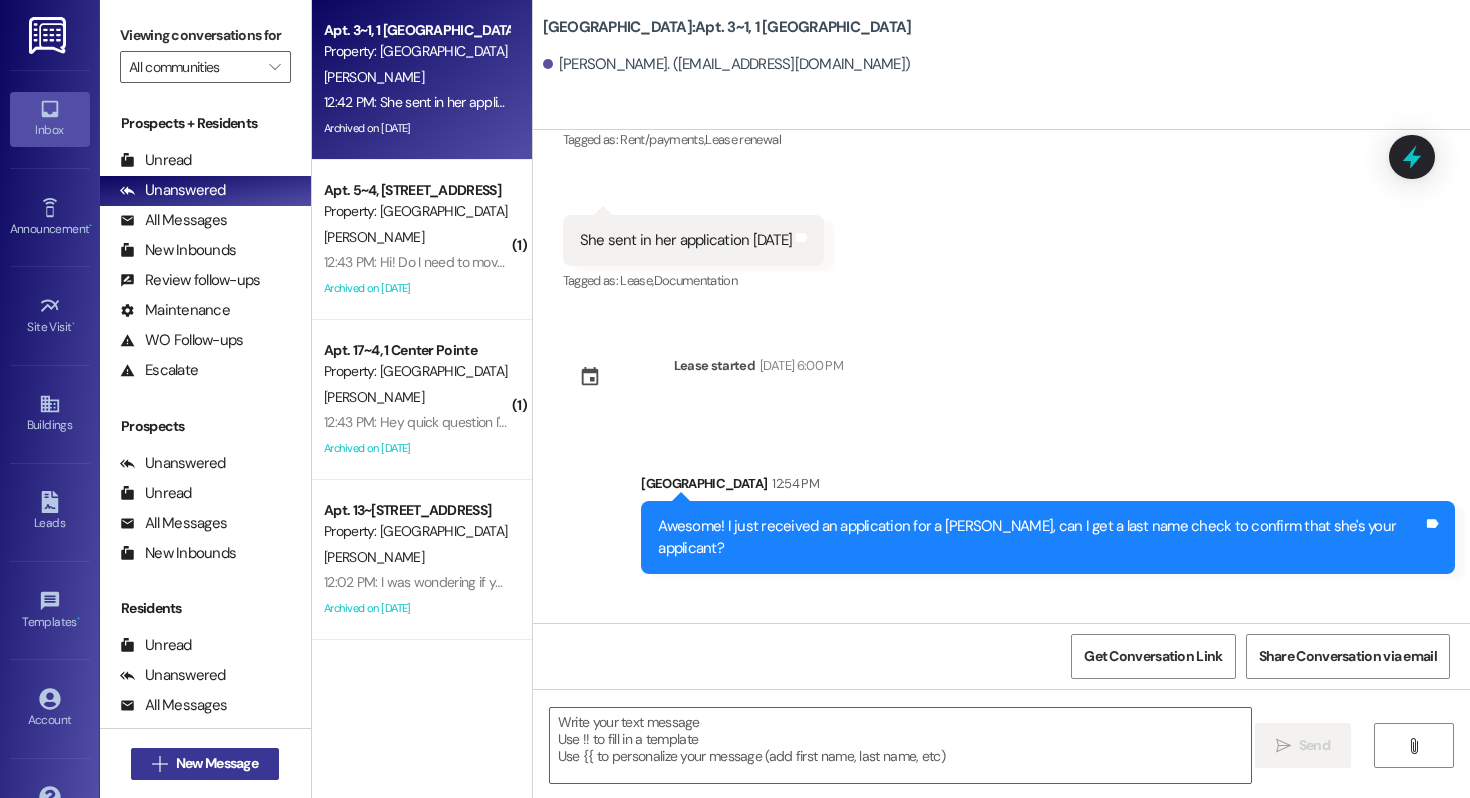 click on "" at bounding box center (159, 764) 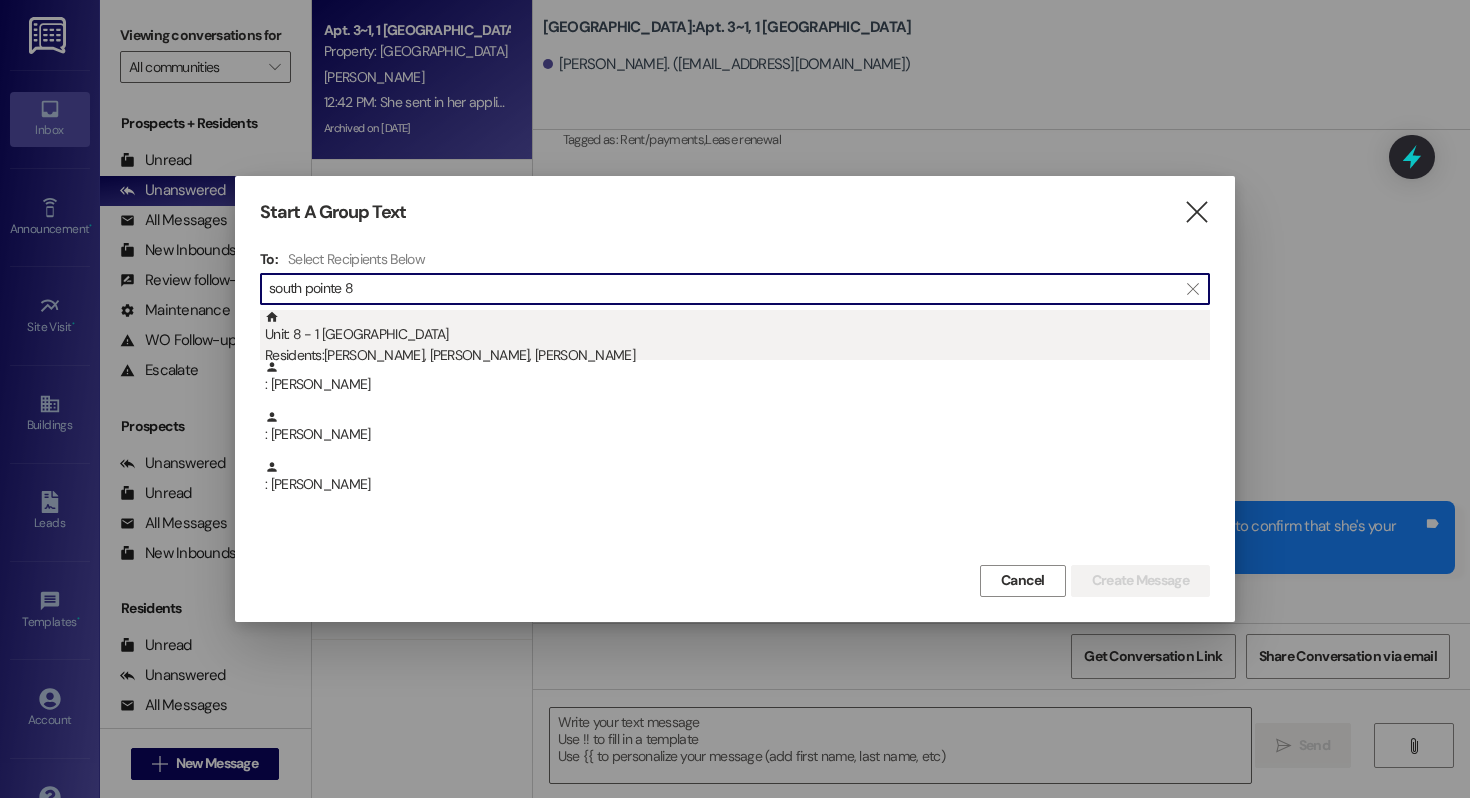 type on "south pointe 8" 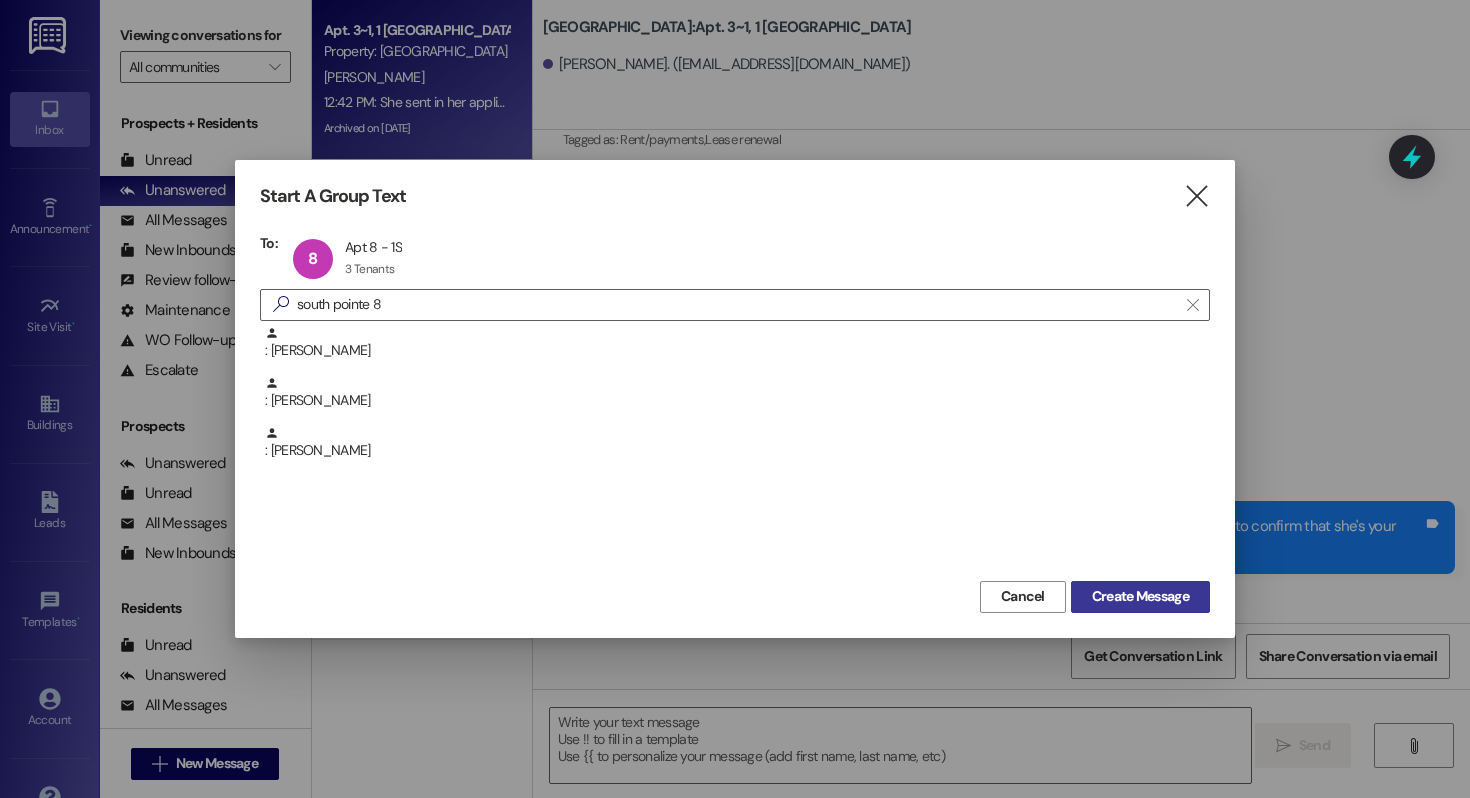 click on "Create Message" at bounding box center [1140, 596] 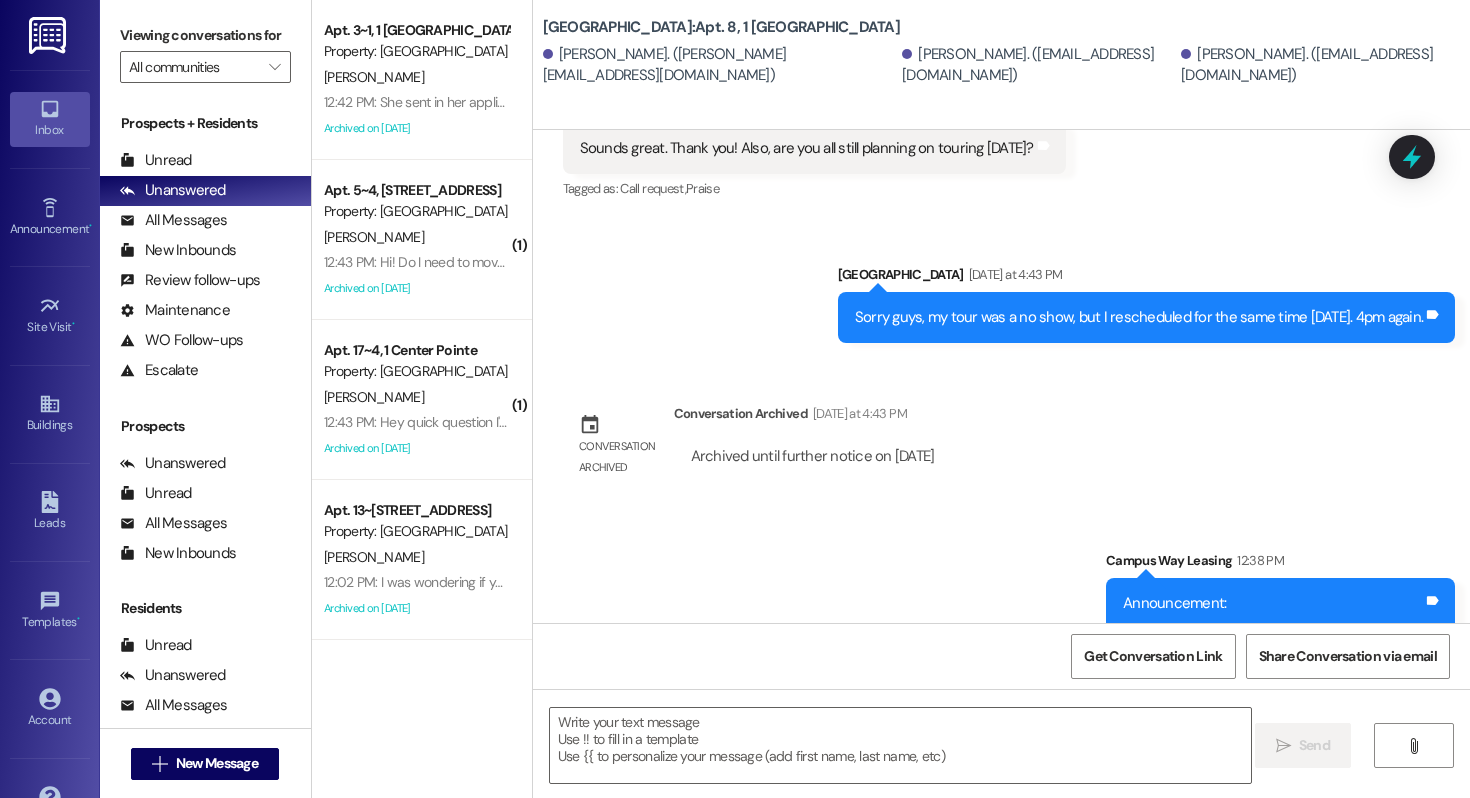 scroll, scrollTop: 20662, scrollLeft: 0, axis: vertical 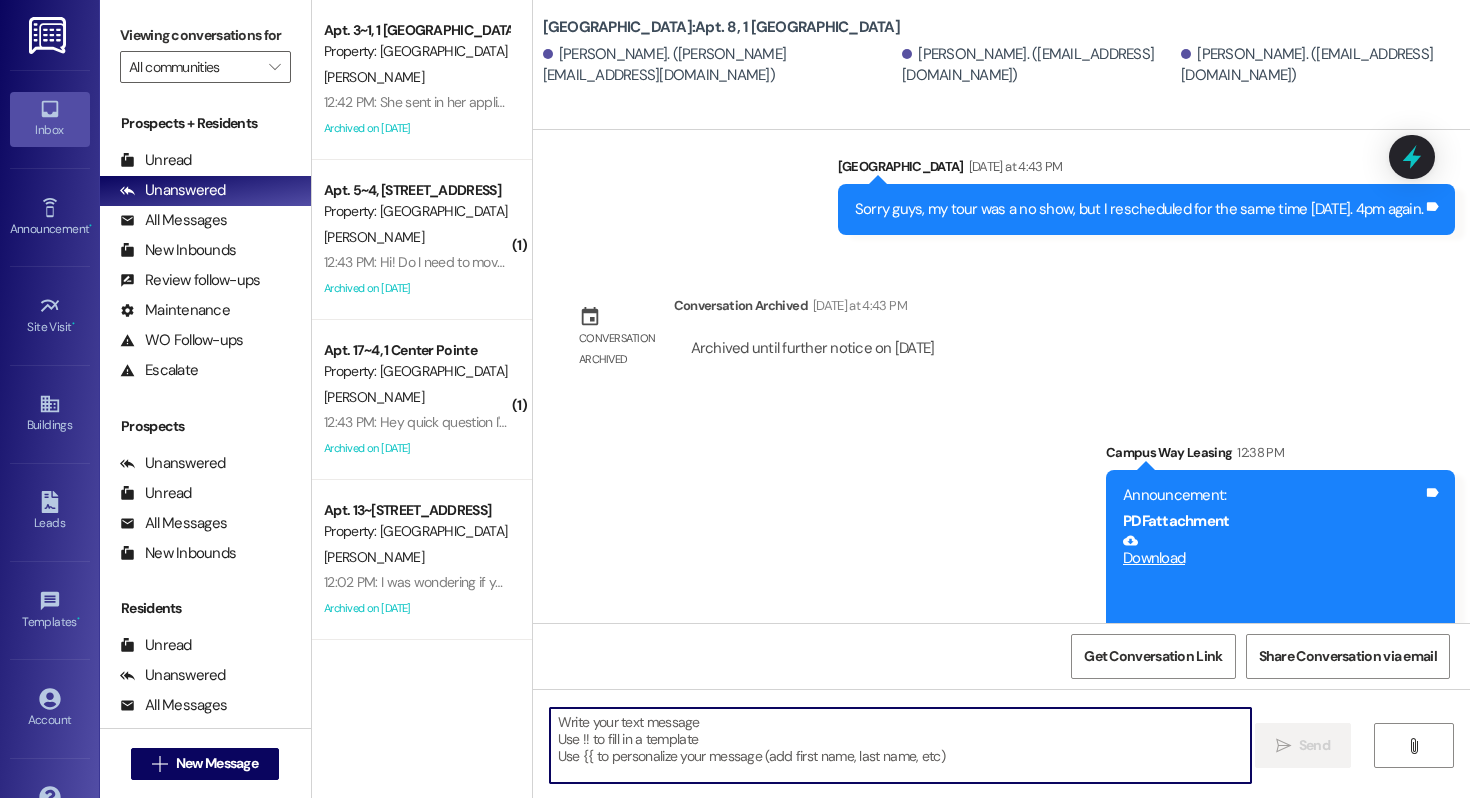 click at bounding box center (900, 745) 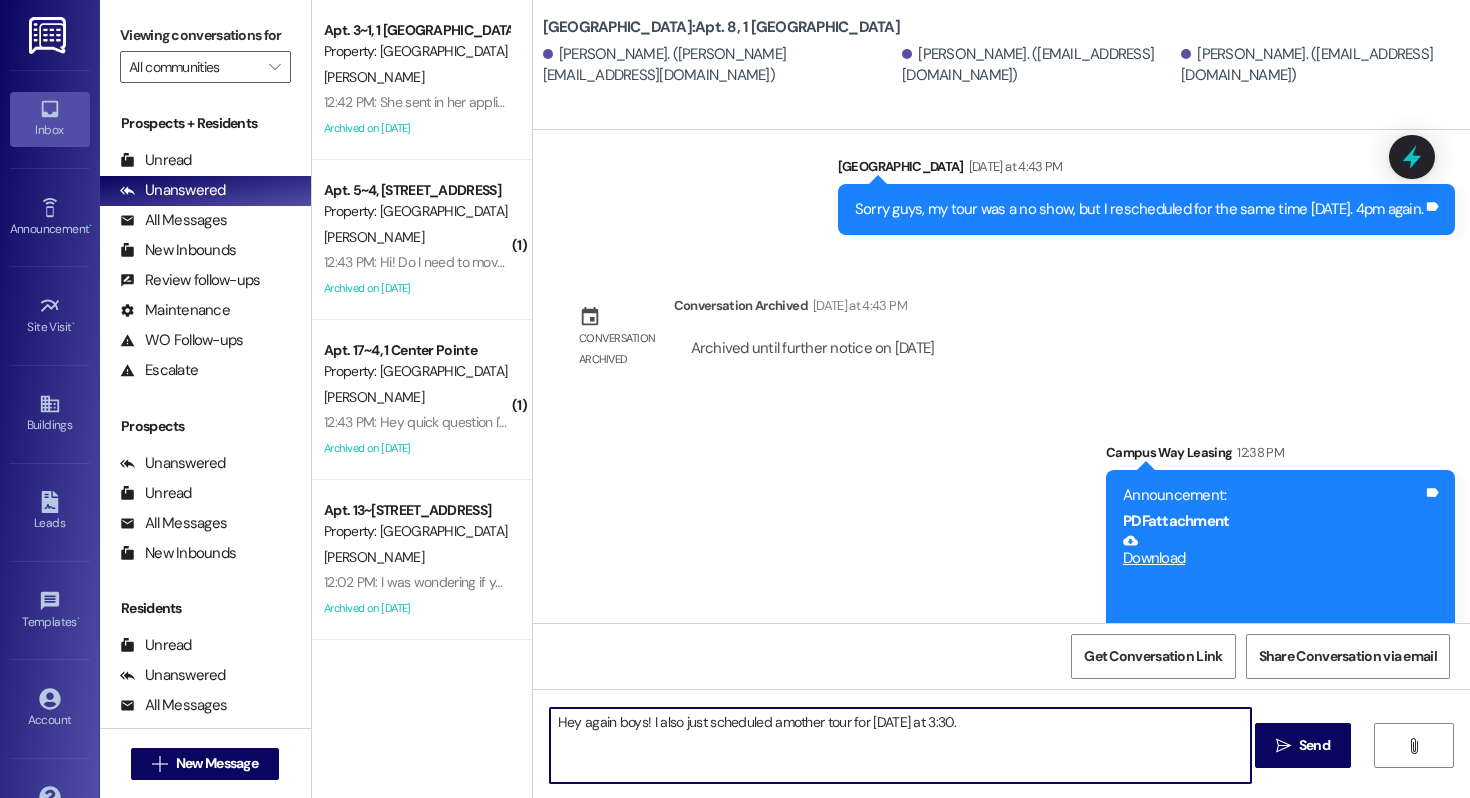 click on "Hey again boys! I also just scheduled amother tour for today at 3:30." at bounding box center [900, 745] 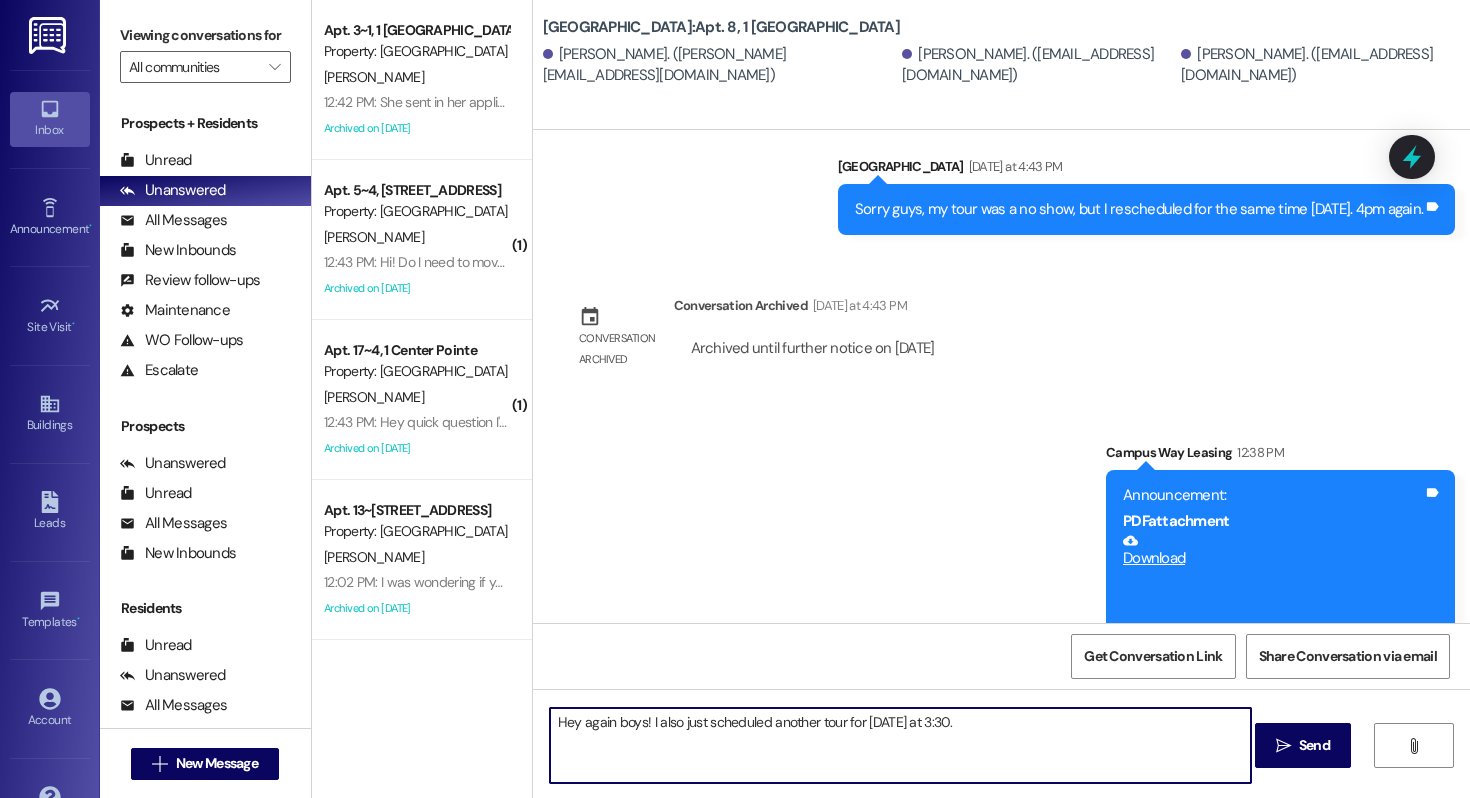 click on "Hey again boys! I also just scheduled another tour for today at 3:30." at bounding box center (900, 745) 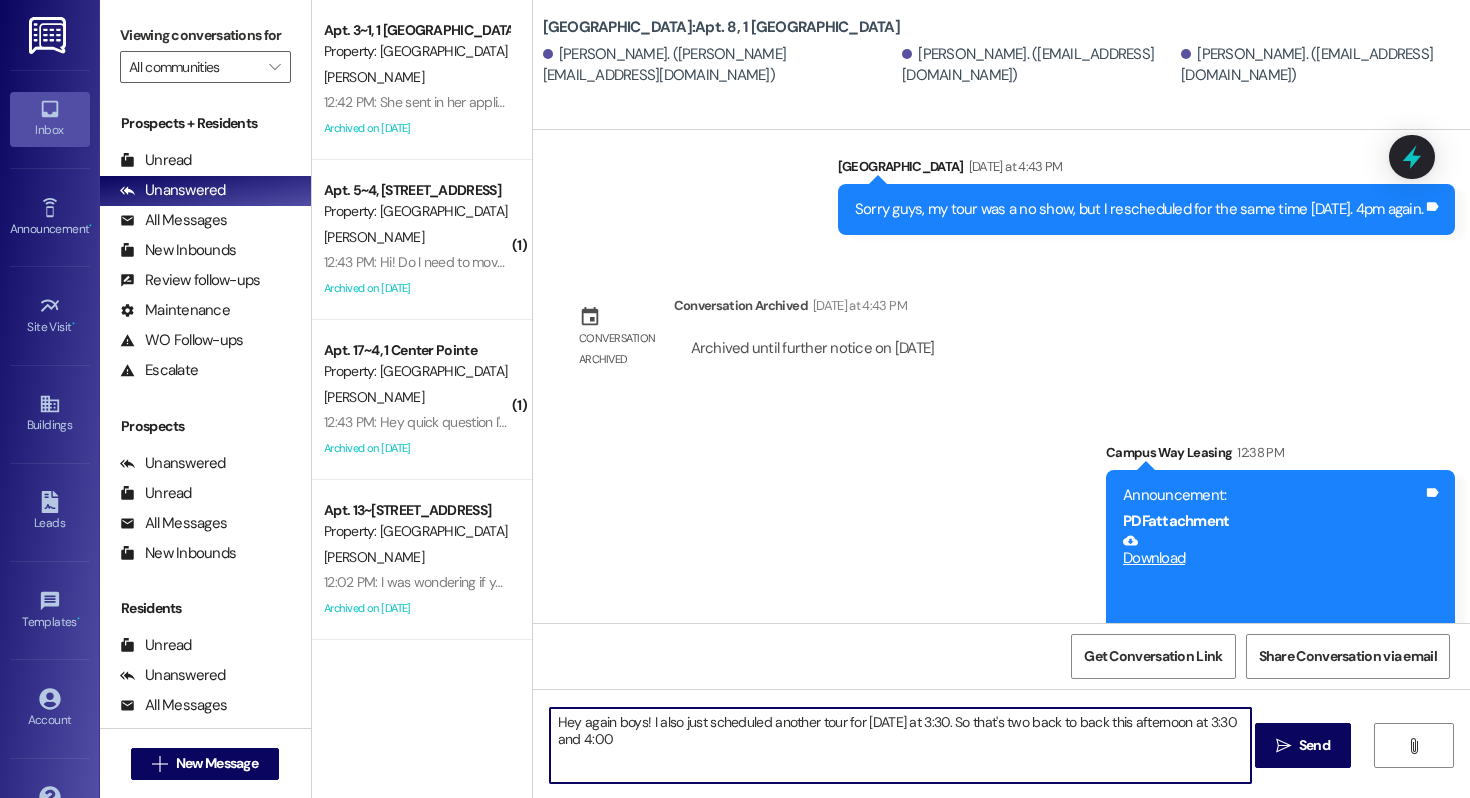 type on "Hey again boys! I also just scheduled another tour for today at 3:30. So that's two back to back this afternoon at 3:30 and 4:00." 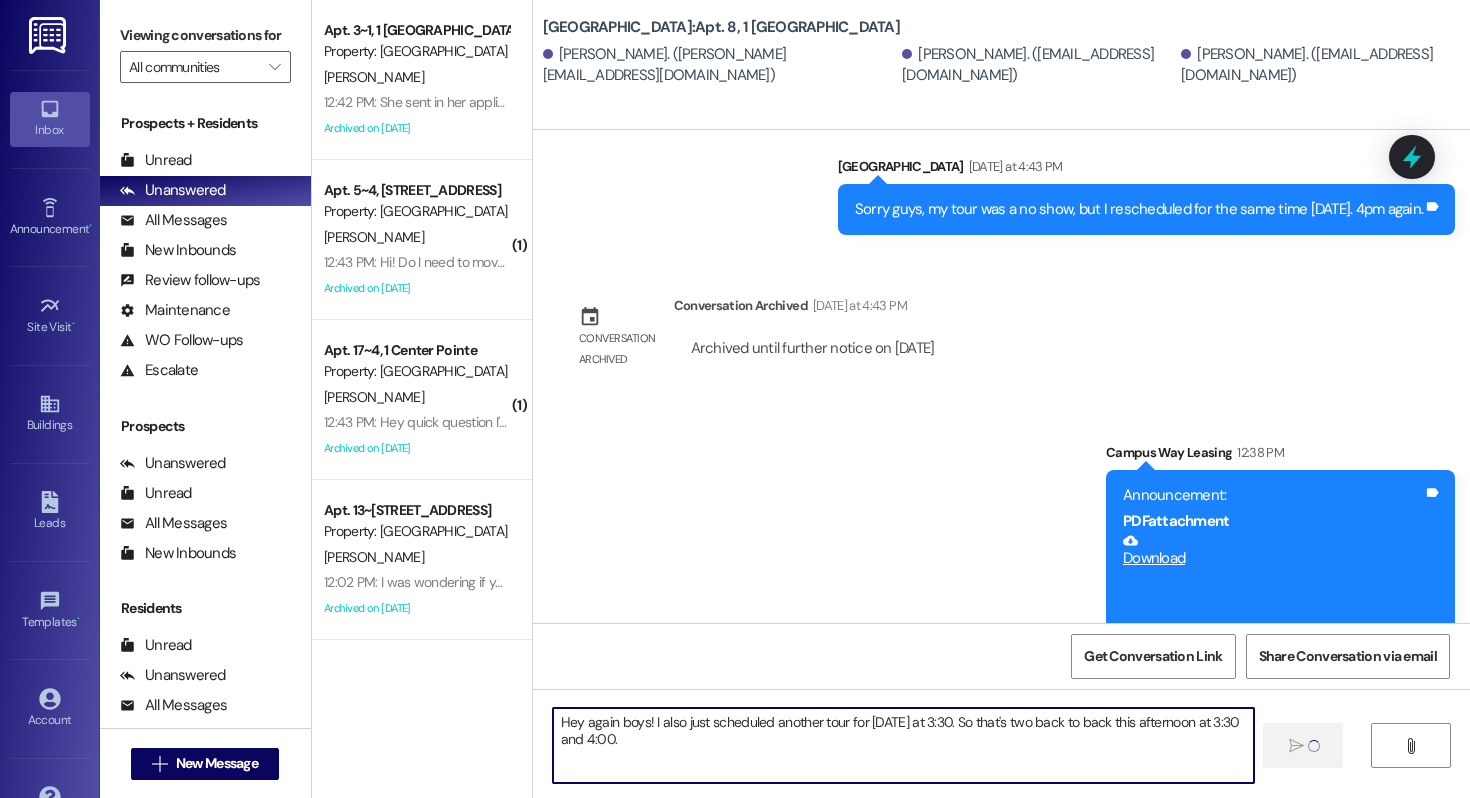 type 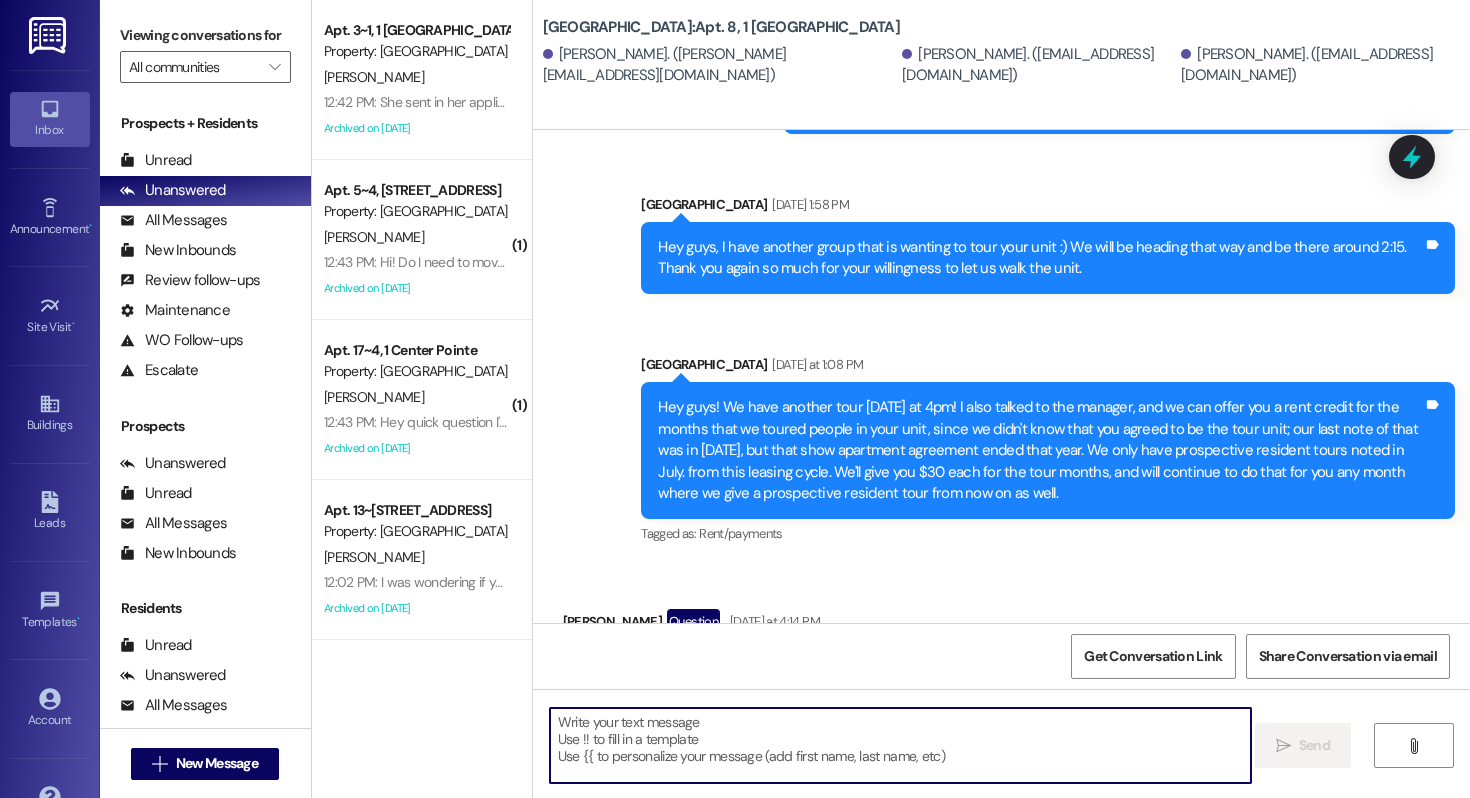 scroll, scrollTop: 20823, scrollLeft: 0, axis: vertical 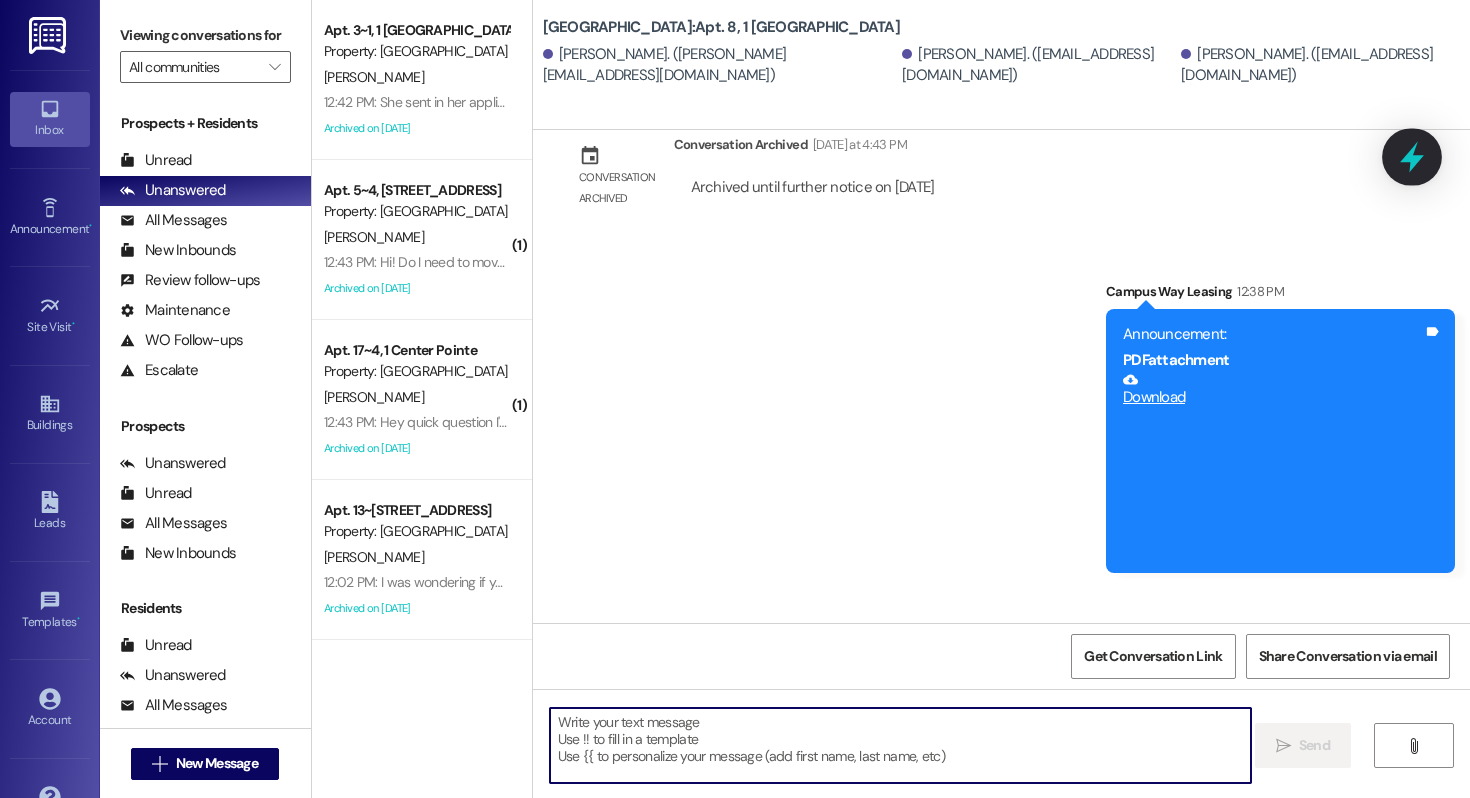 click 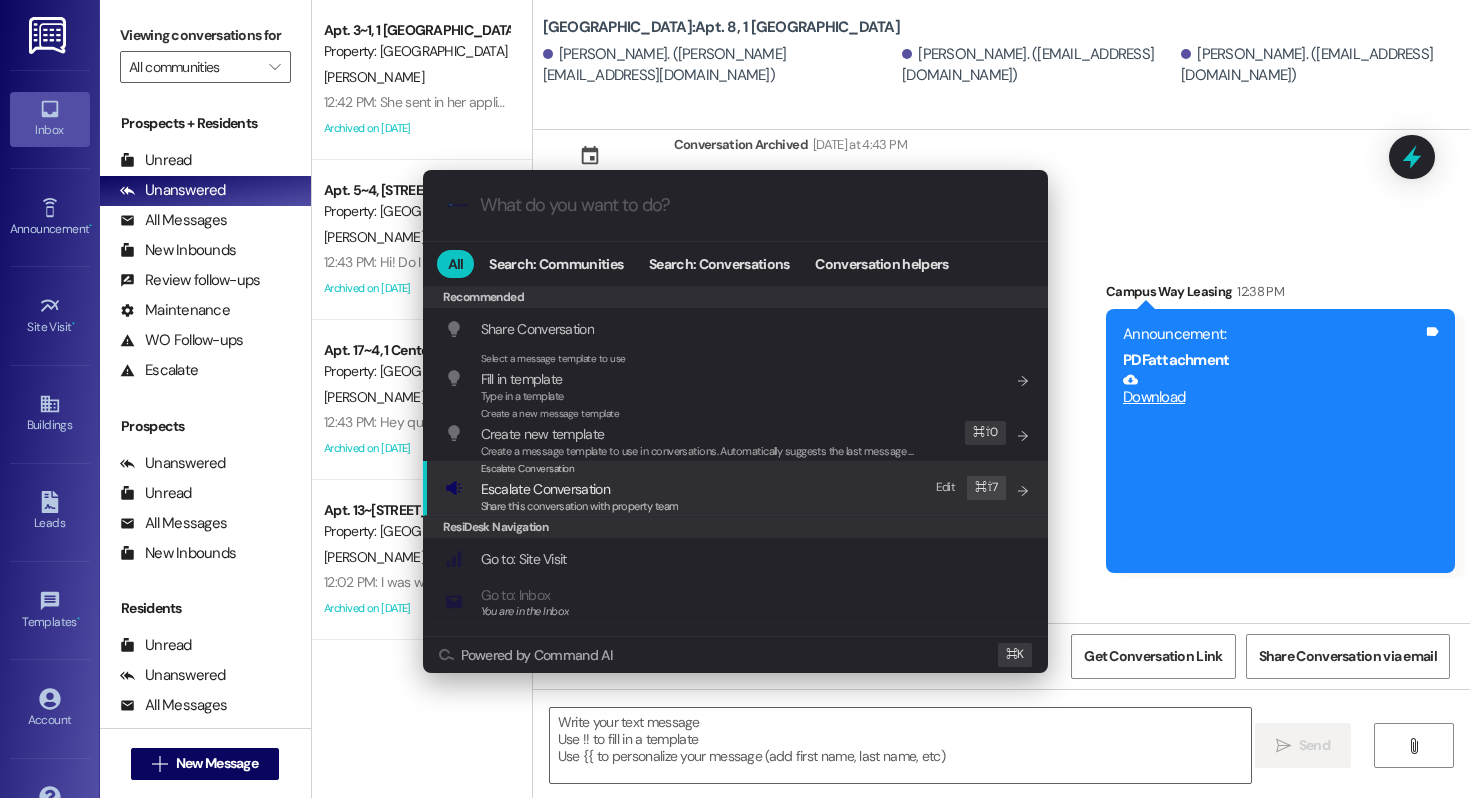 scroll, scrollTop: 872, scrollLeft: 0, axis: vertical 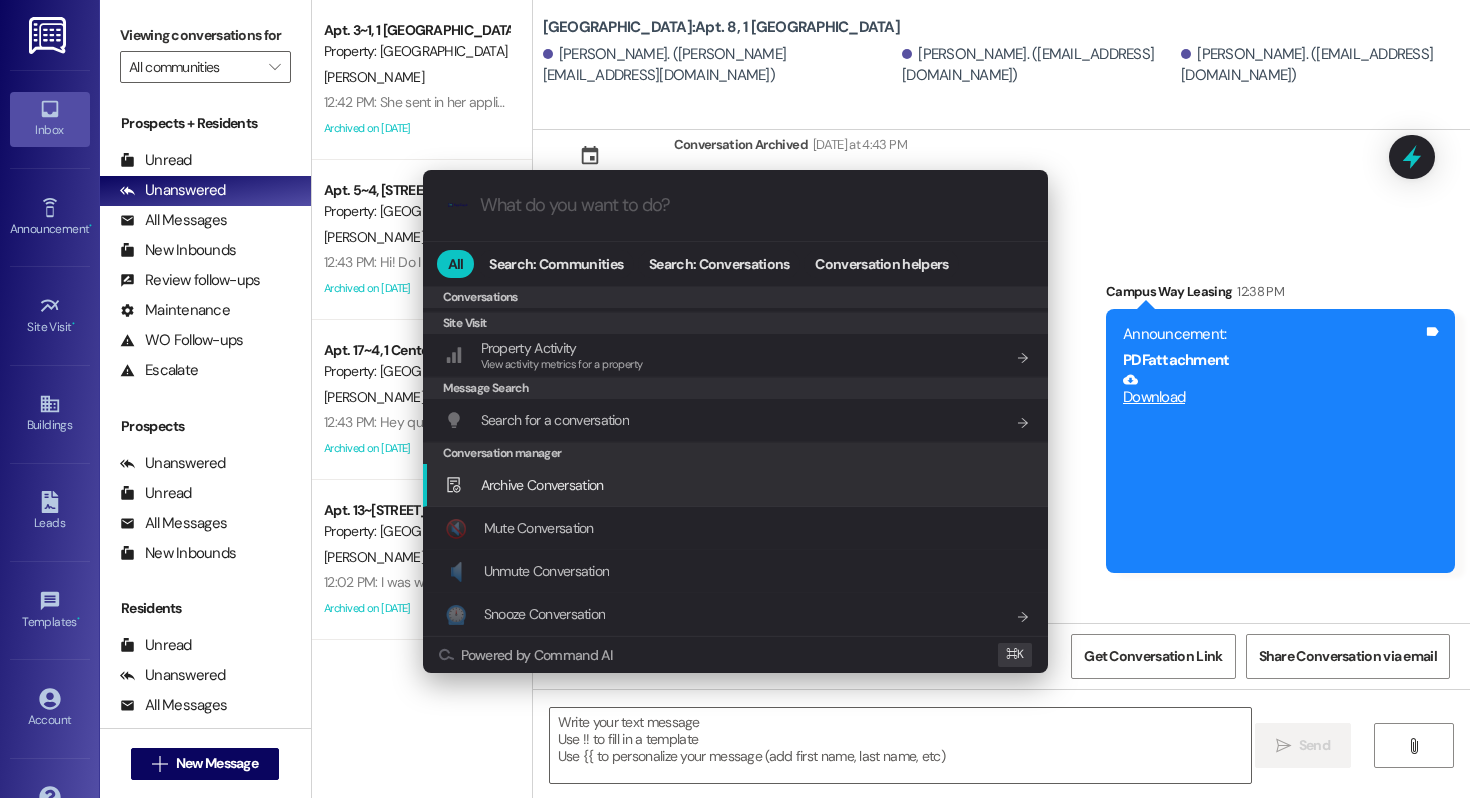 click on "Archive Conversation" at bounding box center [542, 485] 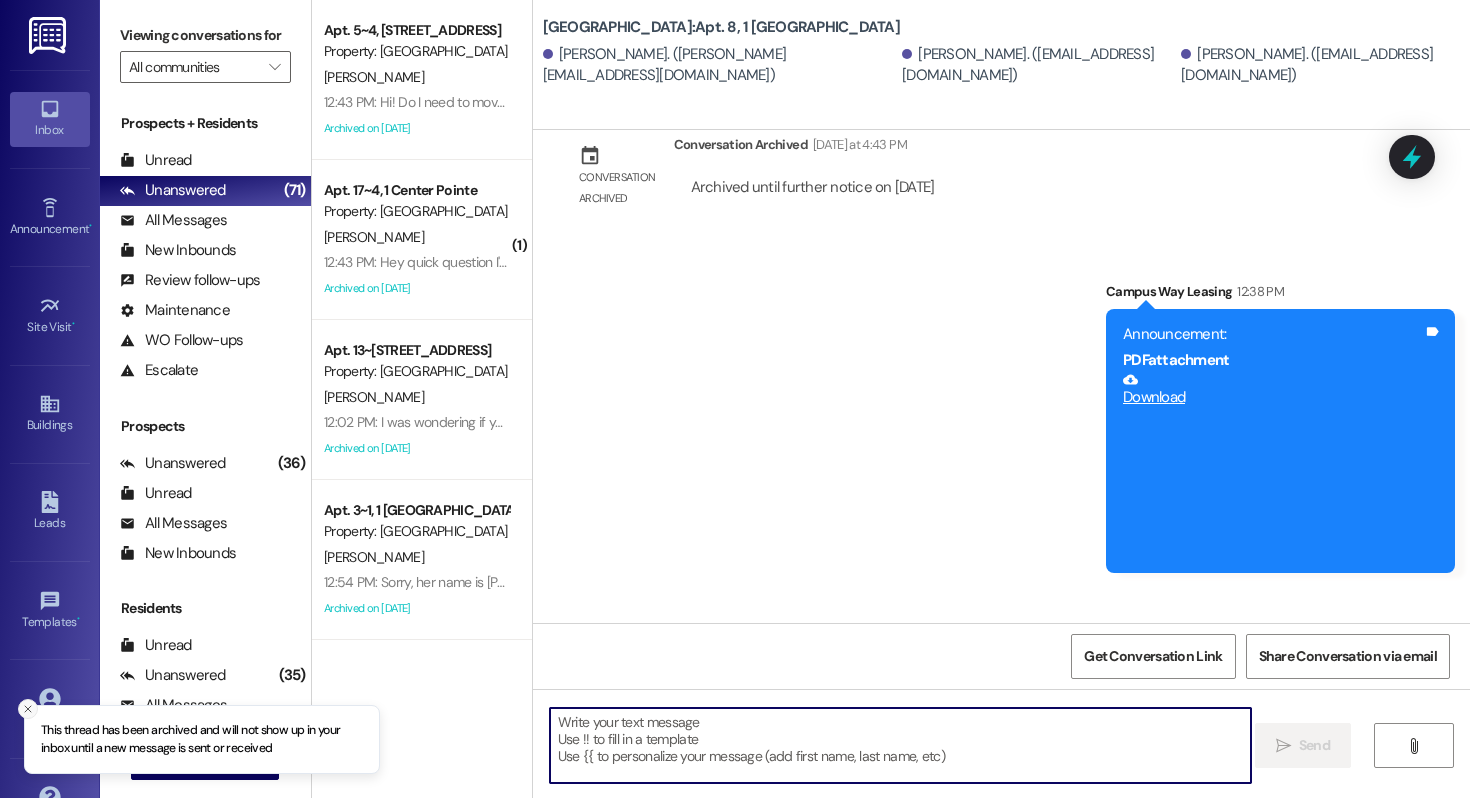 click at bounding box center [28, 709] 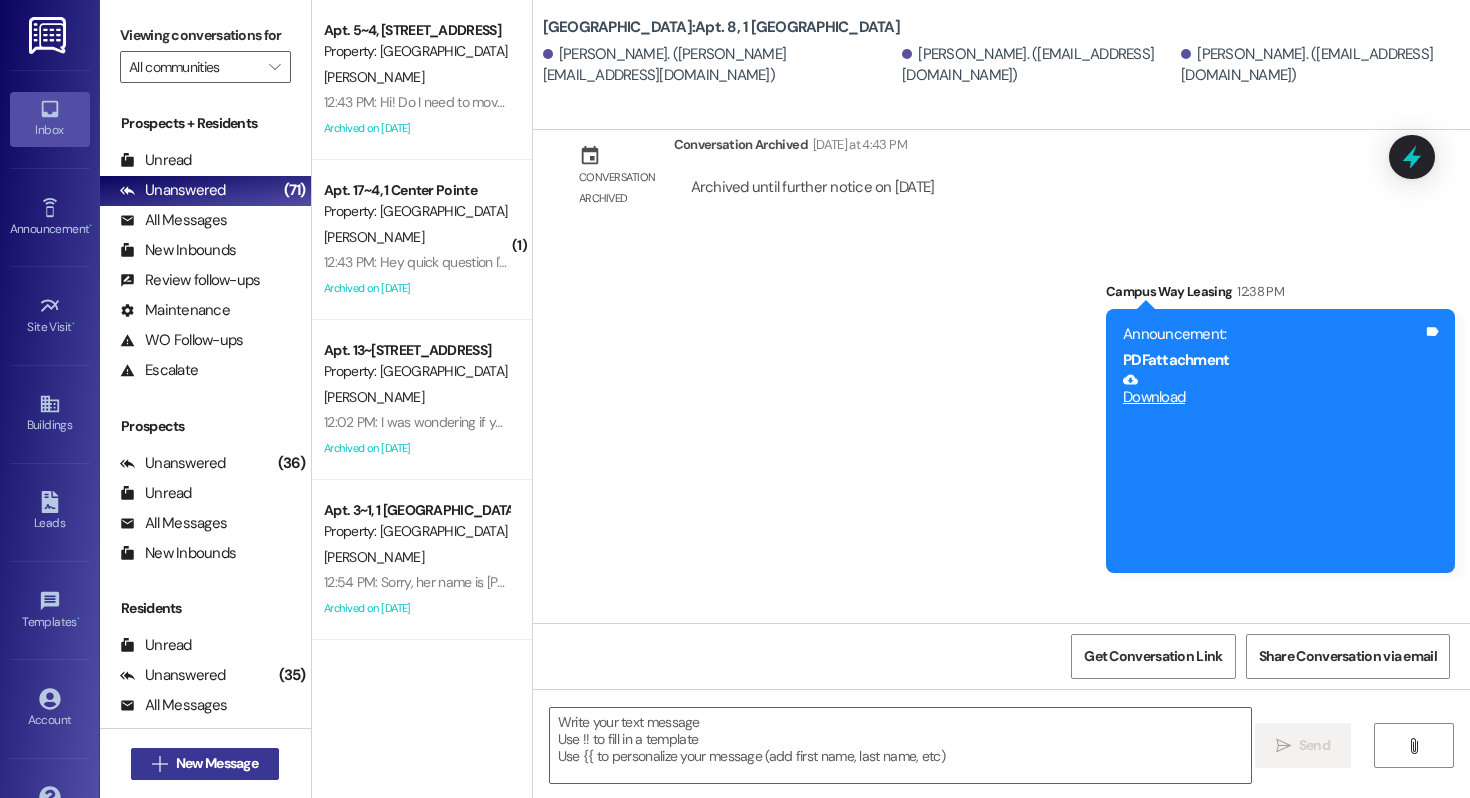 click on "New Message" at bounding box center [217, 763] 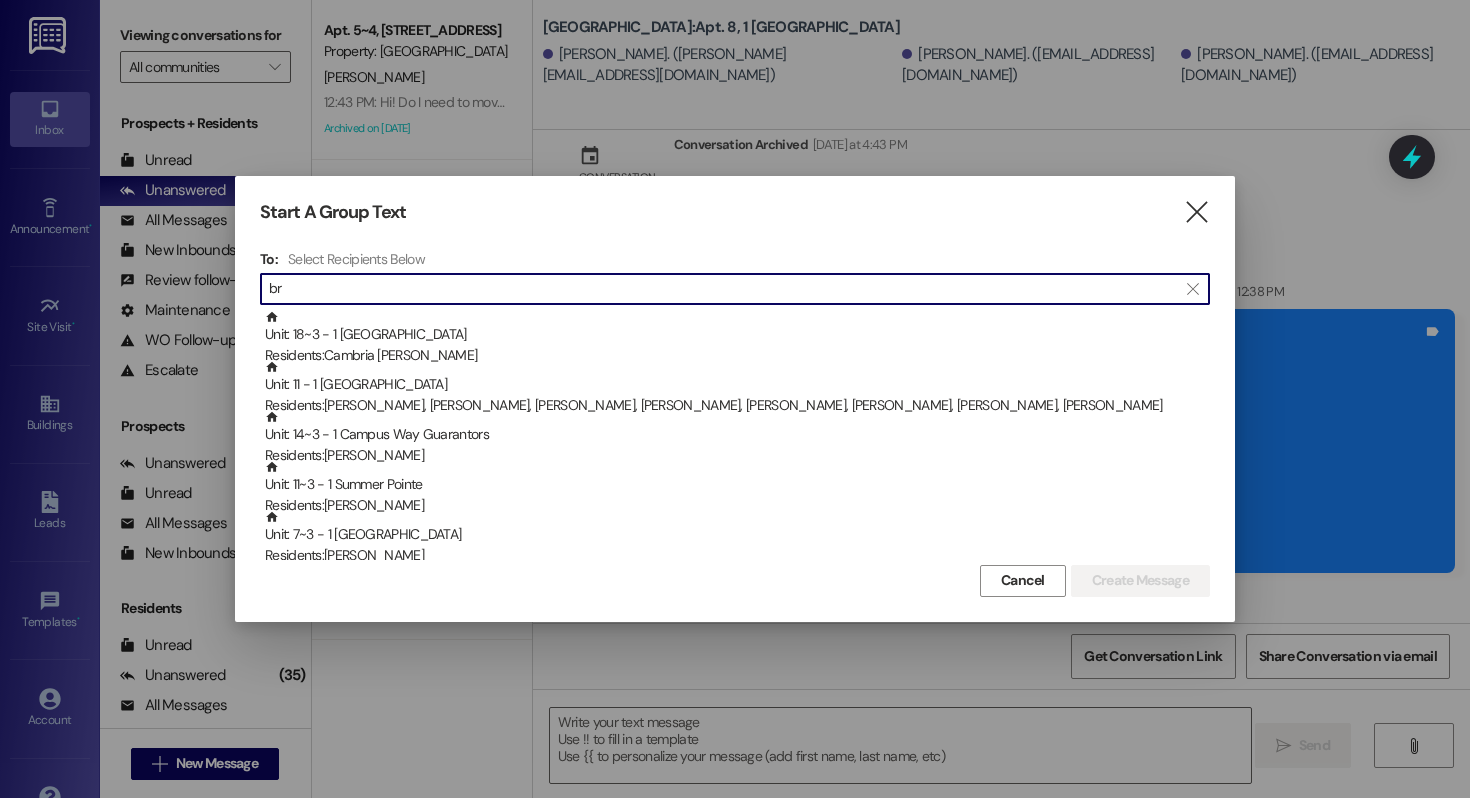 type on "b" 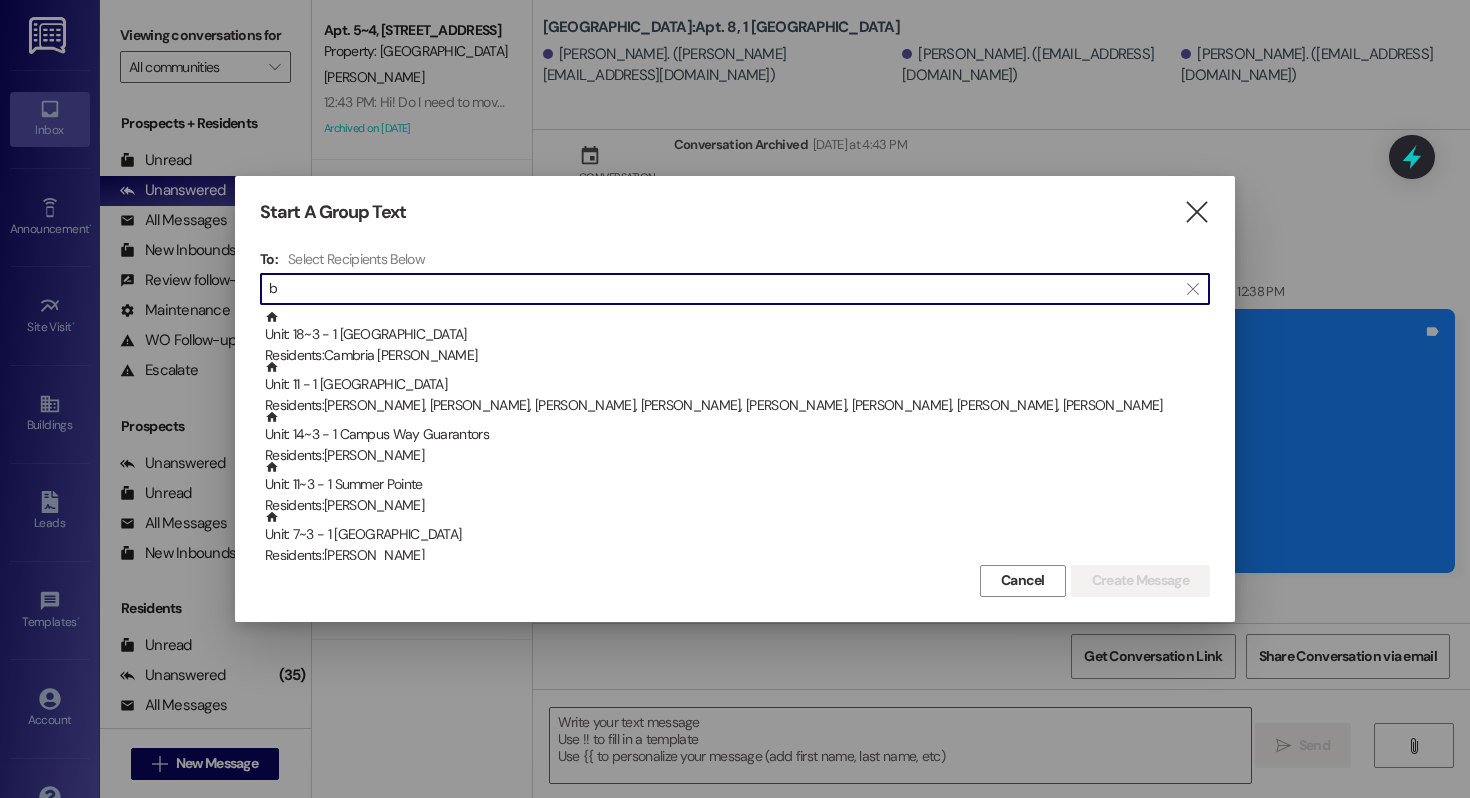 type 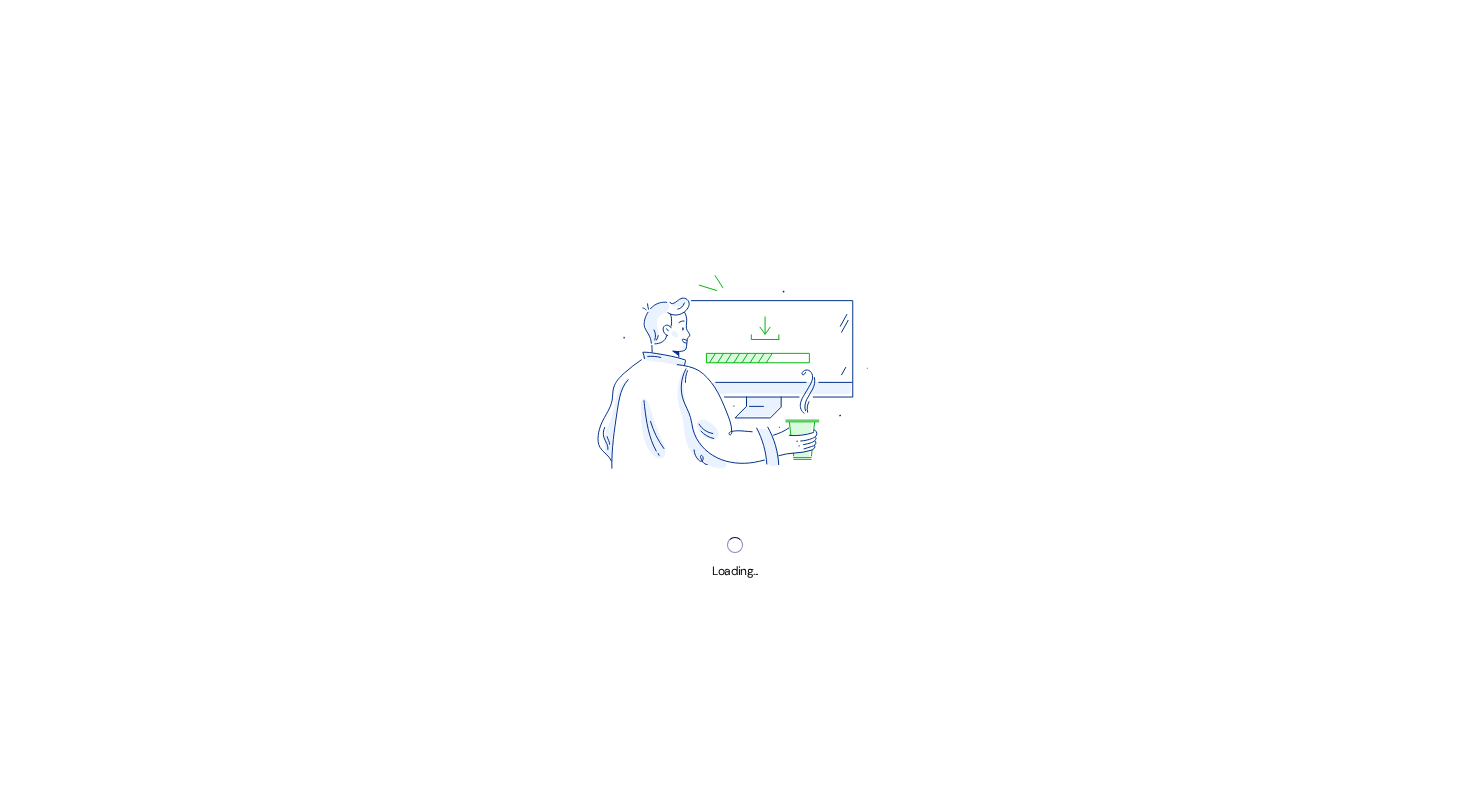 scroll, scrollTop: 0, scrollLeft: 0, axis: both 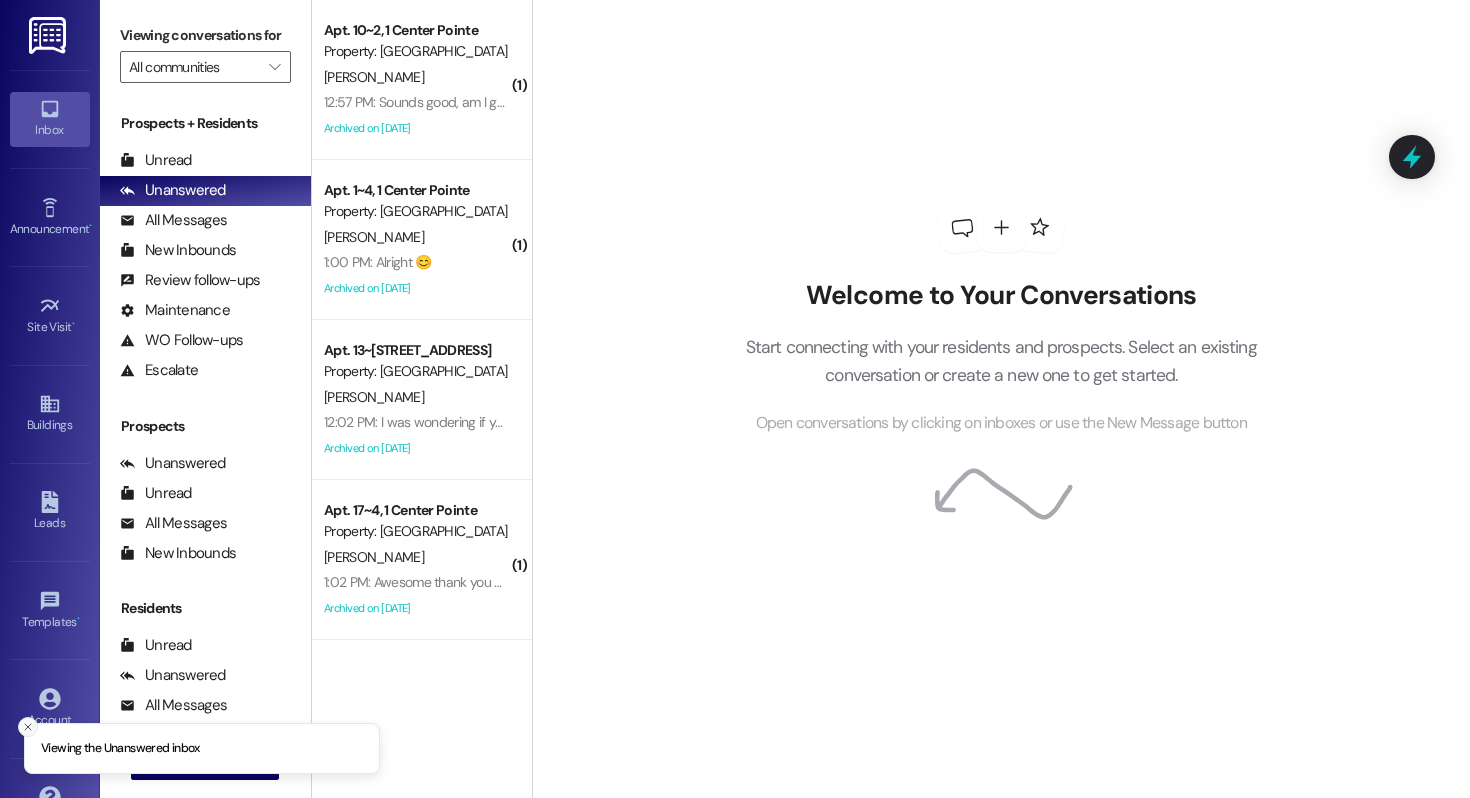 click at bounding box center (28, 727) 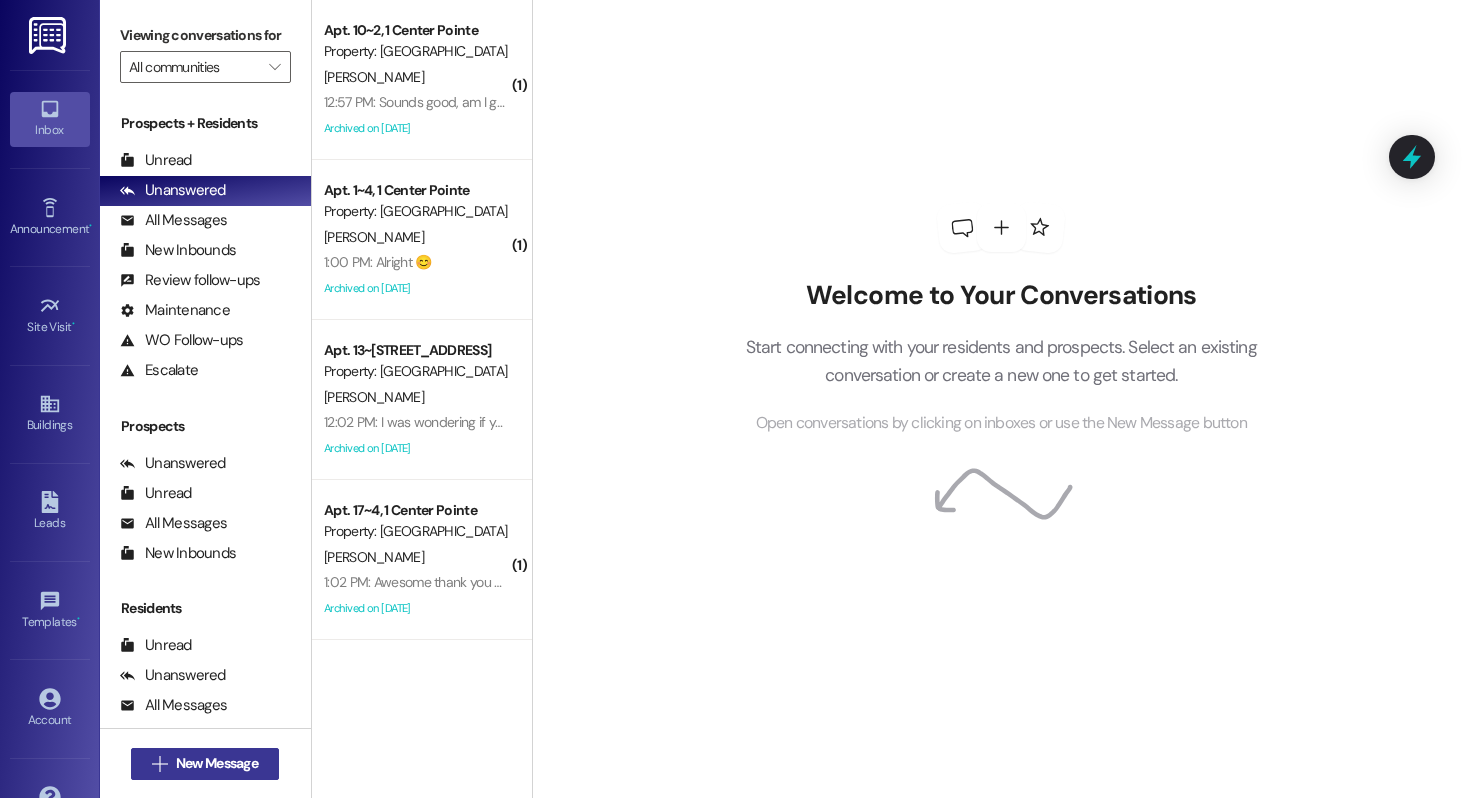 click on " New Message" at bounding box center (205, 764) 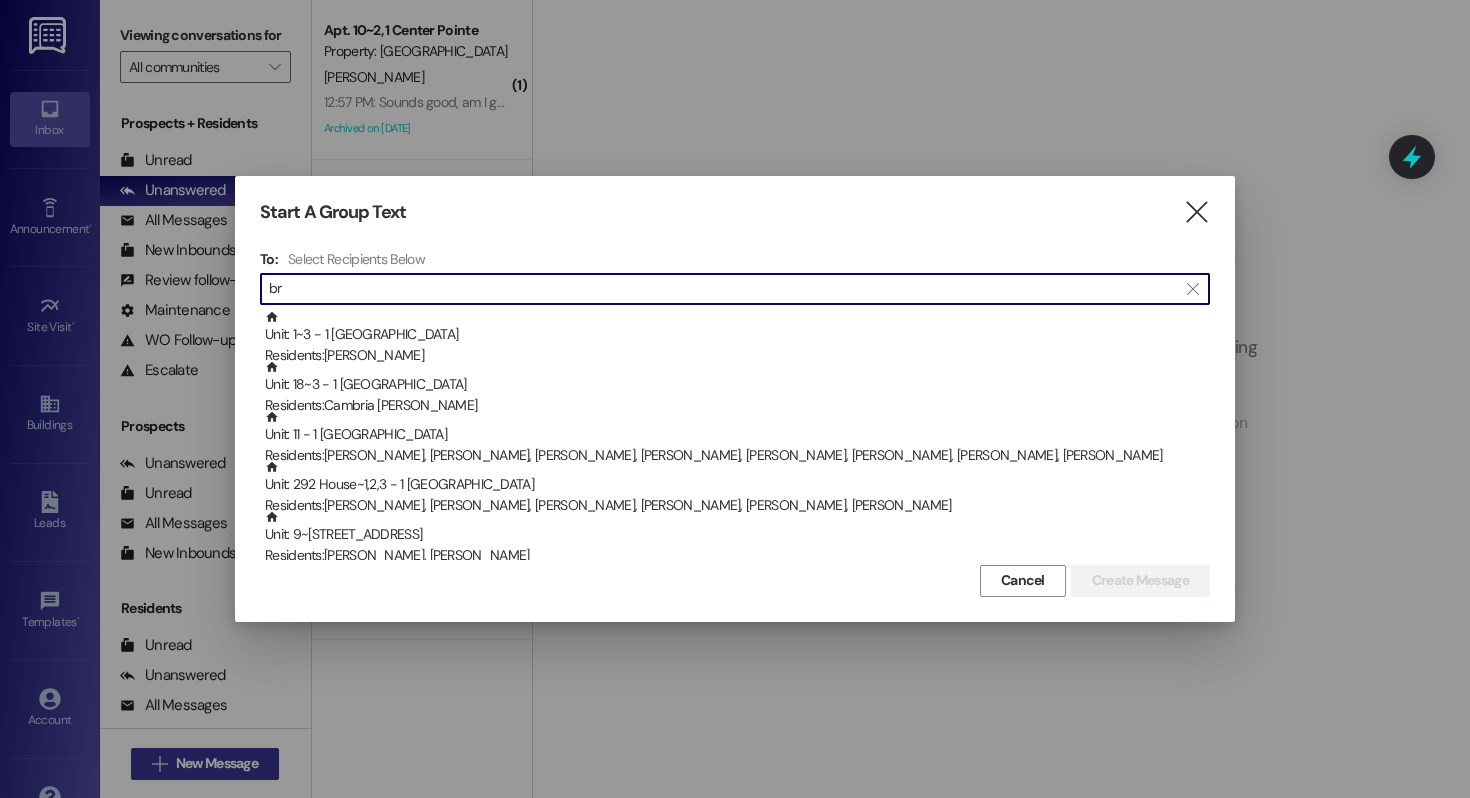 type on "b" 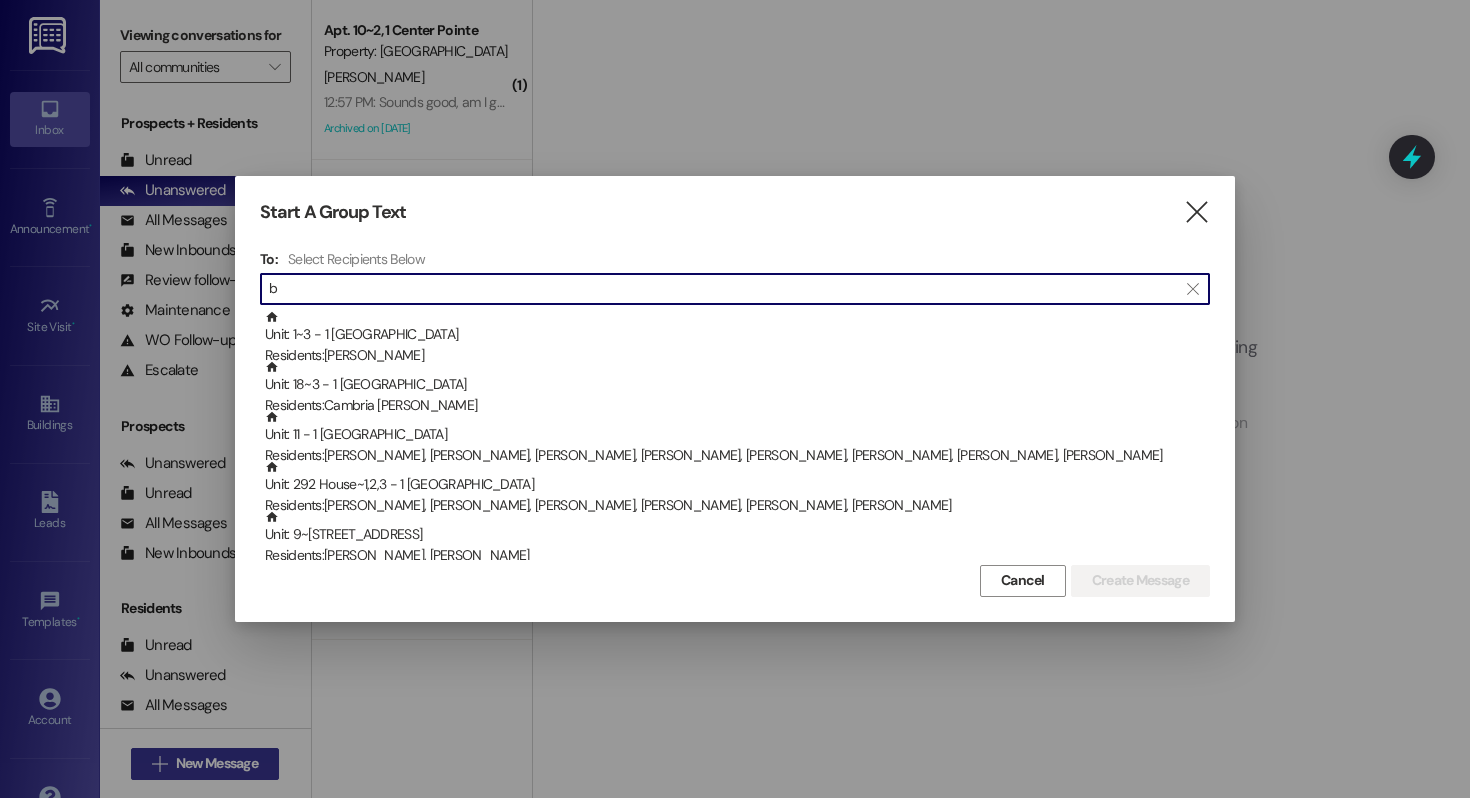 type 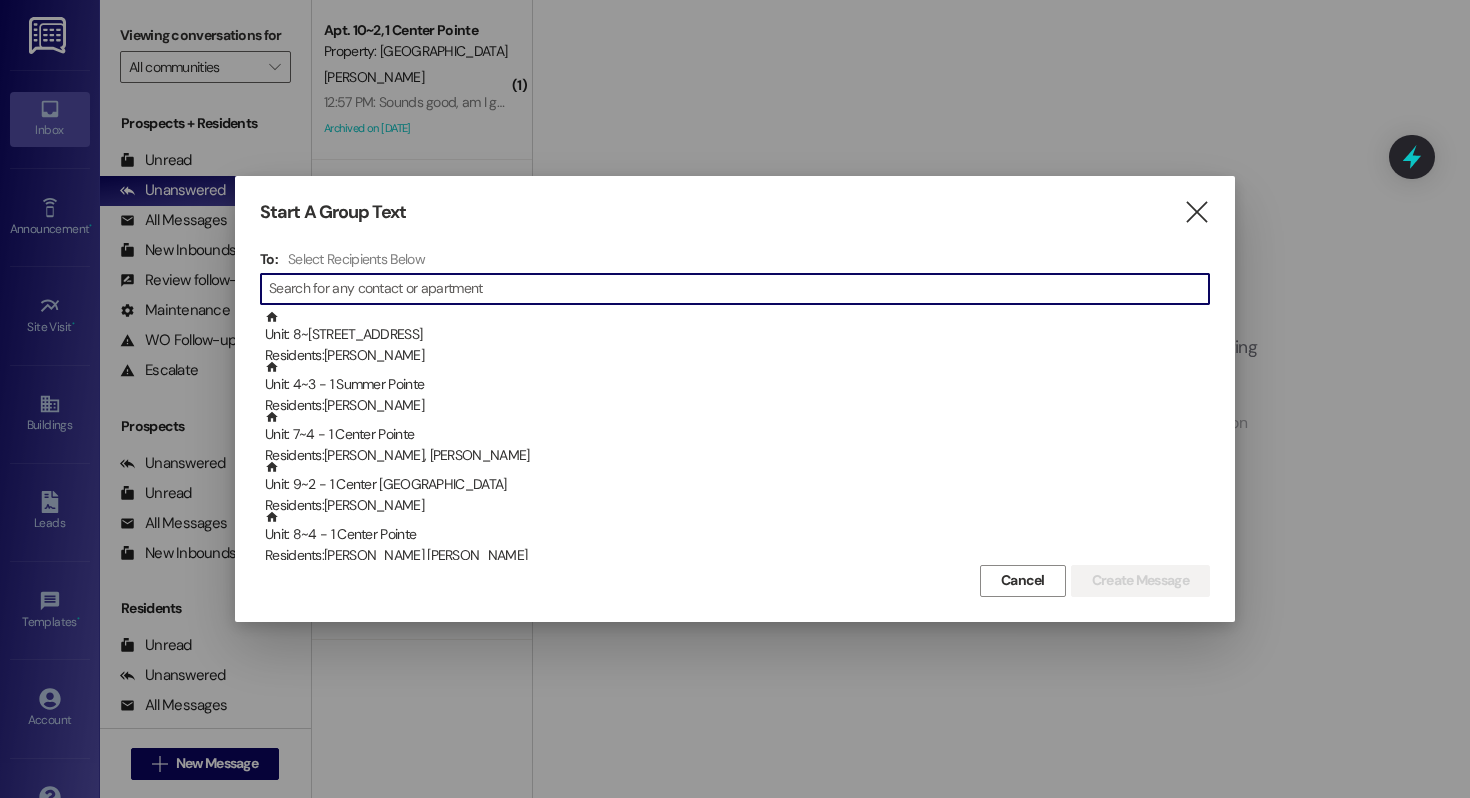 click at bounding box center [735, 399] 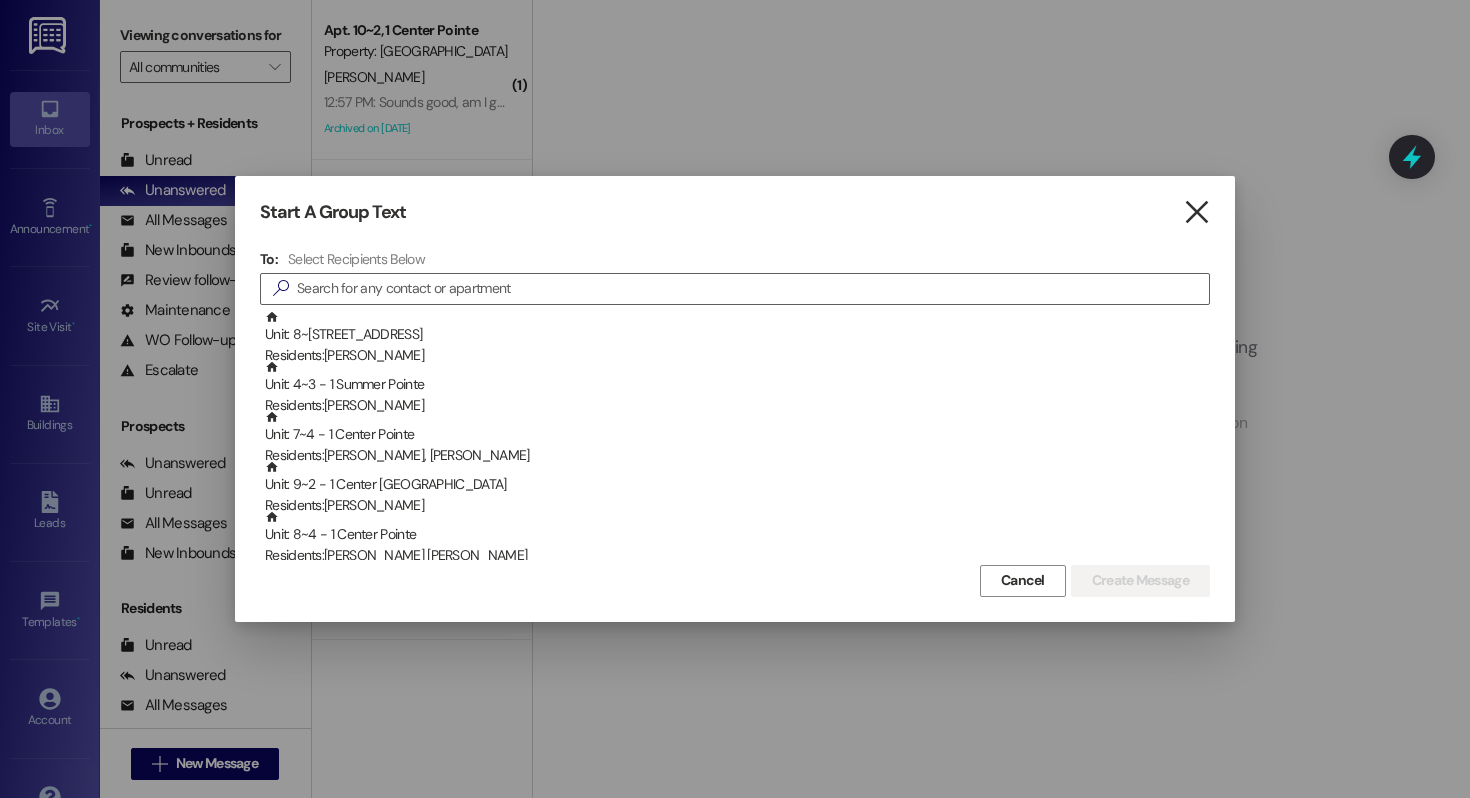click on "" at bounding box center [1196, 212] 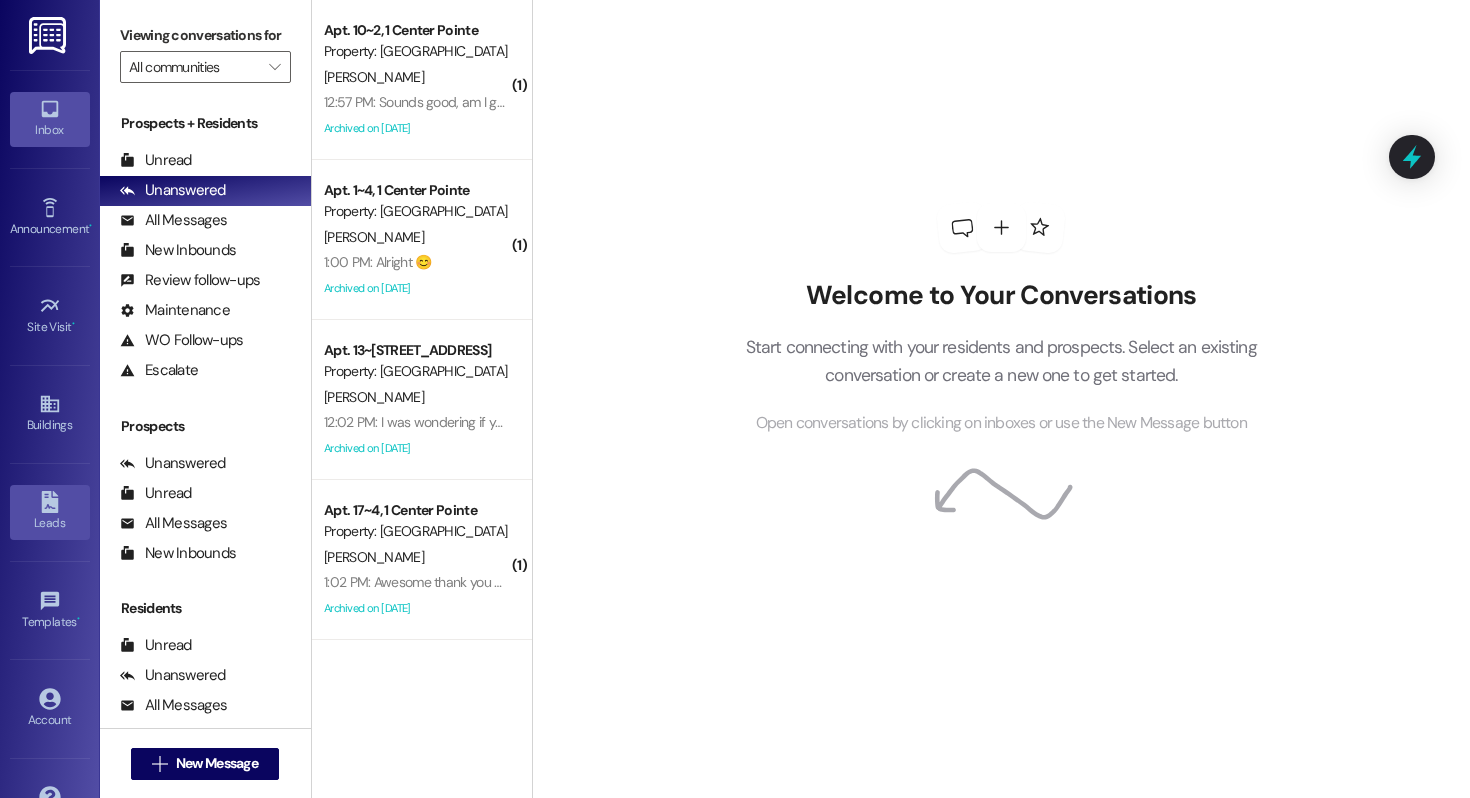 click 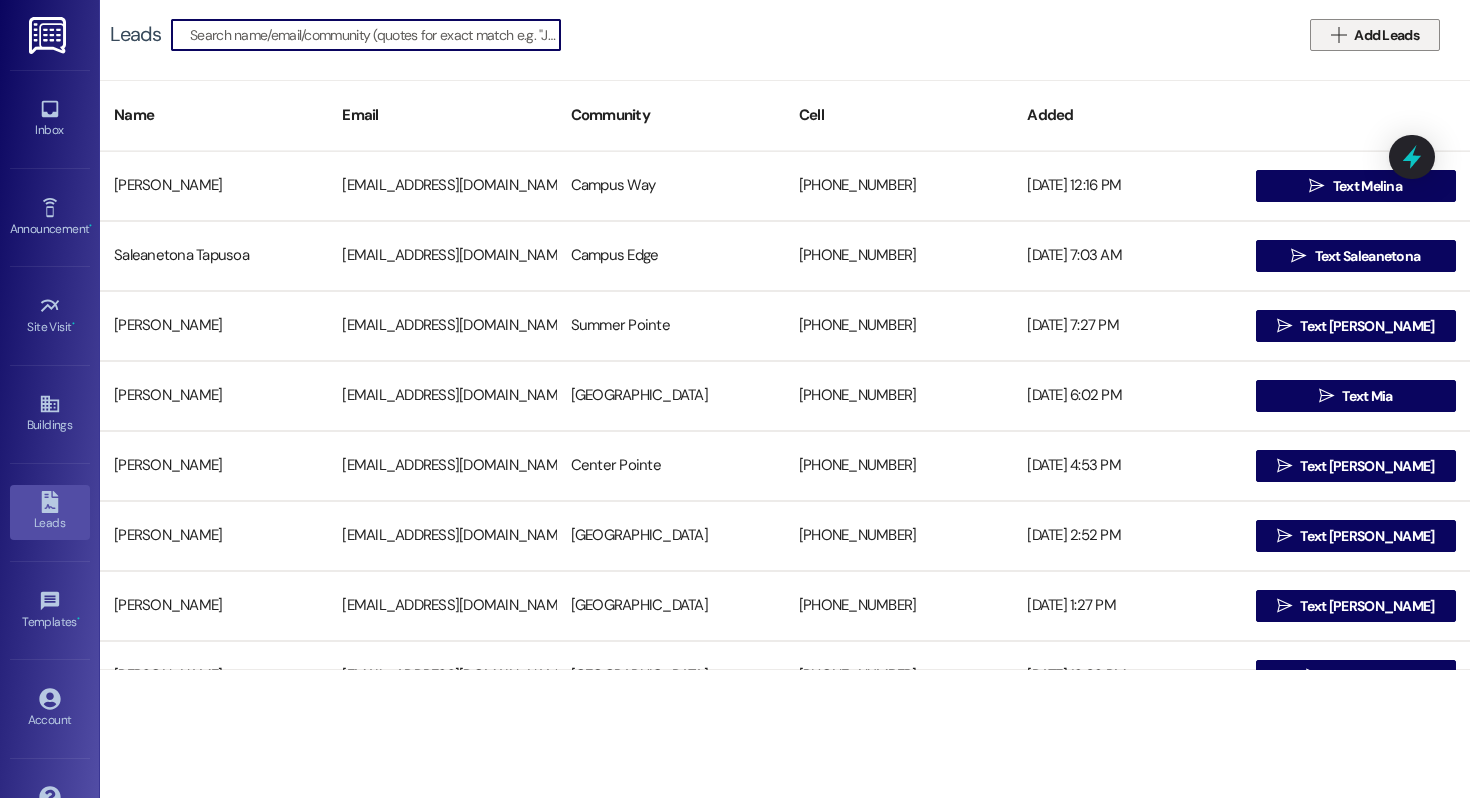 click on "Add Leads" at bounding box center (1386, 35) 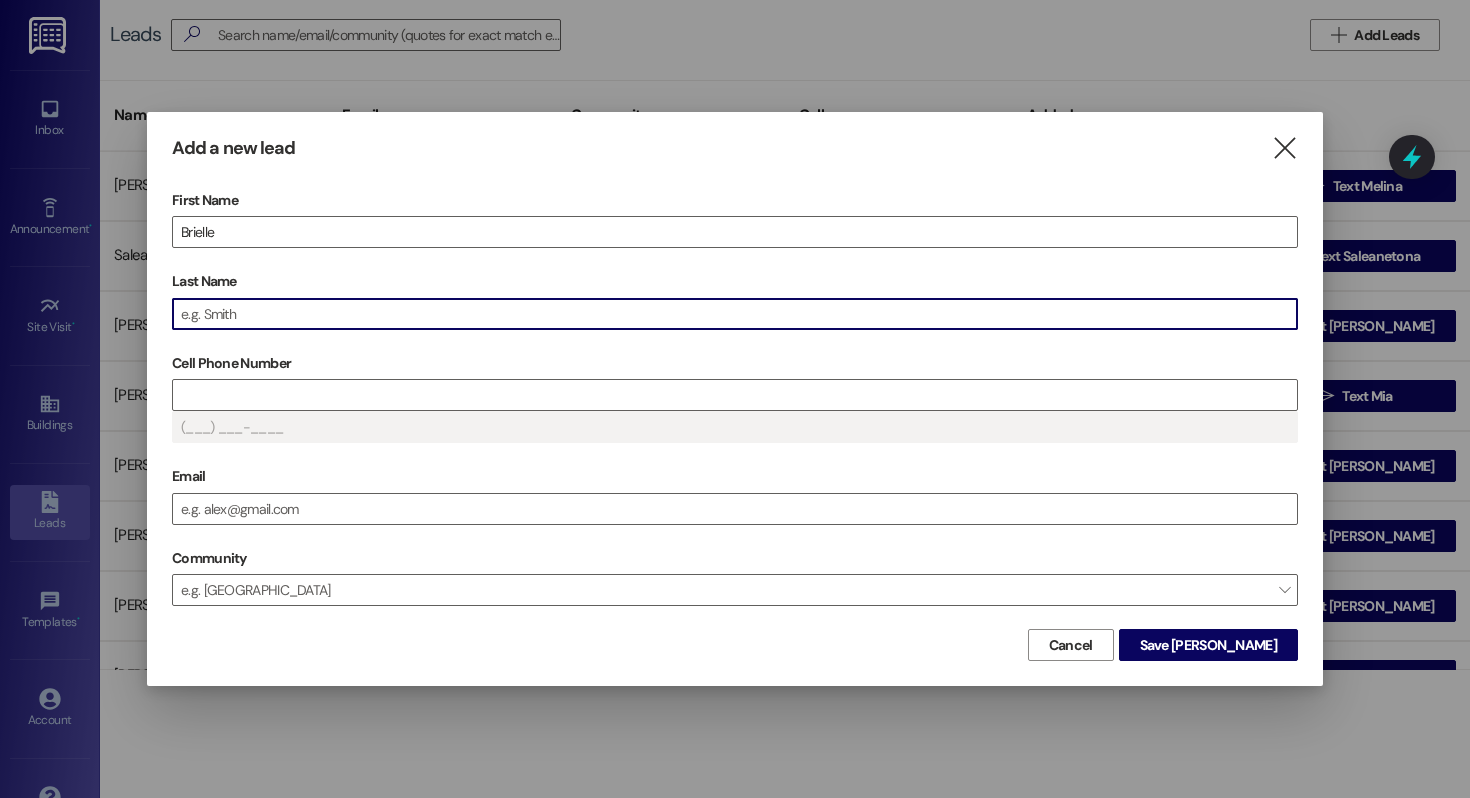 click on "Last Name" at bounding box center [735, 314] 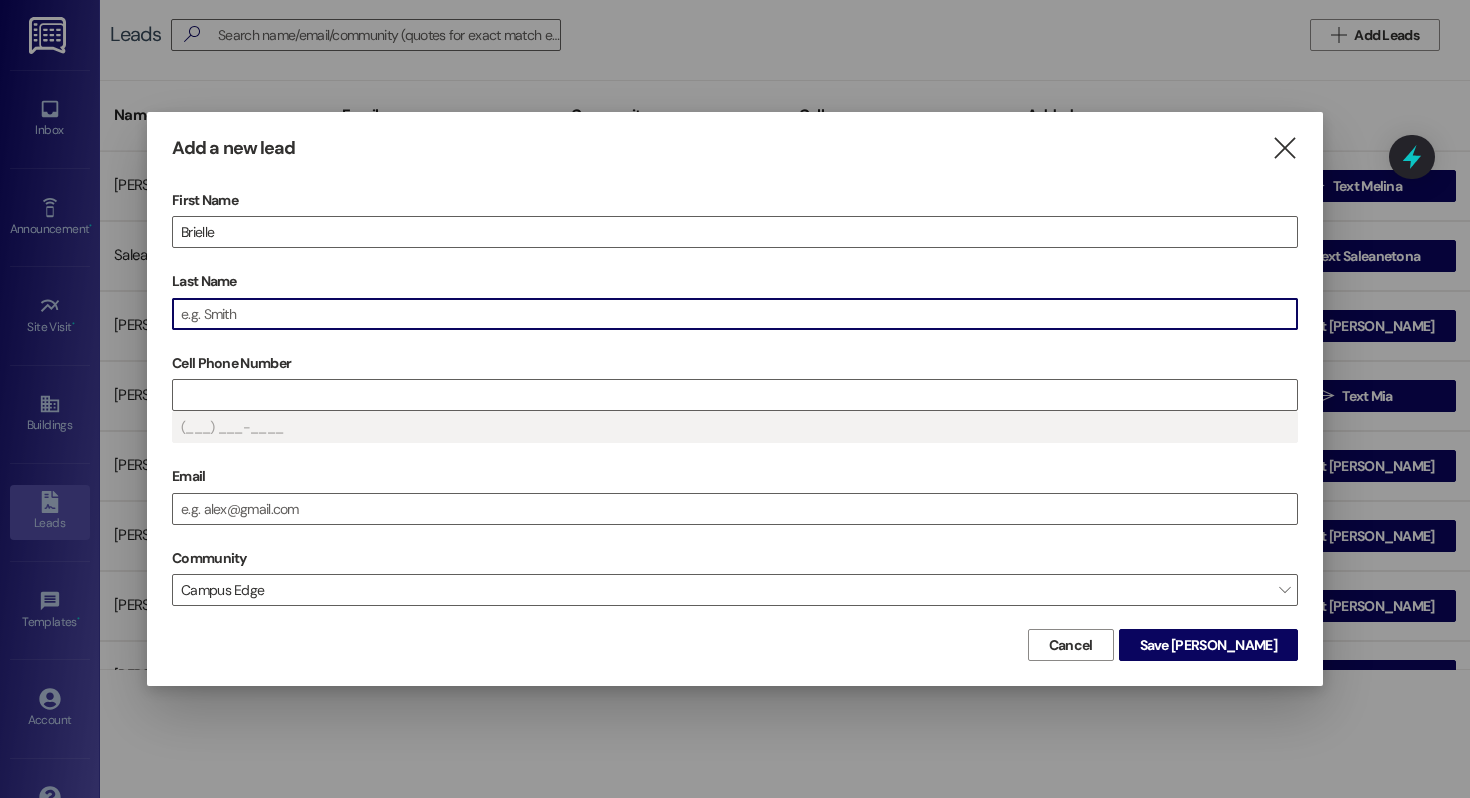 click on "Last Name" at bounding box center (735, 314) 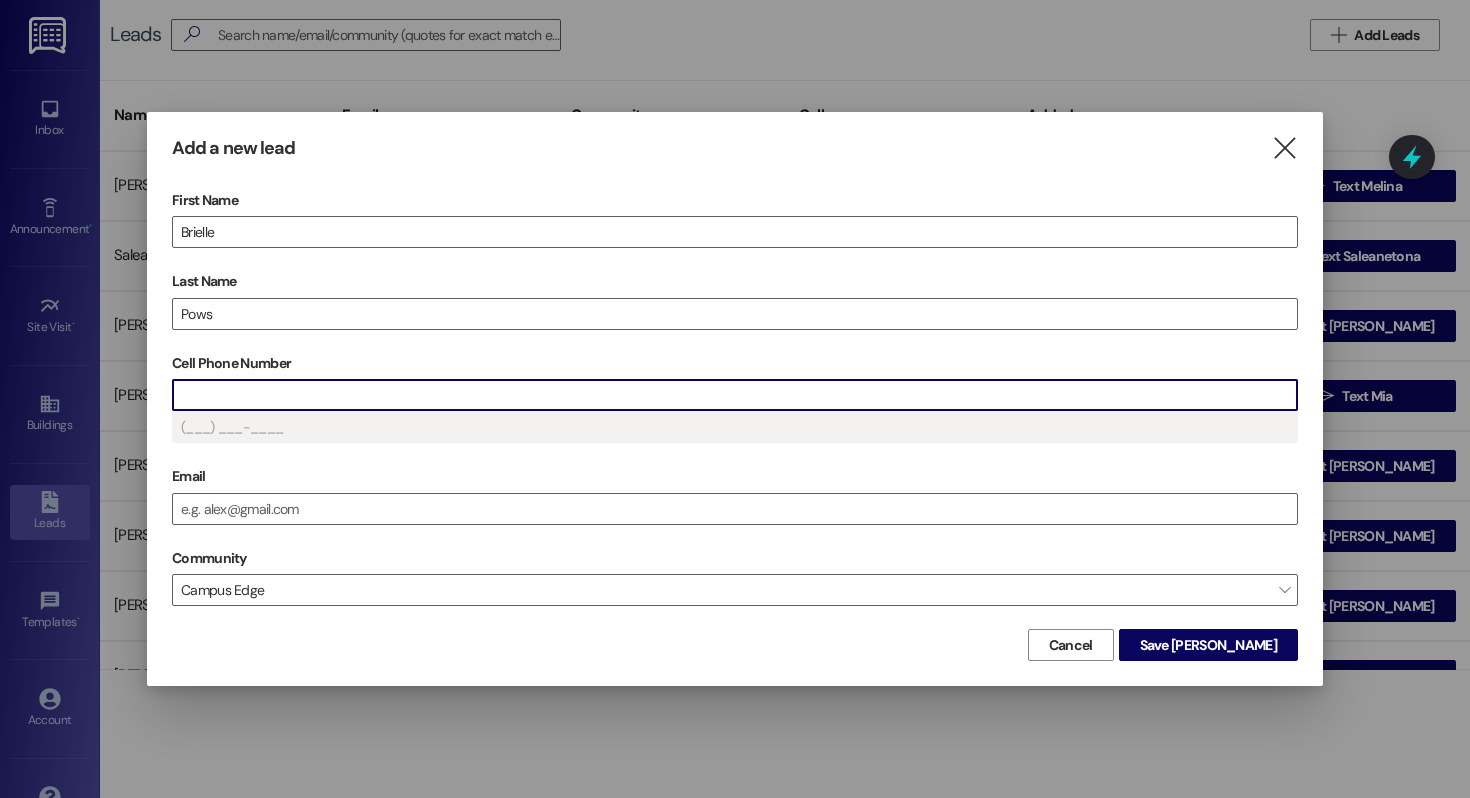 click on "Cell Phone Number" at bounding box center [735, 395] 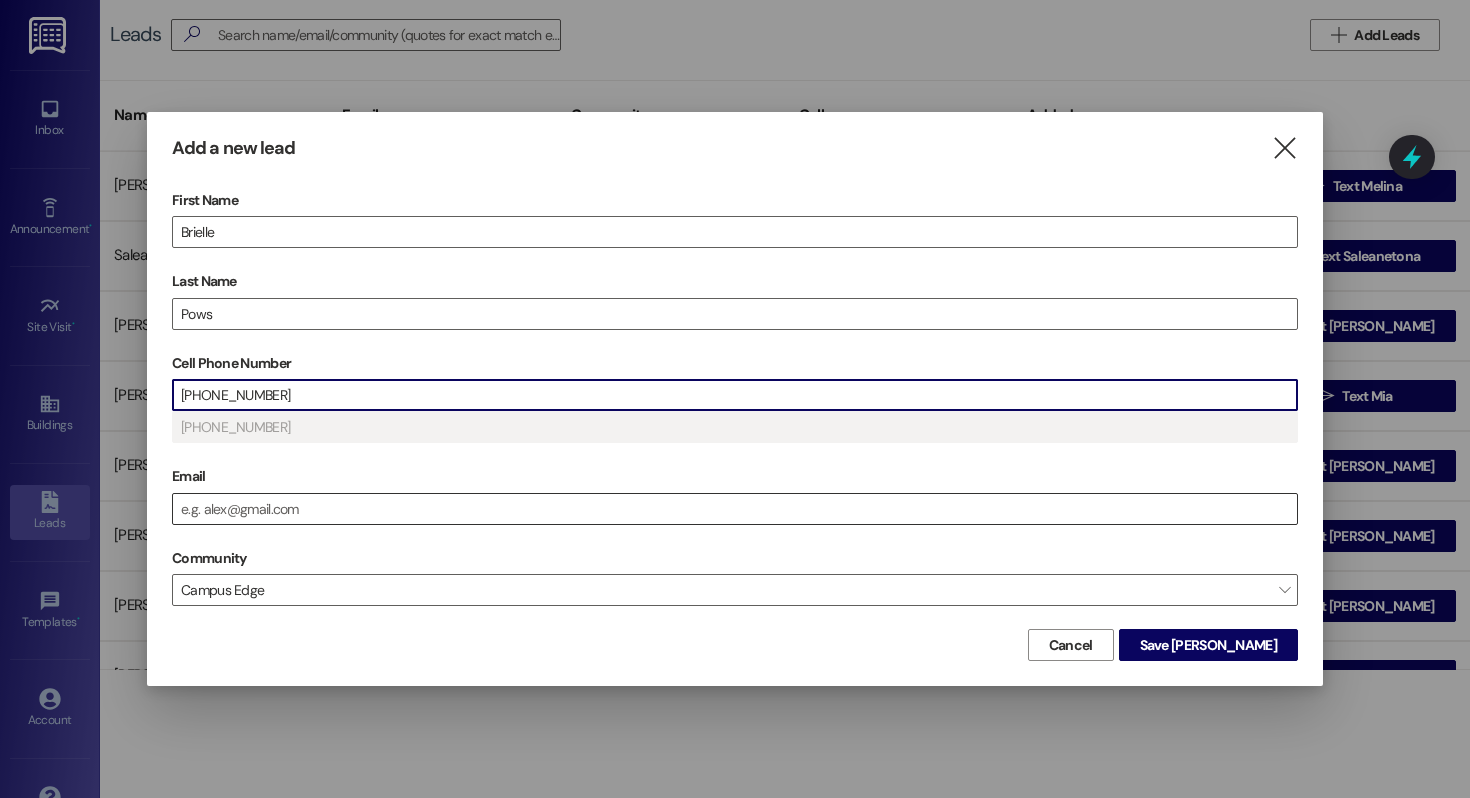 click on "Email" at bounding box center (735, 509) 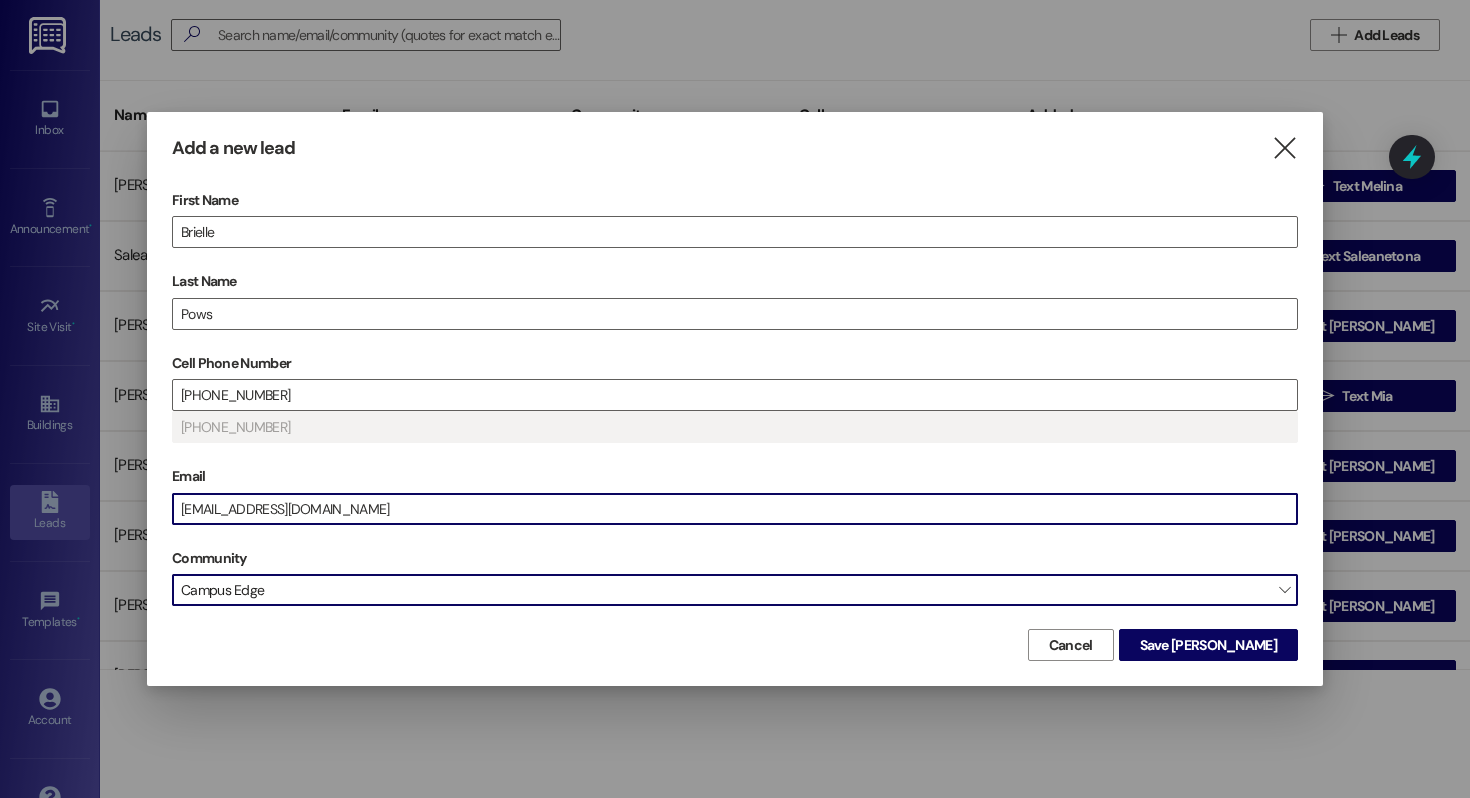 click on "Campus Edge" at bounding box center [735, 590] 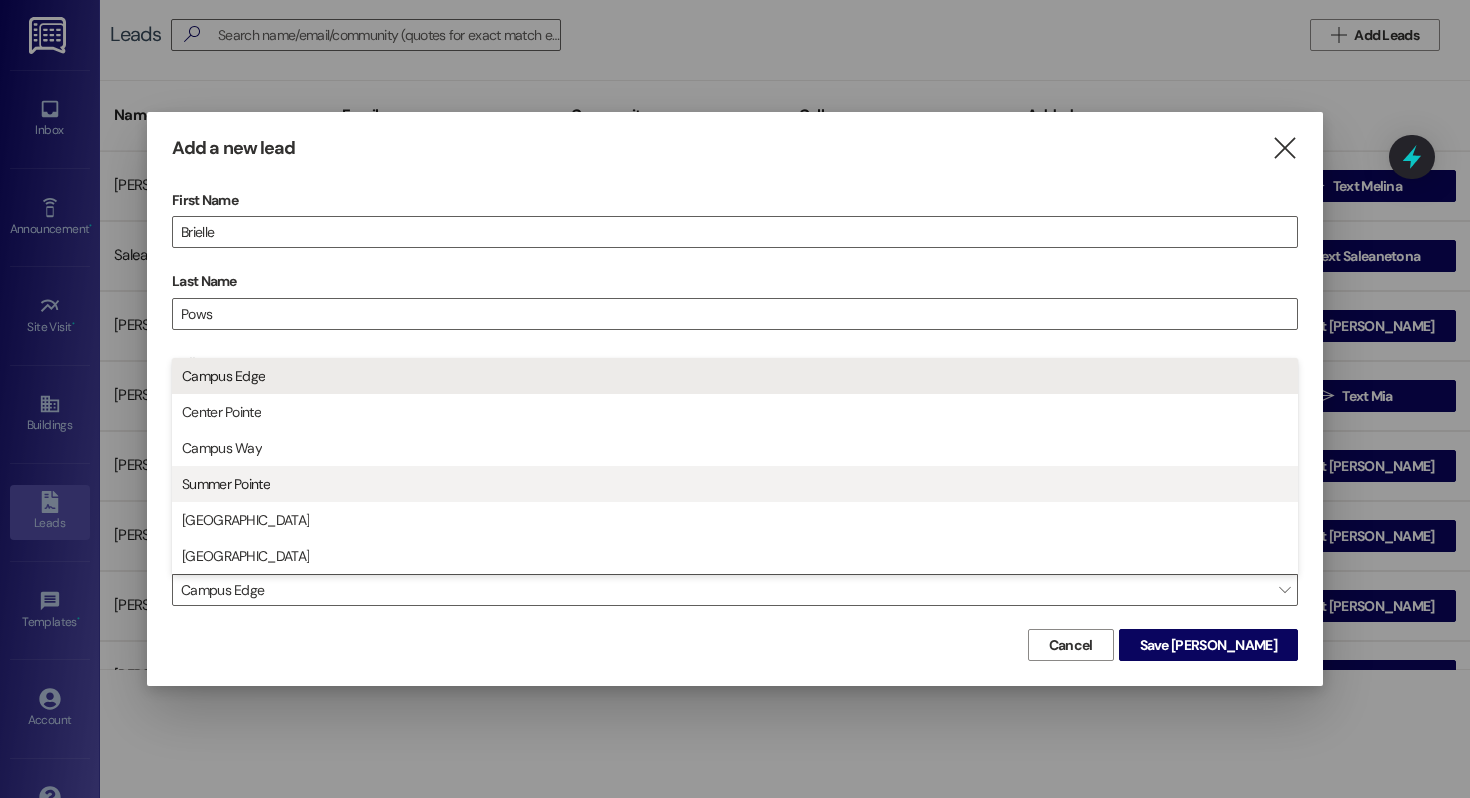click on "Summer Pointe" at bounding box center (735, 484) 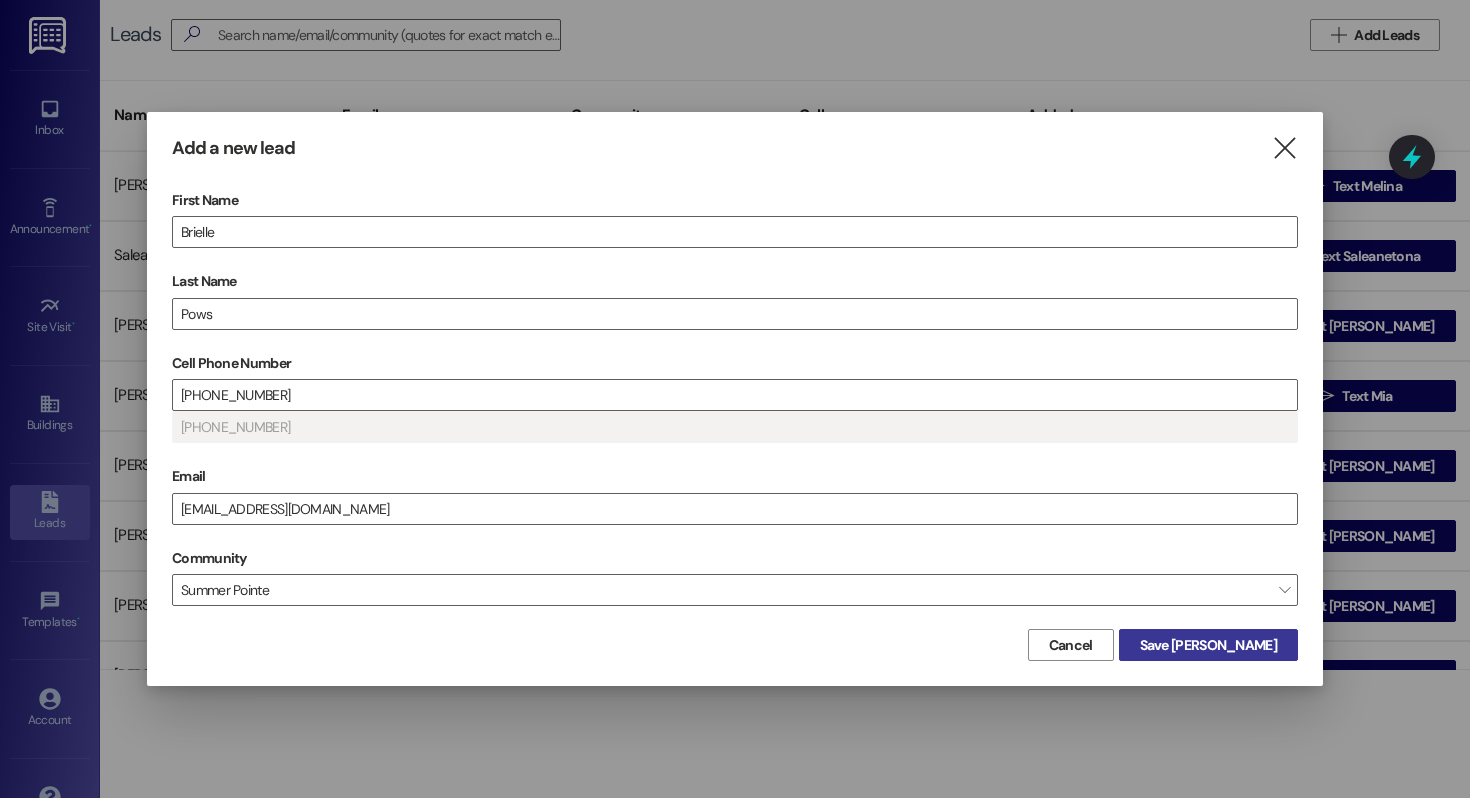 click on "Save Brielle" at bounding box center (1208, 645) 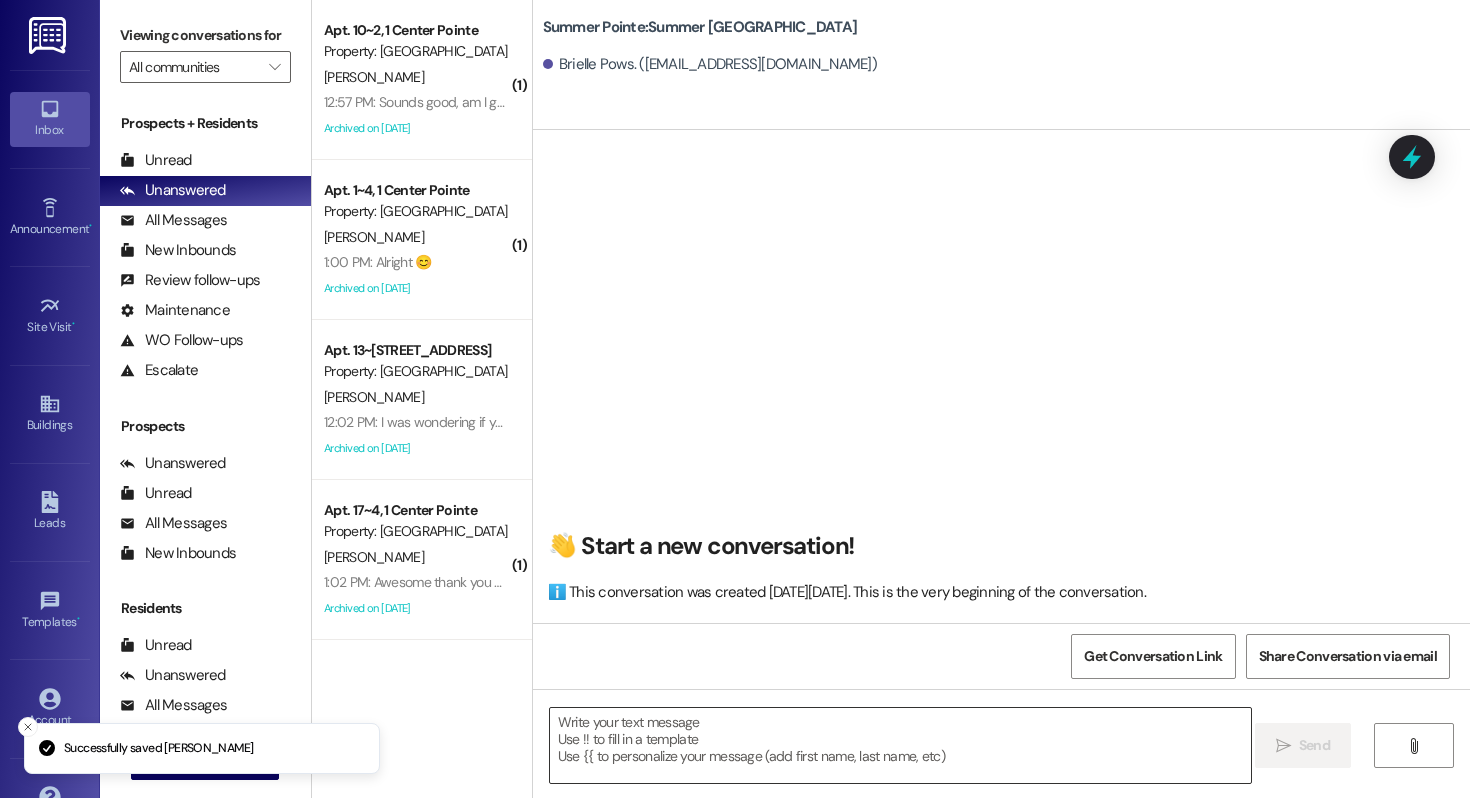 click at bounding box center [900, 745] 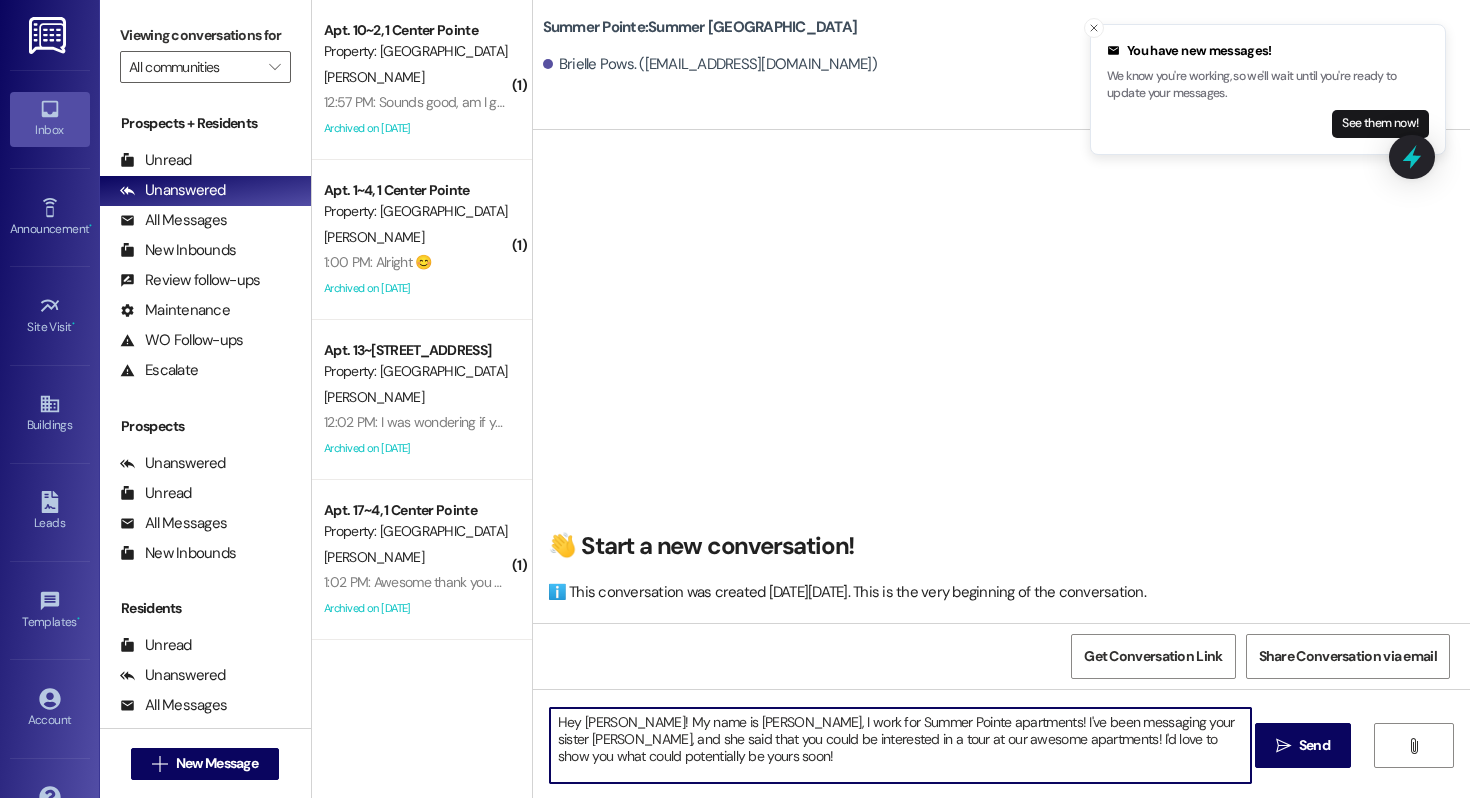 type on "Hey Brielle! My name is Drew, I work for Summer Pointe apartments! I've been messaging your sister Ambria, and she said that you could be interested in a tour at our awesome apartments! I'd love to show you what could potentially be yours soon!" 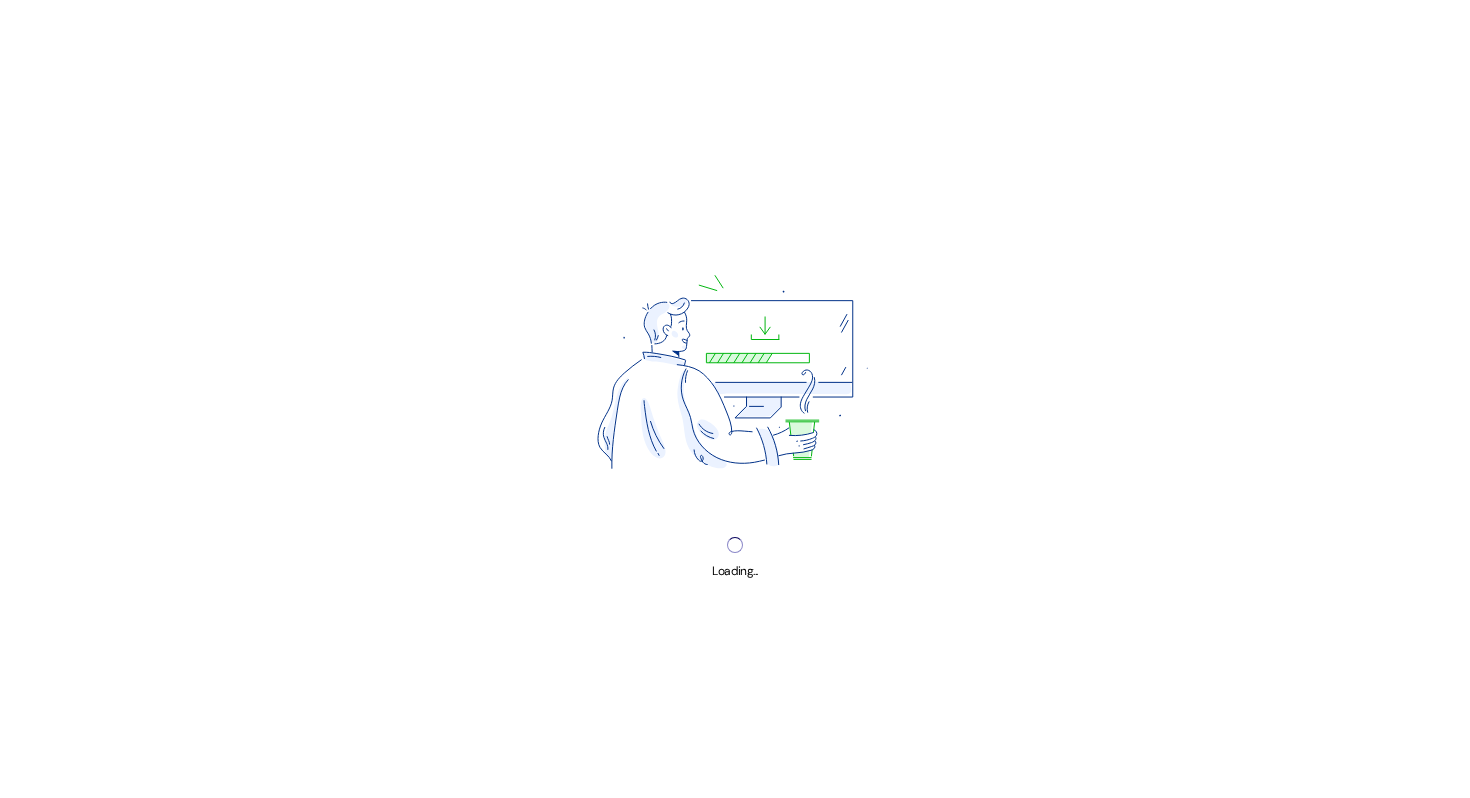 scroll, scrollTop: 0, scrollLeft: 0, axis: both 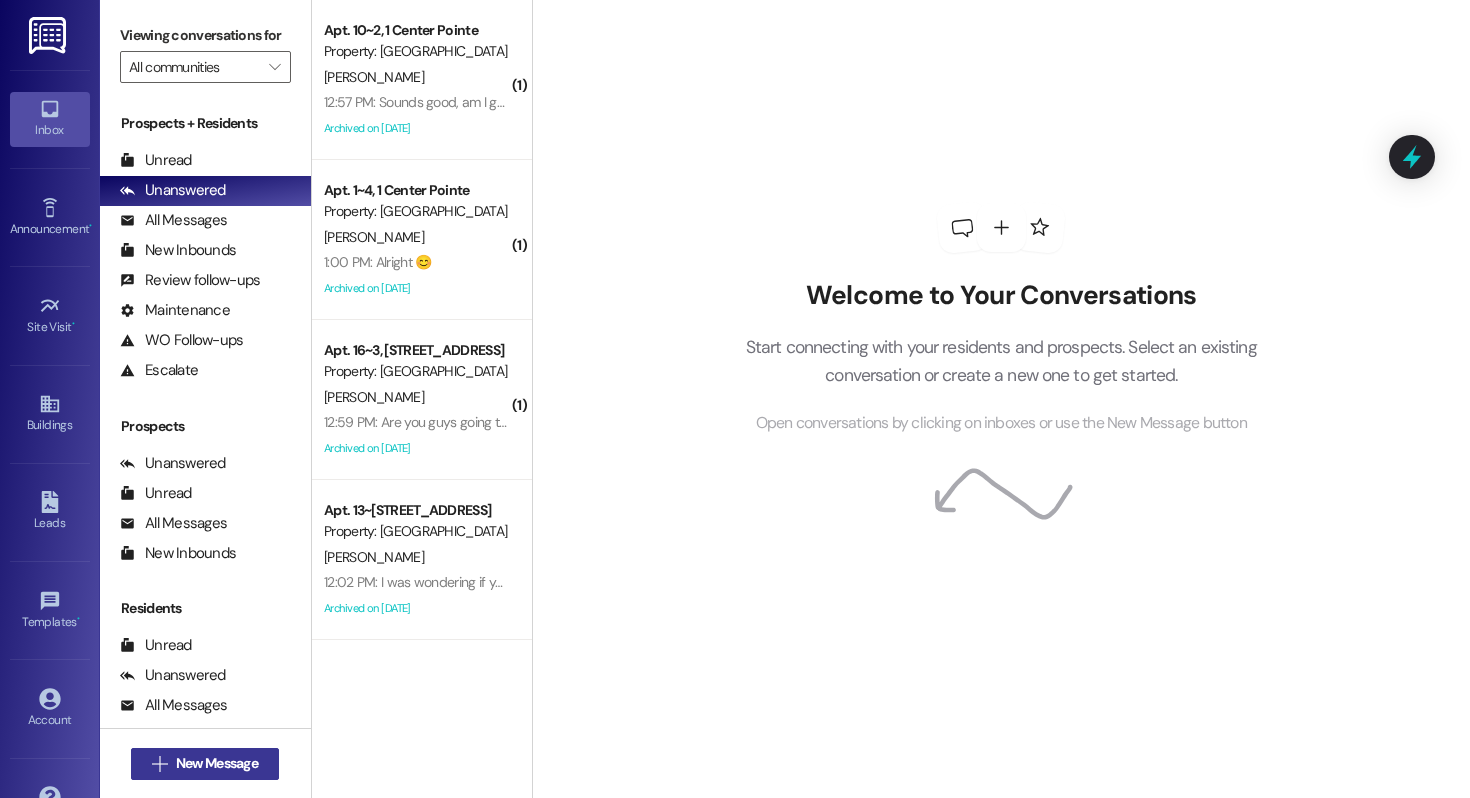 click on " New Message" at bounding box center (205, 764) 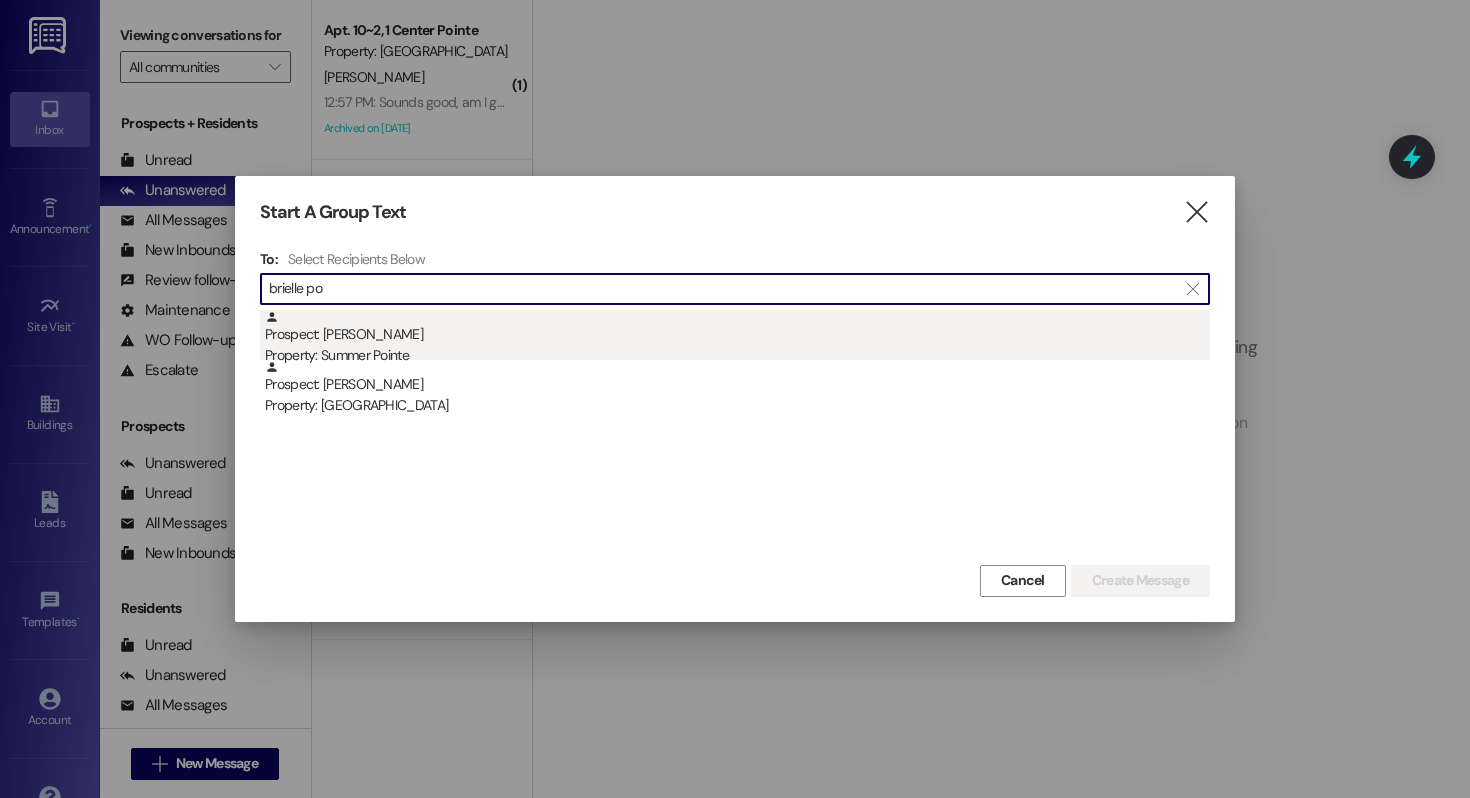 type on "brielle po" 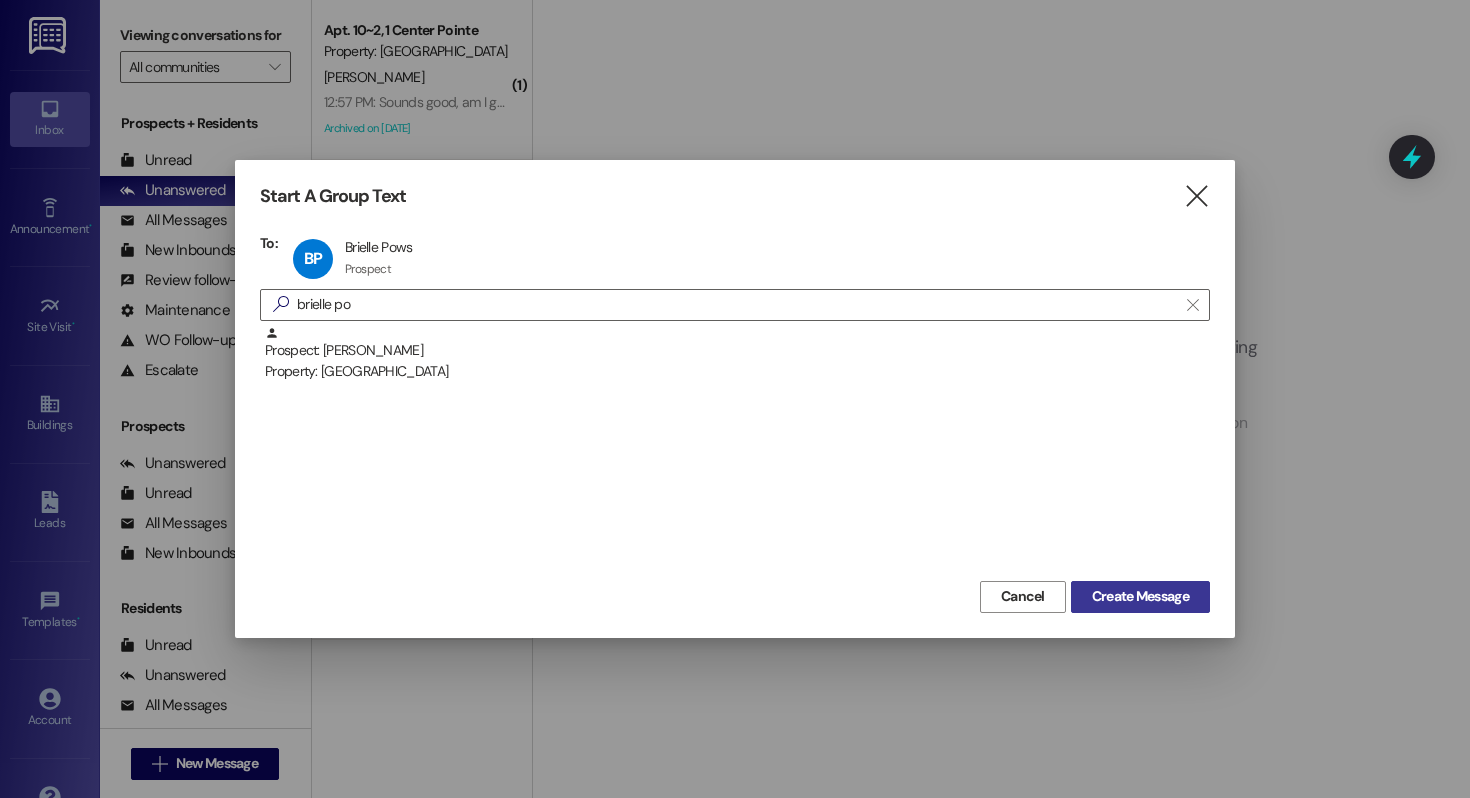 click on "Create Message" at bounding box center [1140, 596] 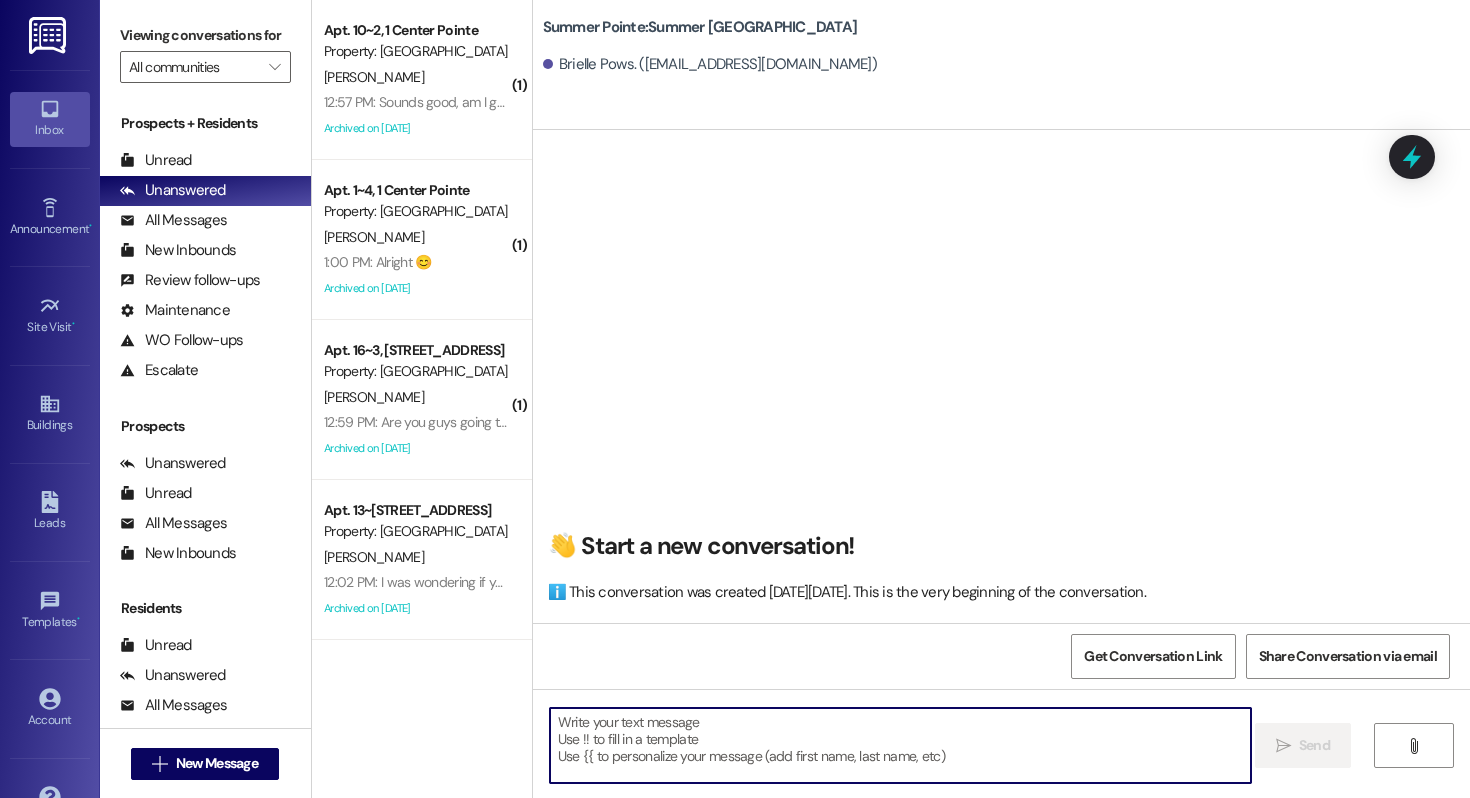 click at bounding box center (900, 745) 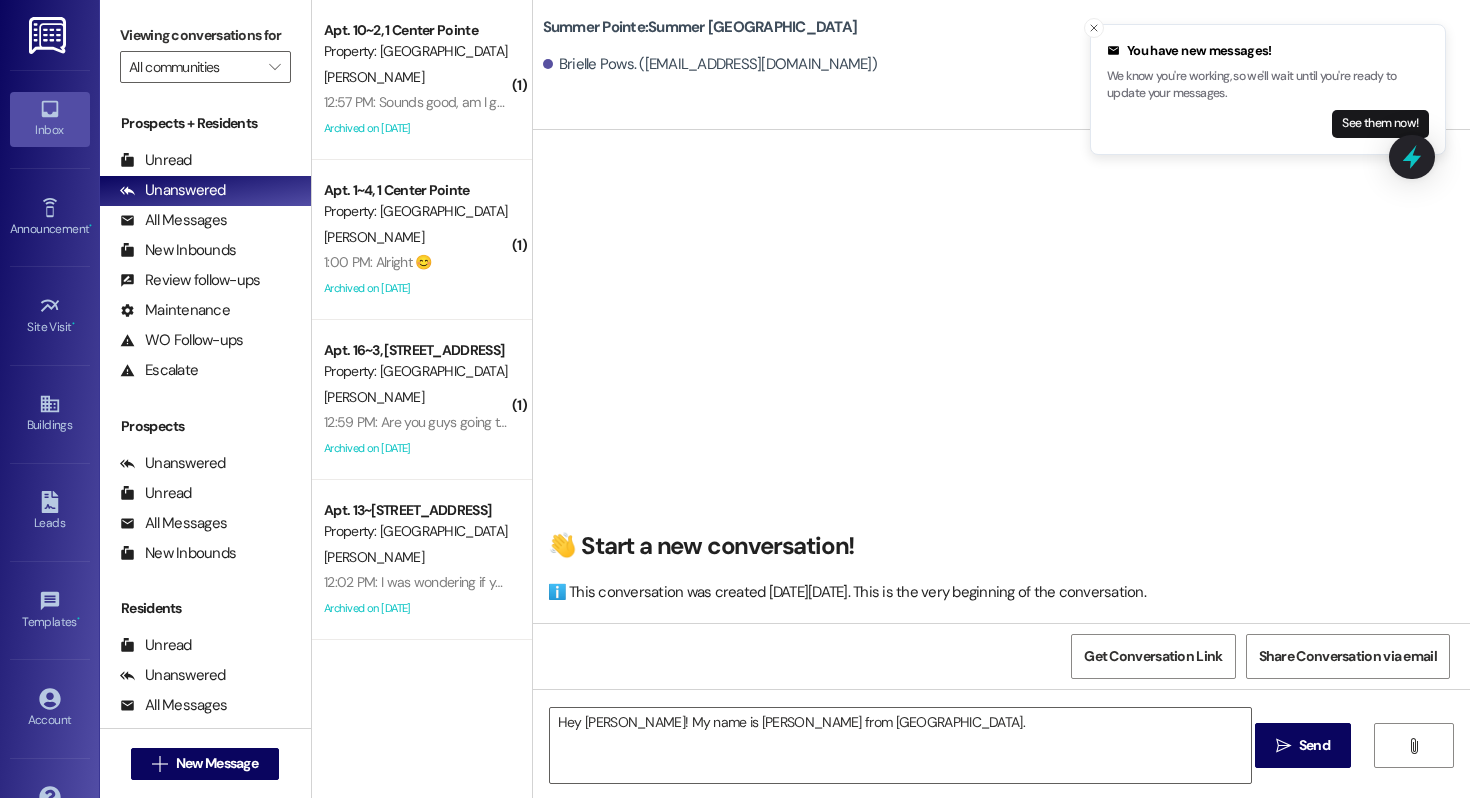 click on "Hey [PERSON_NAME]! My name is [PERSON_NAME] from [GEOGRAPHIC_DATA].   Send " at bounding box center (1001, 764) 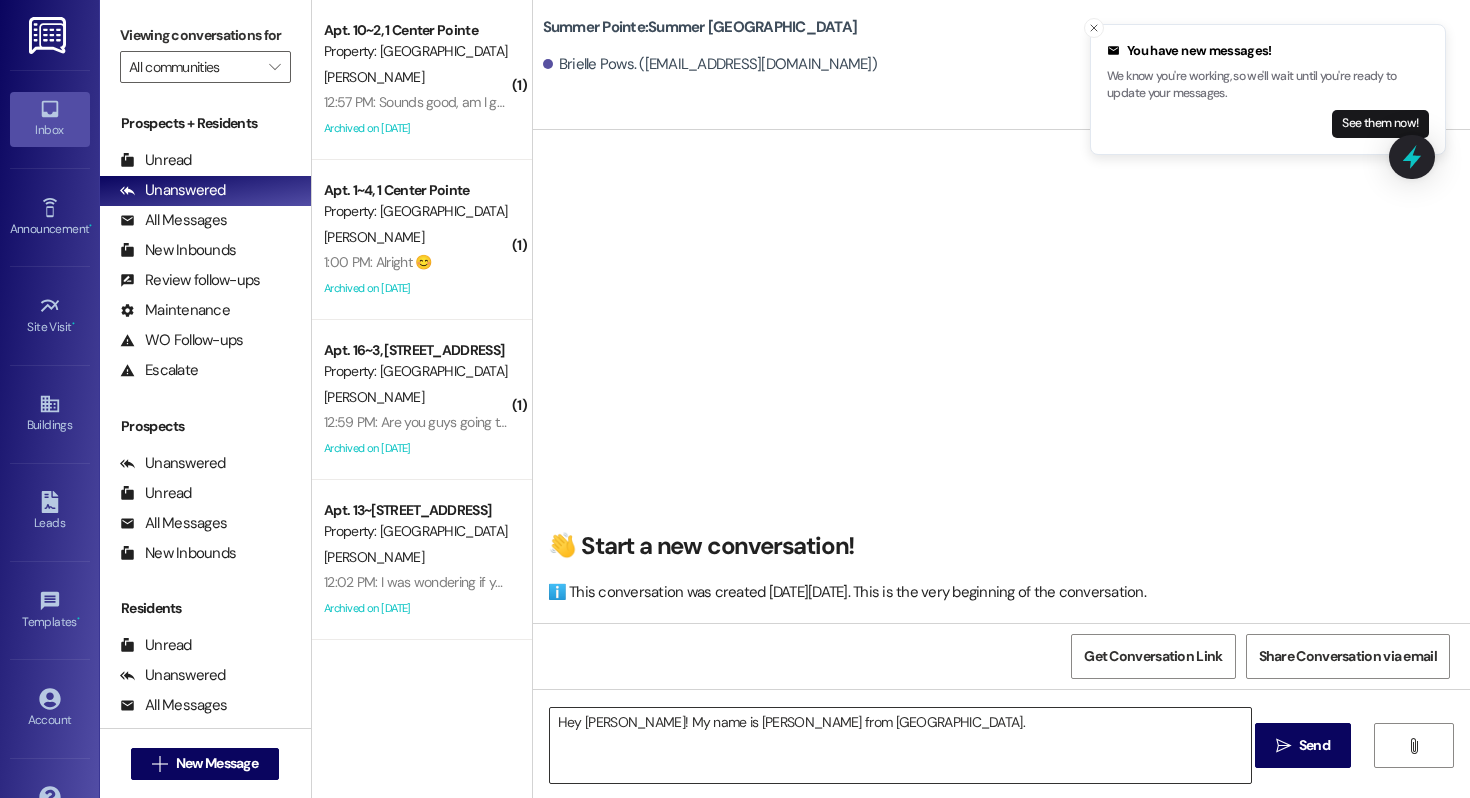 click on "Hey [PERSON_NAME]! My name is [PERSON_NAME] from [GEOGRAPHIC_DATA]." at bounding box center [900, 745] 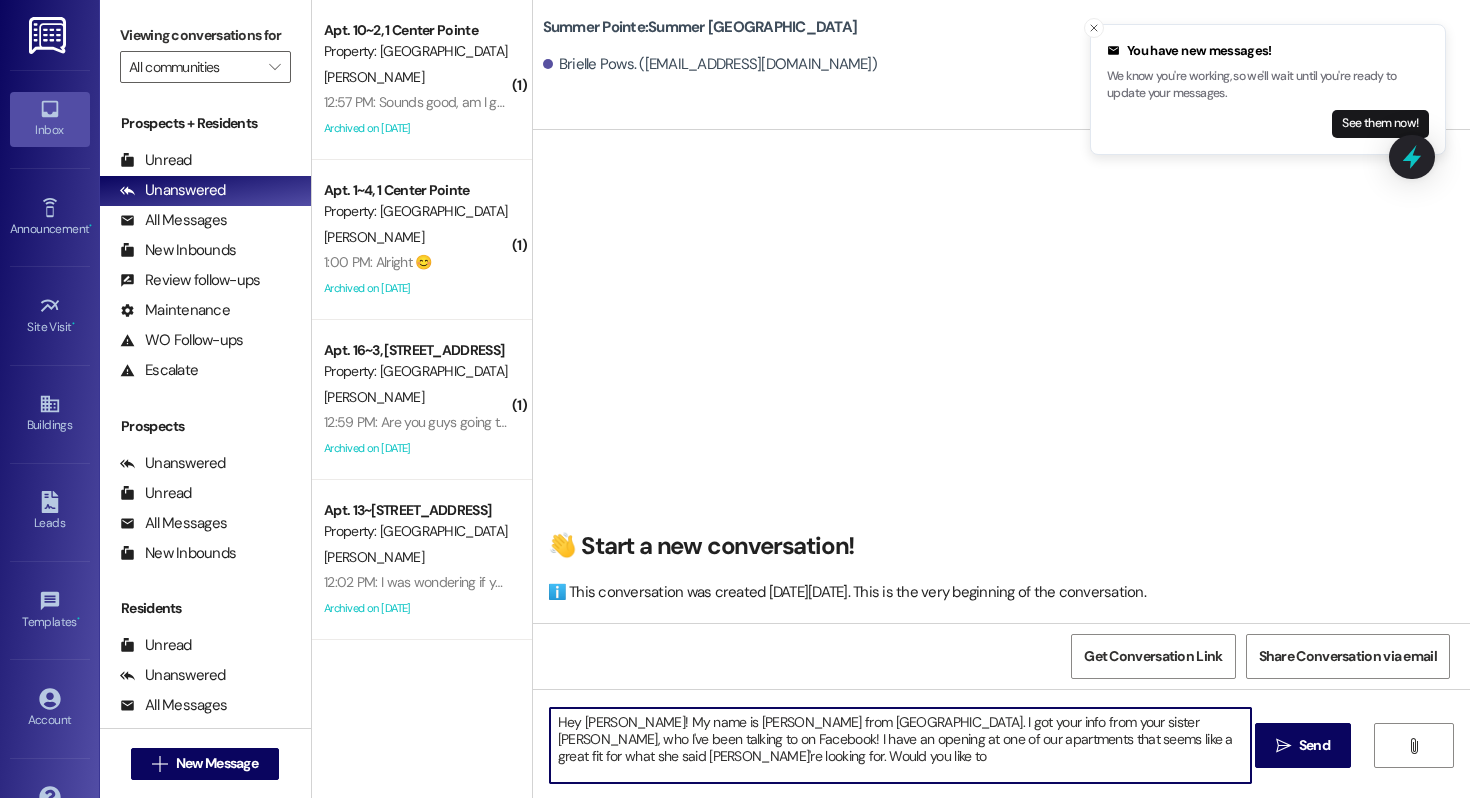 click on "Hey [PERSON_NAME]! My name is [PERSON_NAME] from [GEOGRAPHIC_DATA]. I got your info from your sister [PERSON_NAME], who I've been talking to on Facebook! I have an opening at one of our apartments that seems like a great fit for what she said [PERSON_NAME]'re looking for. Would you like to" at bounding box center [900, 745] 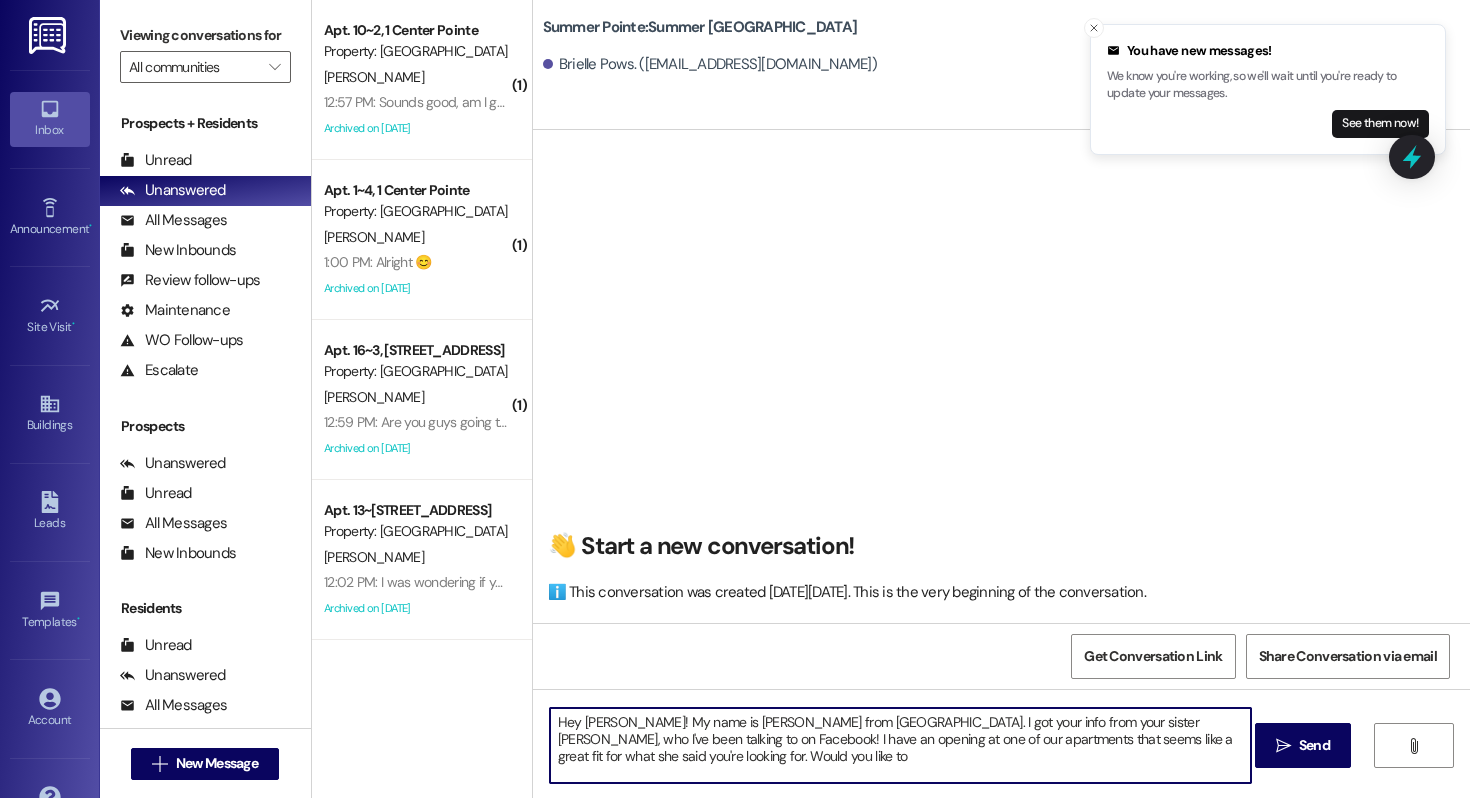 click on "Hey [PERSON_NAME]! My name is [PERSON_NAME] from [GEOGRAPHIC_DATA]. I got your info from your sister [PERSON_NAME], who I've been talking to on Facebook! I have an opening at one of our apartments that seems like a great fit for what she said you're looking for. Would you like to" at bounding box center [900, 745] 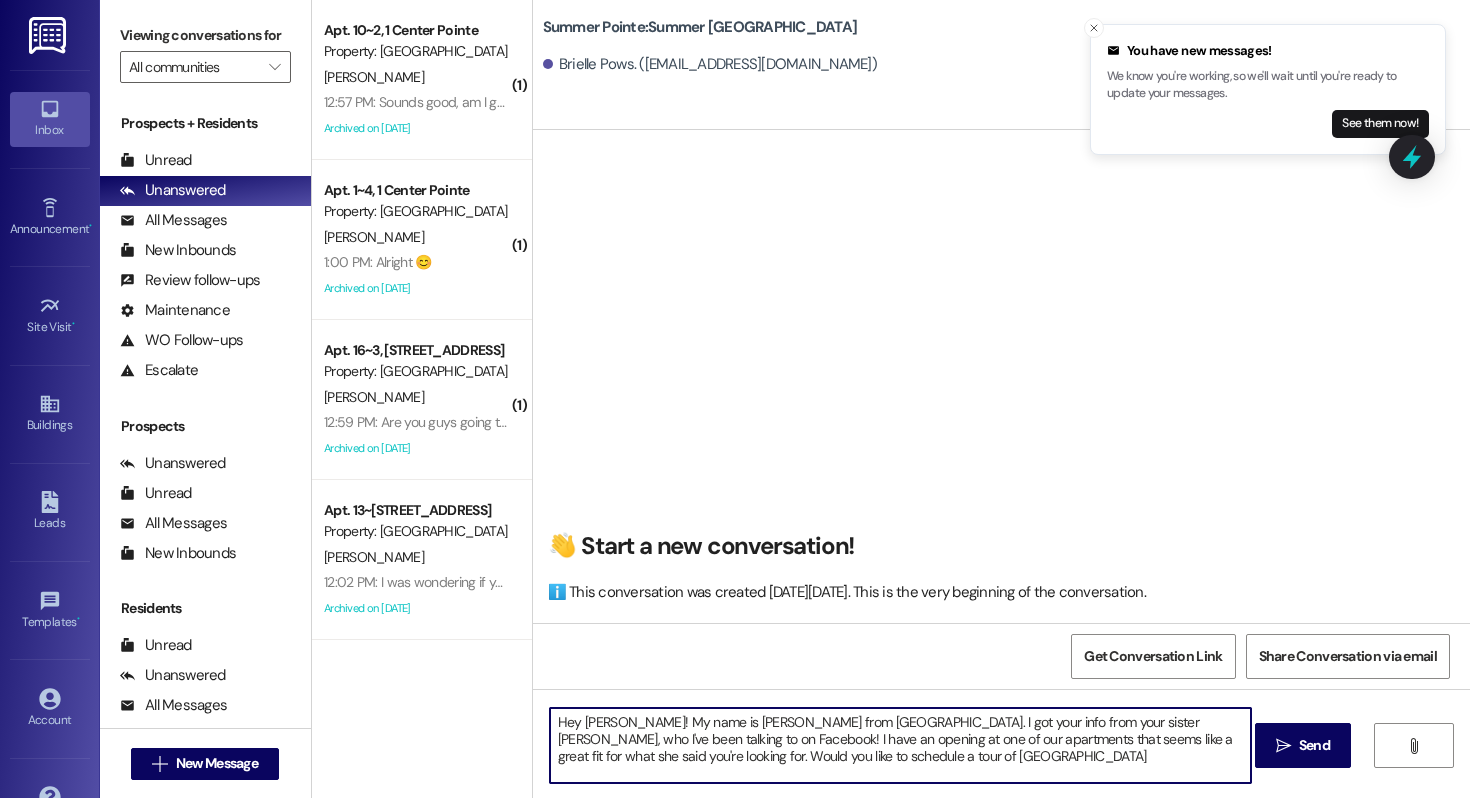 type on "Hey [PERSON_NAME]! My name is [PERSON_NAME] from [GEOGRAPHIC_DATA]. I got your info from your sister [PERSON_NAME], who I've been talking to on Facebook! I have an opening at one of our apartments that seems like a great fit for what she said you're looking for. Would you like to schedule a tour of Summer Pointe?" 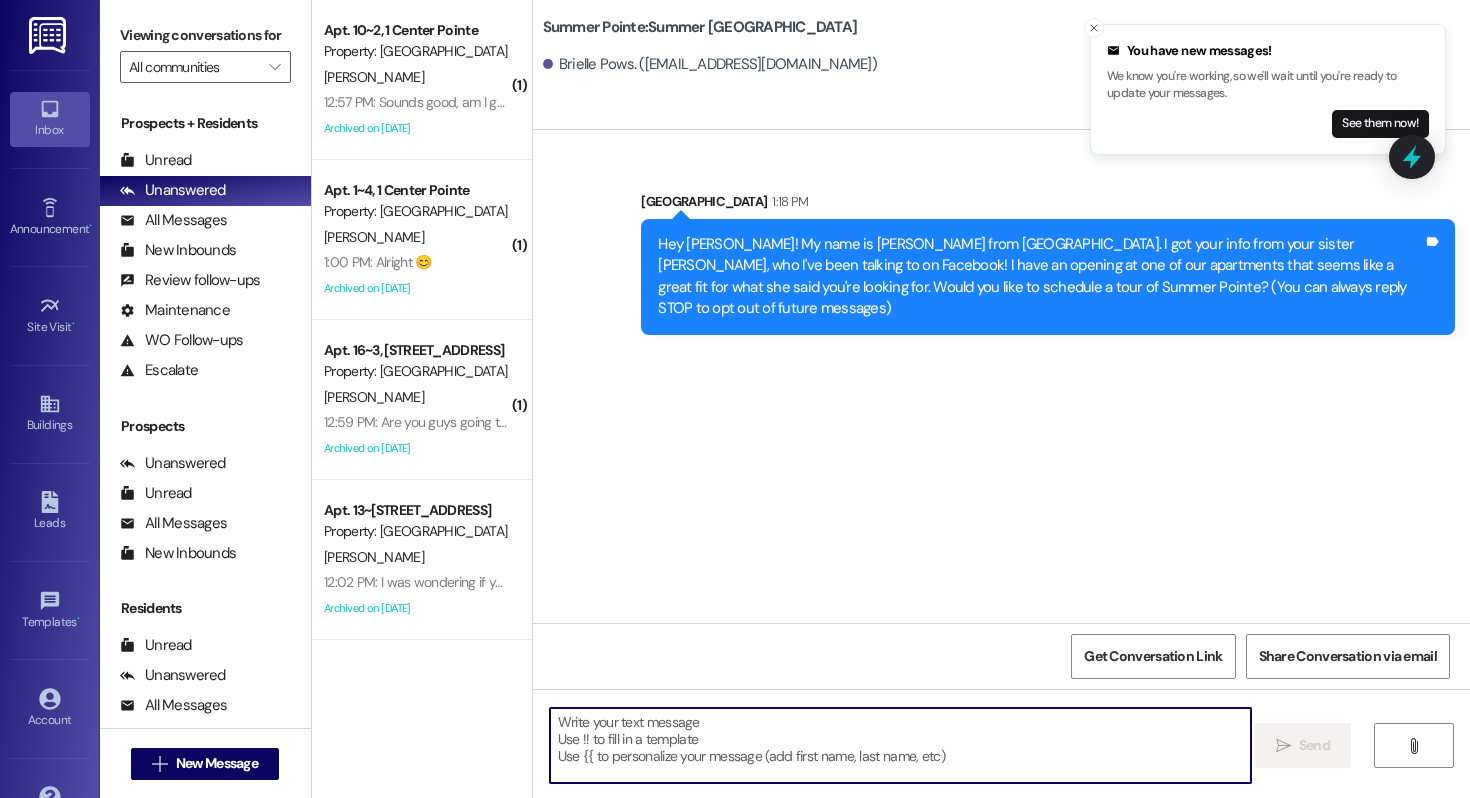type 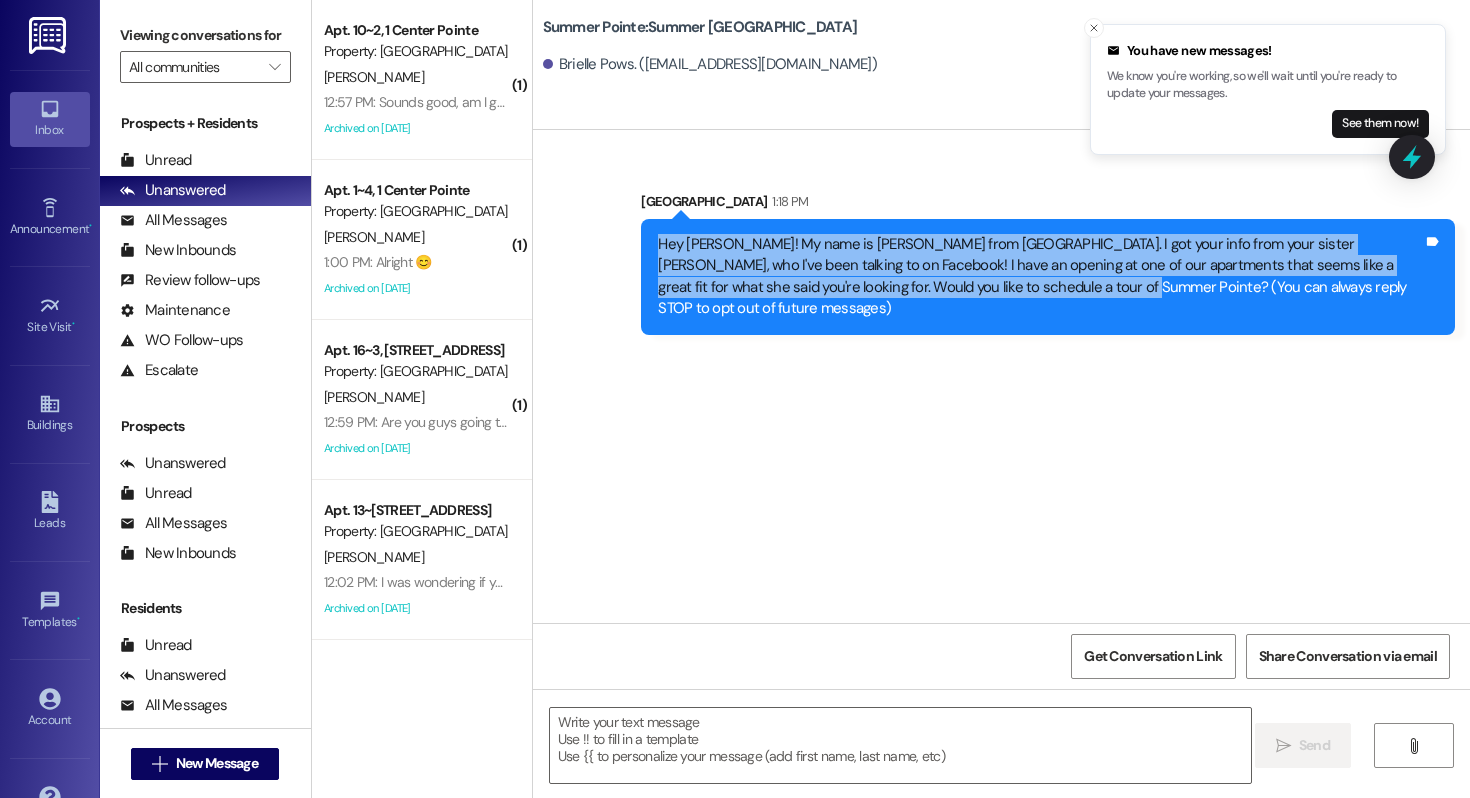 drag, startPoint x: 933, startPoint y: 283, endPoint x: 618, endPoint y: 231, distance: 319.2632 